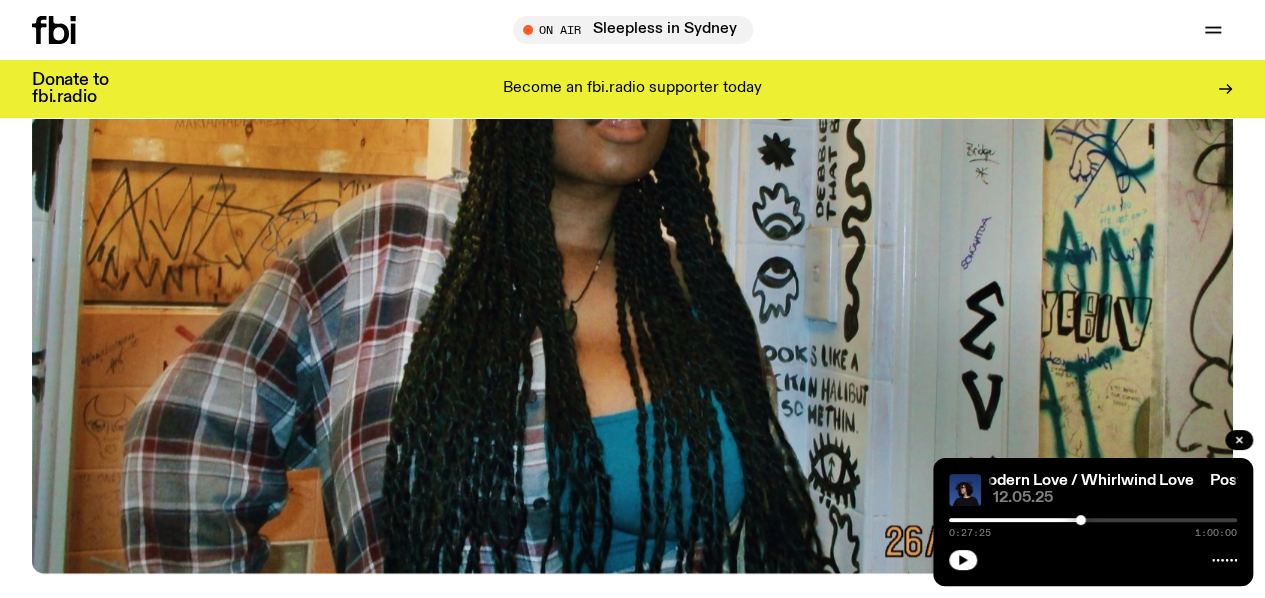 scroll, scrollTop: 358, scrollLeft: 0, axis: vertical 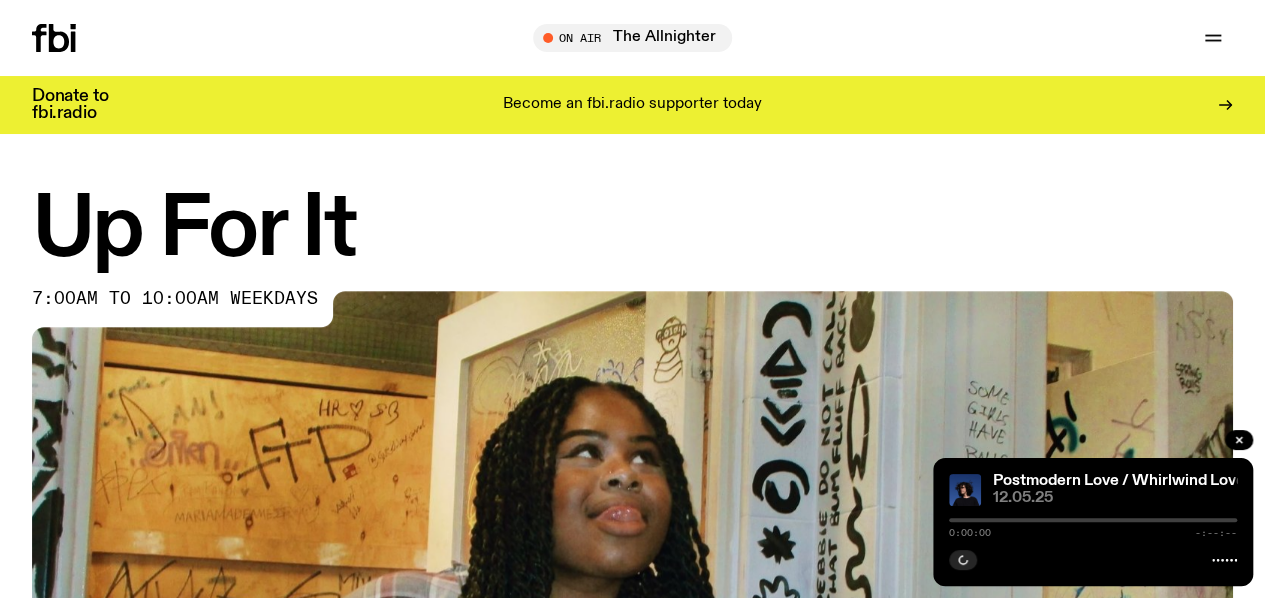 click on "Schedule" at bounding box center [0, 0] 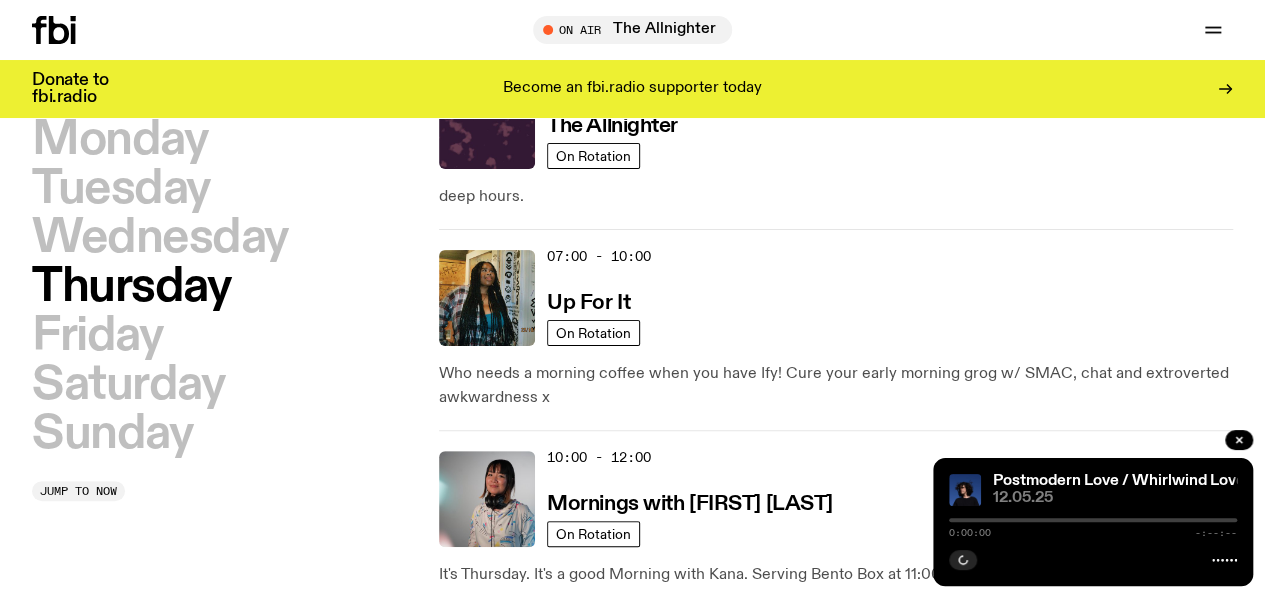 scroll, scrollTop: 172, scrollLeft: 0, axis: vertical 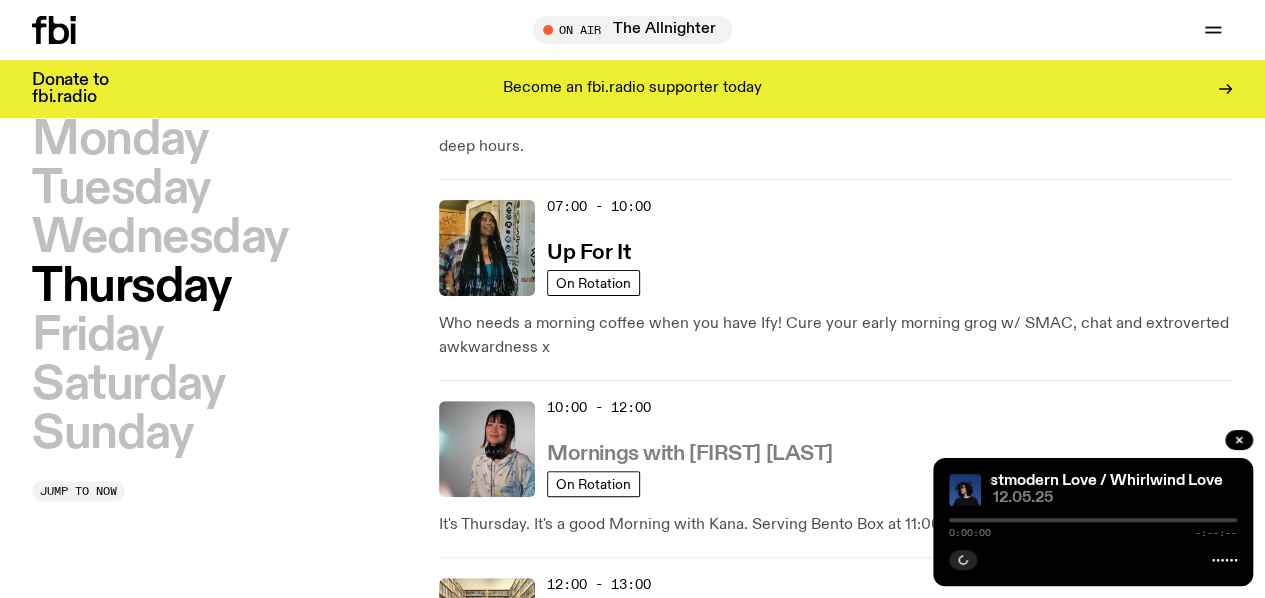 click on "Mornings with [FIRST] [LAST]" at bounding box center (690, 454) 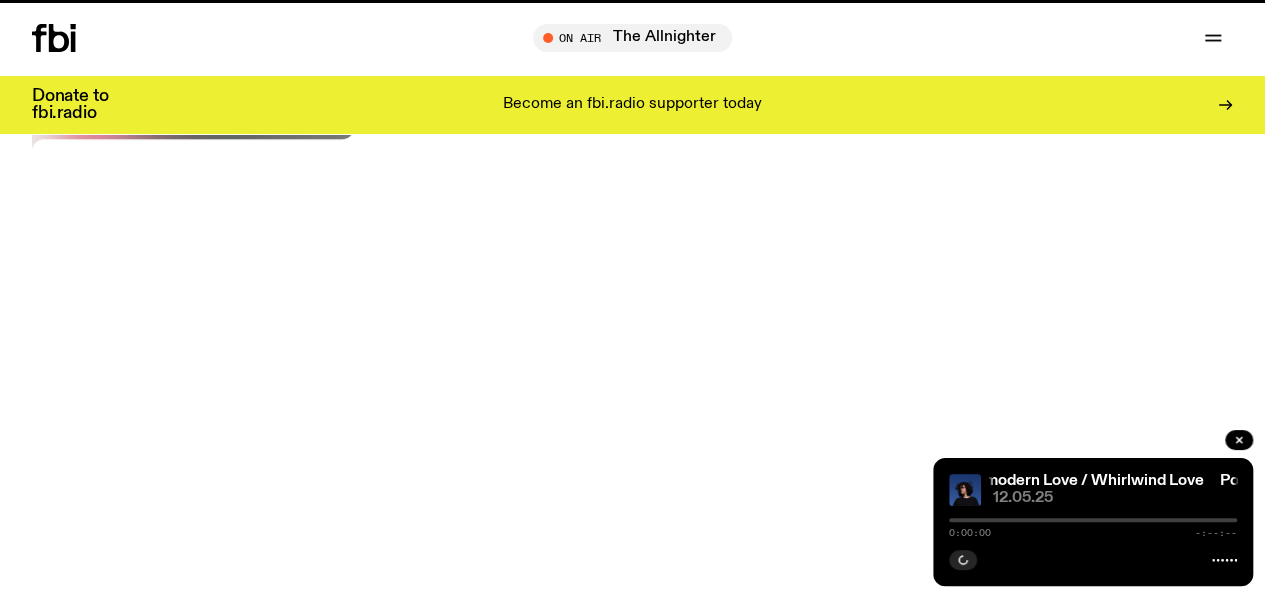 scroll, scrollTop: 0, scrollLeft: 0, axis: both 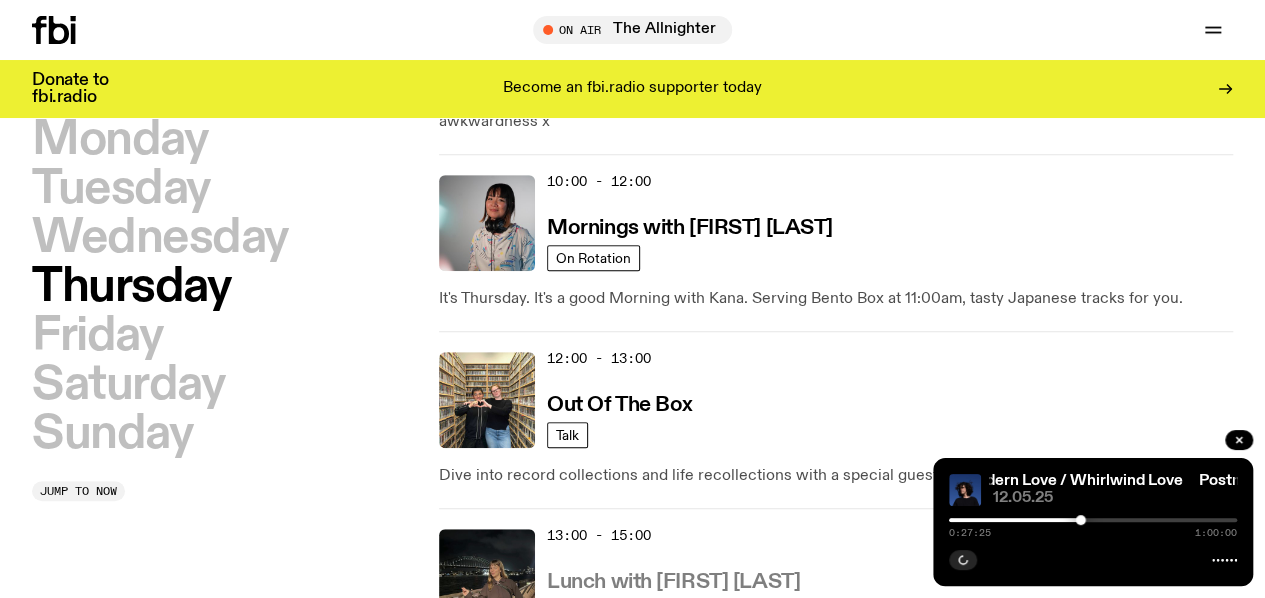 click on "Lunch with [FIRST] [LAST]" at bounding box center (673, 582) 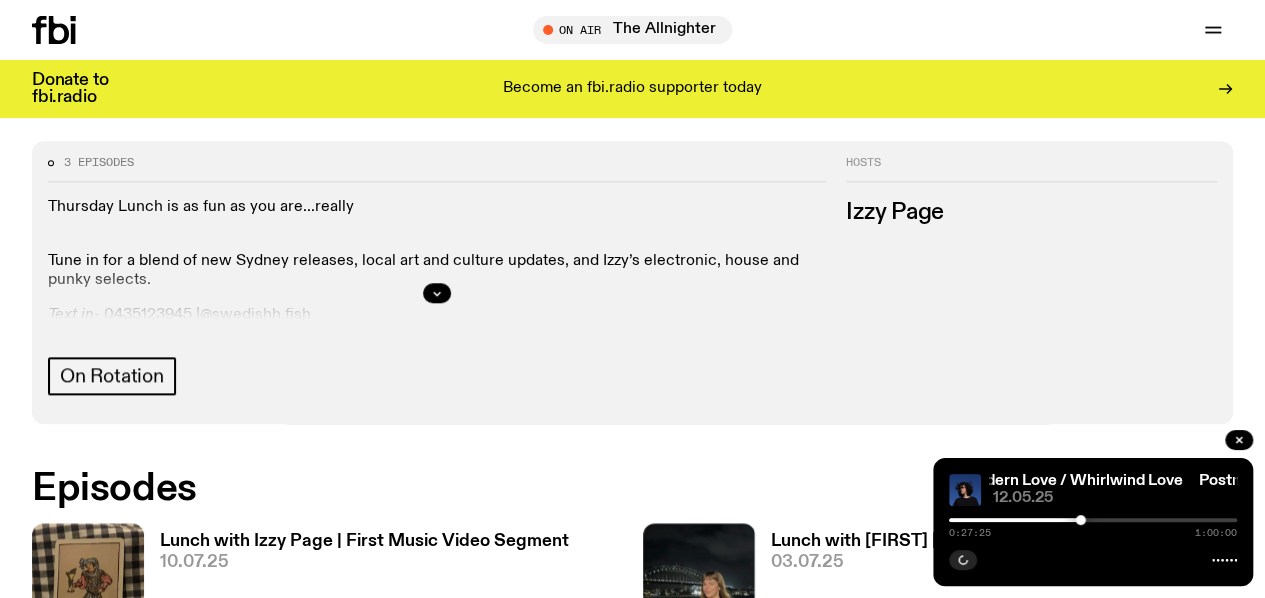 scroll, scrollTop: 843, scrollLeft: 0, axis: vertical 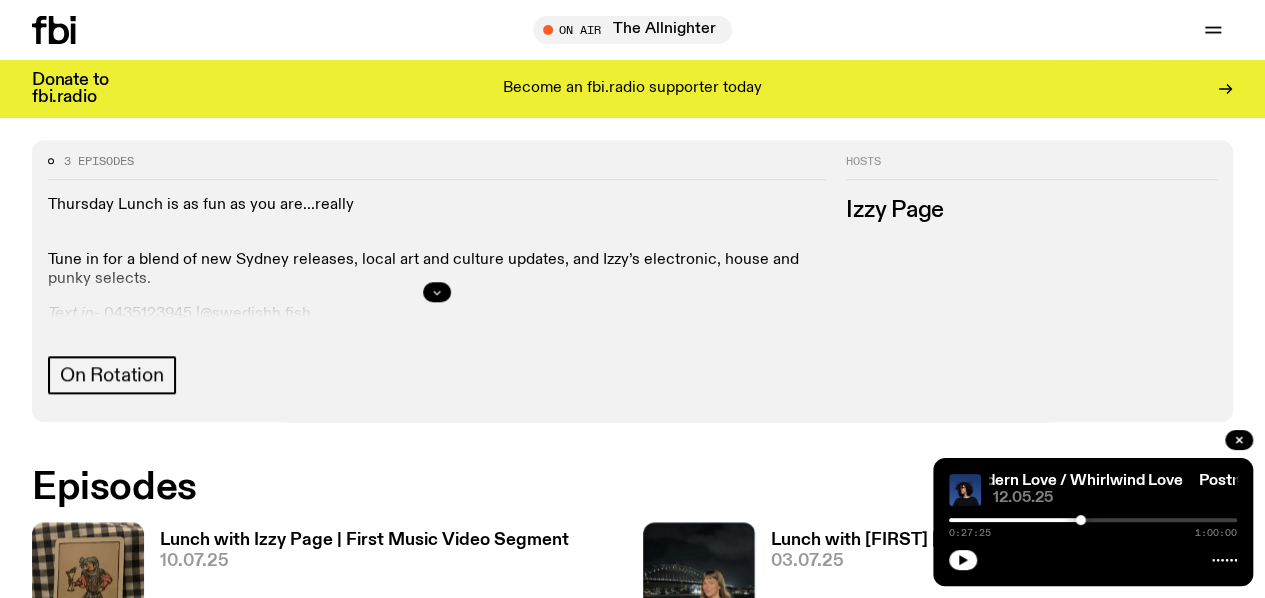 click at bounding box center (437, 292) 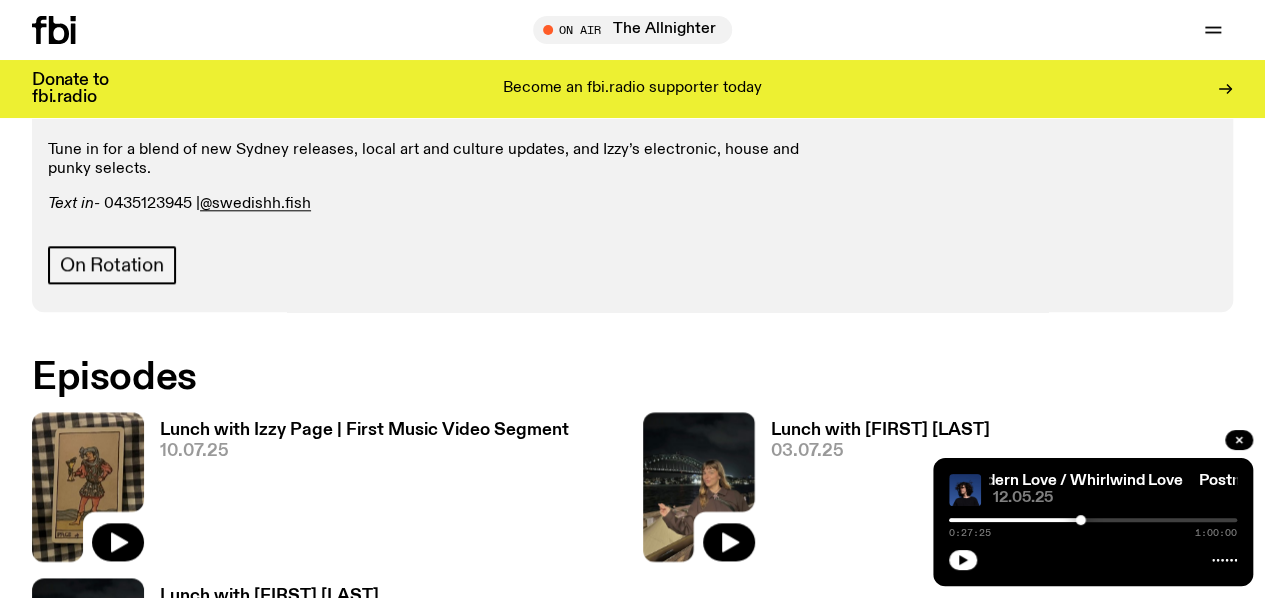 scroll, scrollTop: 954, scrollLeft: 0, axis: vertical 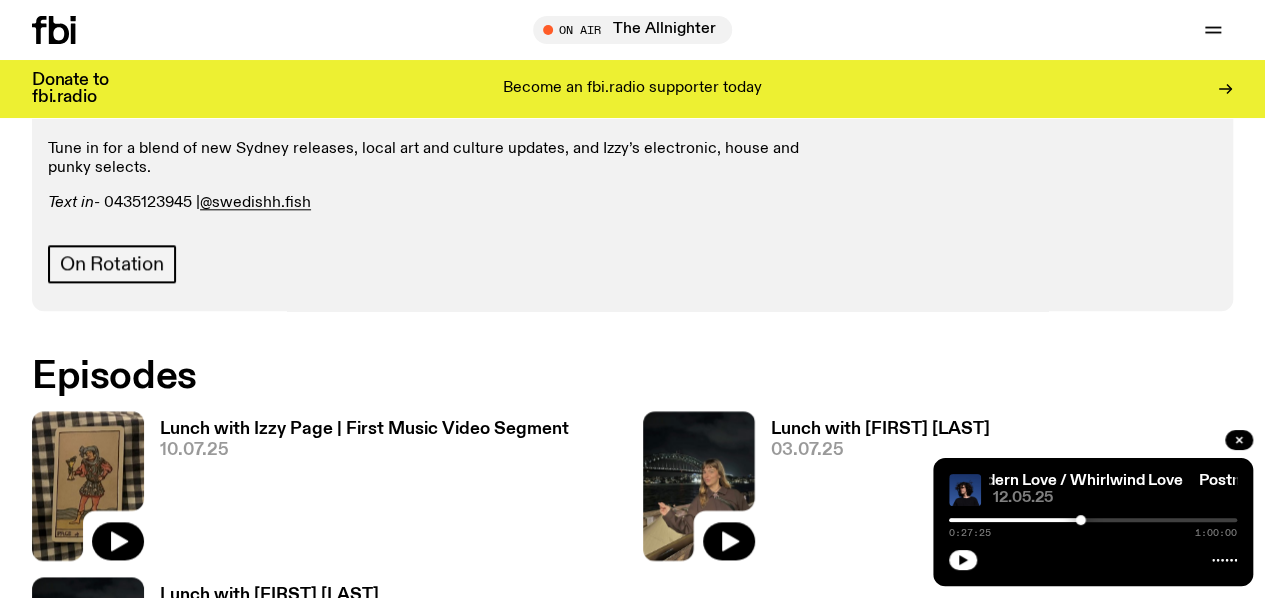 click on "Izzy Page" at bounding box center (1031, 100) 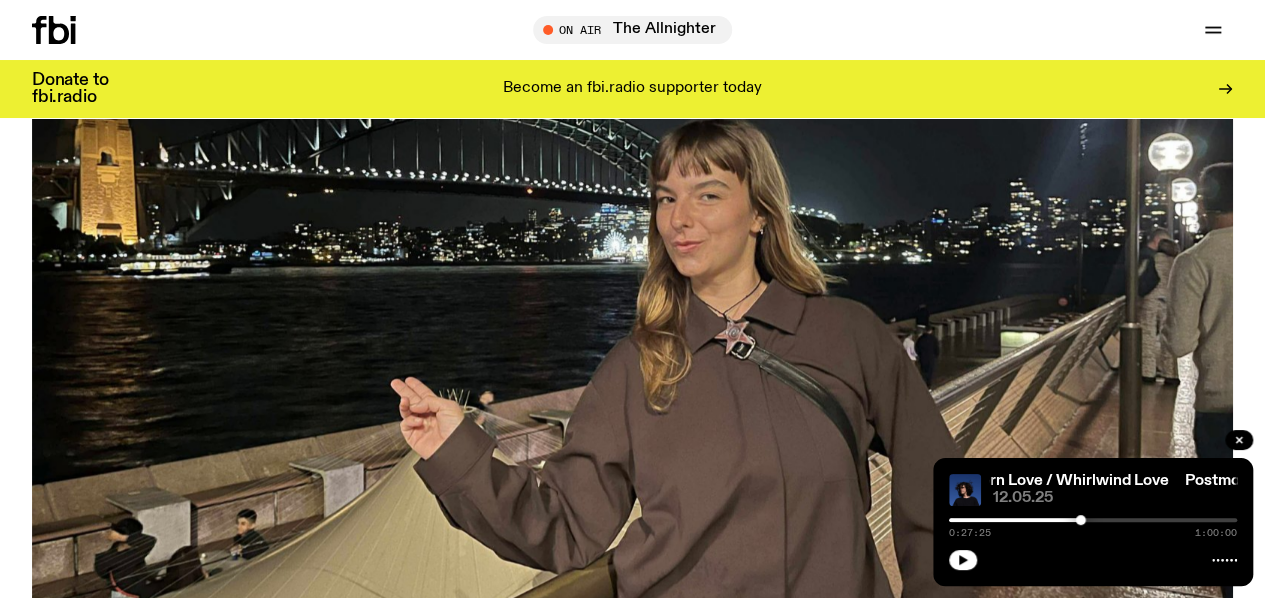 scroll, scrollTop: 329, scrollLeft: 0, axis: vertical 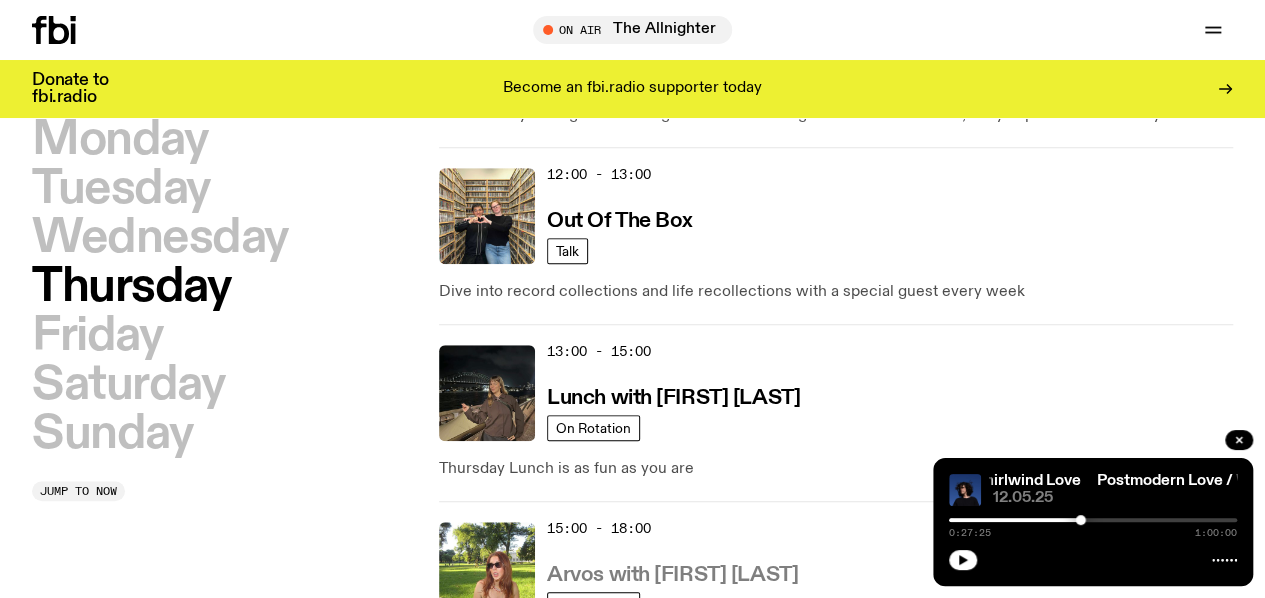 click on "Arvos with [FIRST] [LAST]" at bounding box center (672, 575) 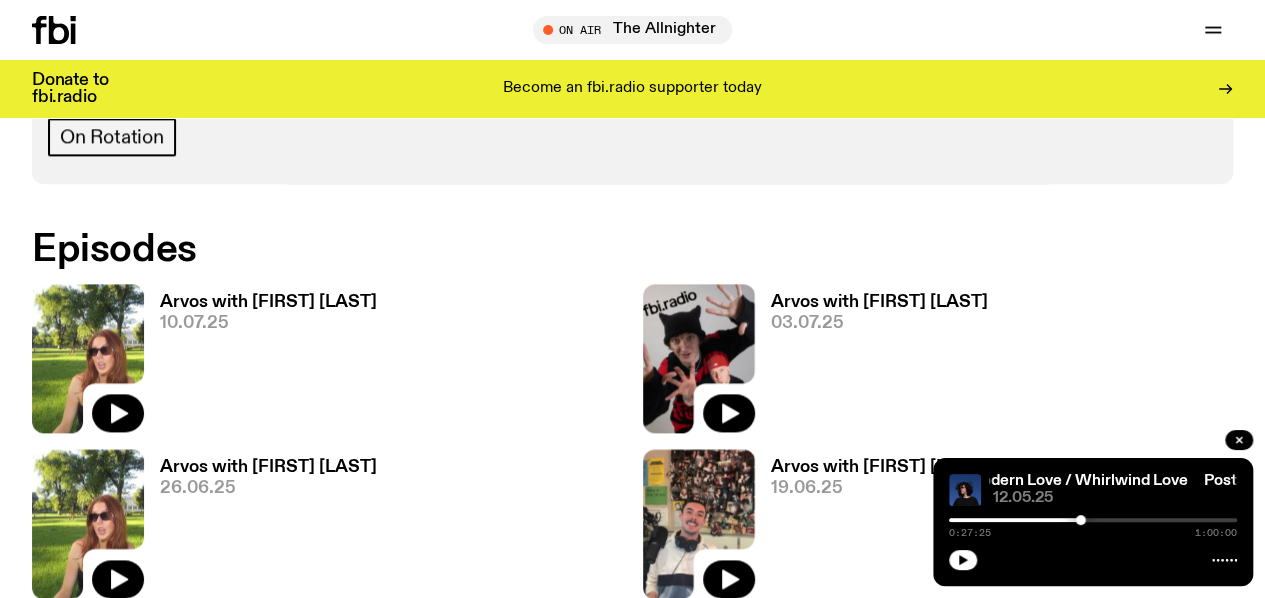 scroll, scrollTop: 1084, scrollLeft: 0, axis: vertical 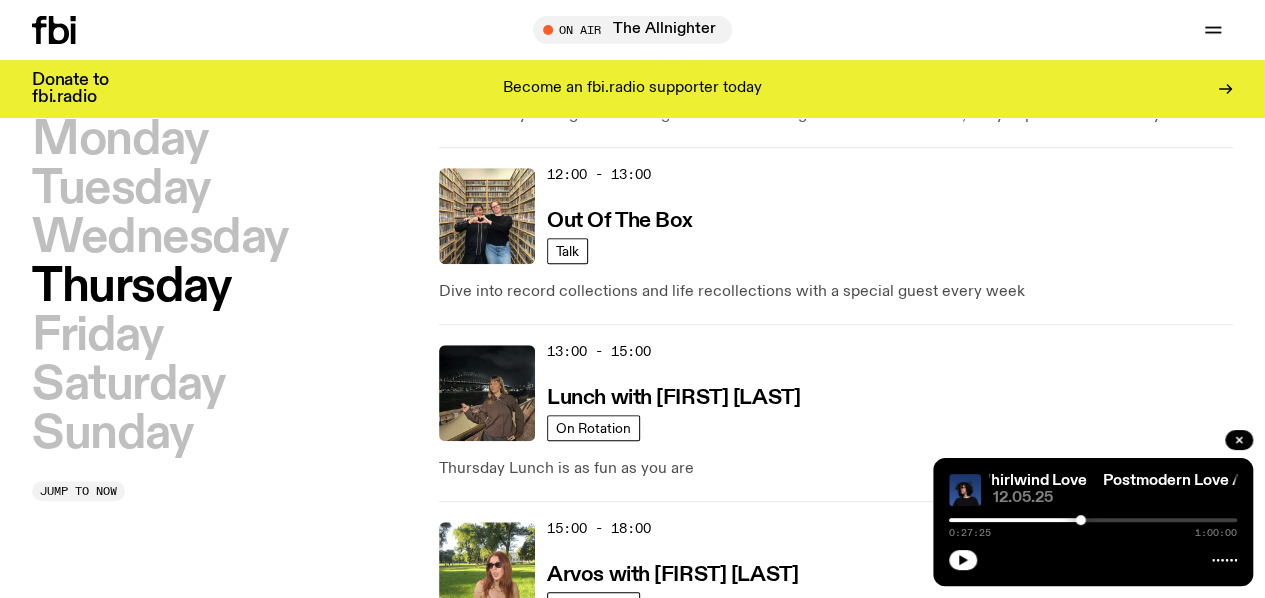 click on "Sunset with Tangela" at bounding box center [641, 752] 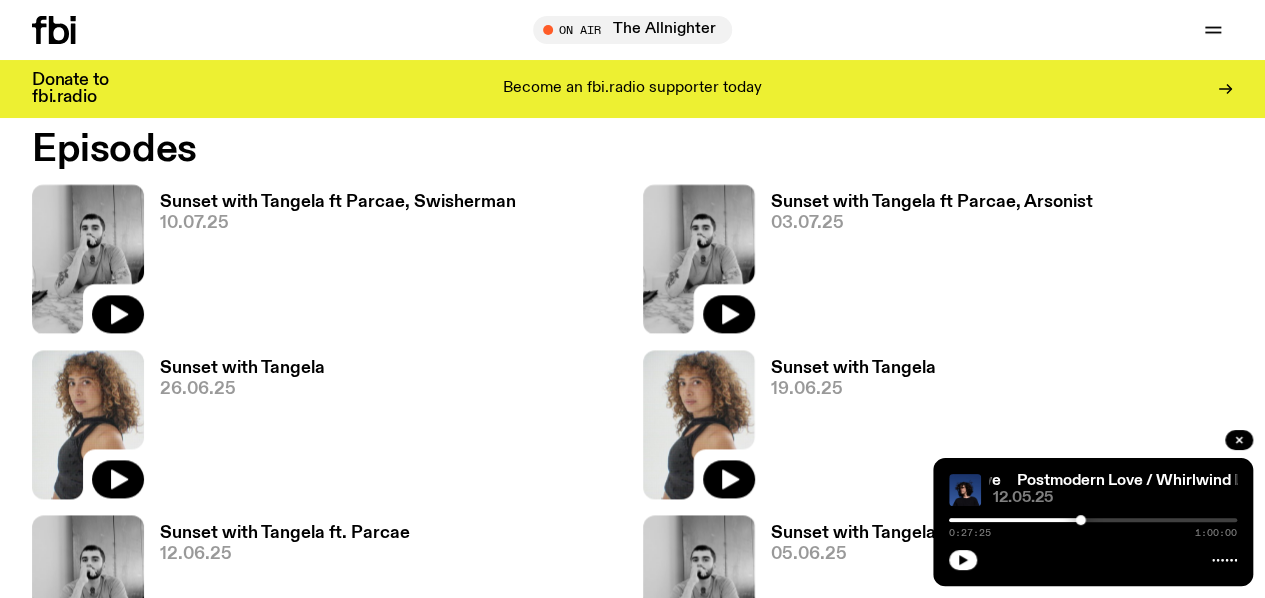 scroll, scrollTop: 1118, scrollLeft: 0, axis: vertical 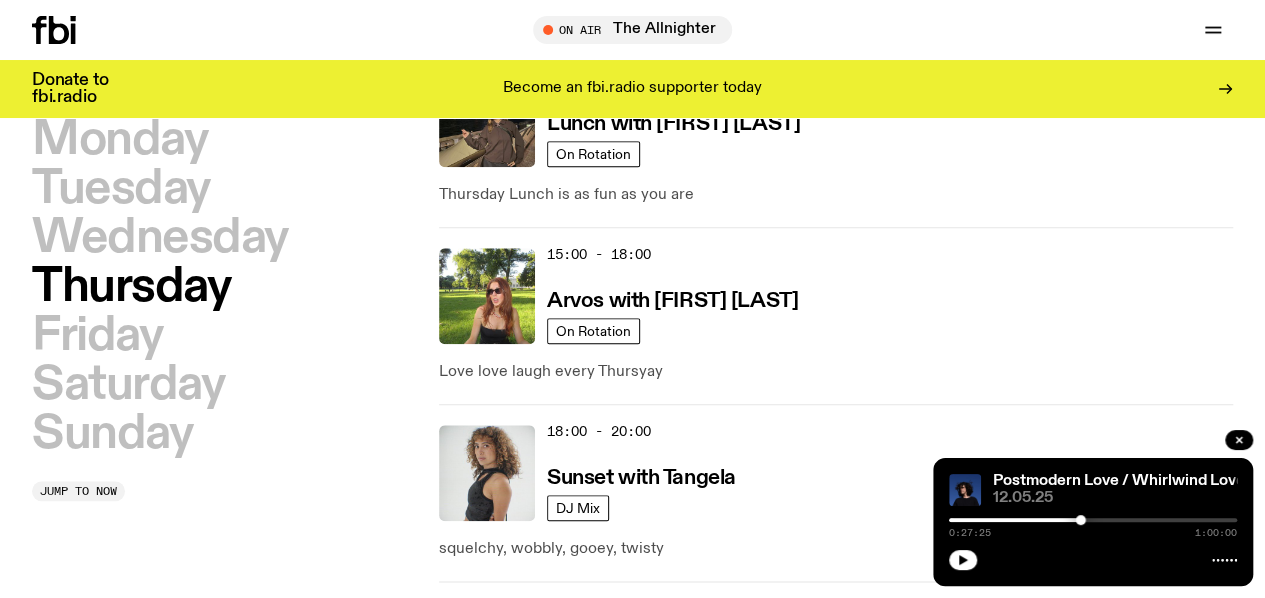 click on "The Bridge with Kez" at bounding box center (642, 655) 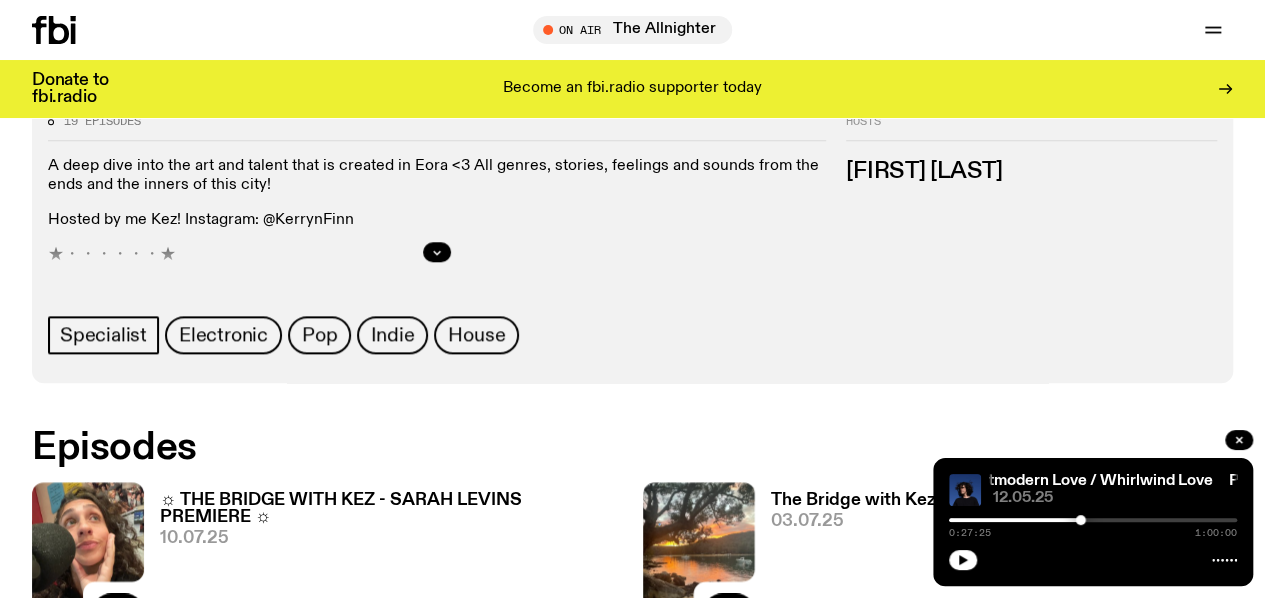 scroll, scrollTop: 931, scrollLeft: 0, axis: vertical 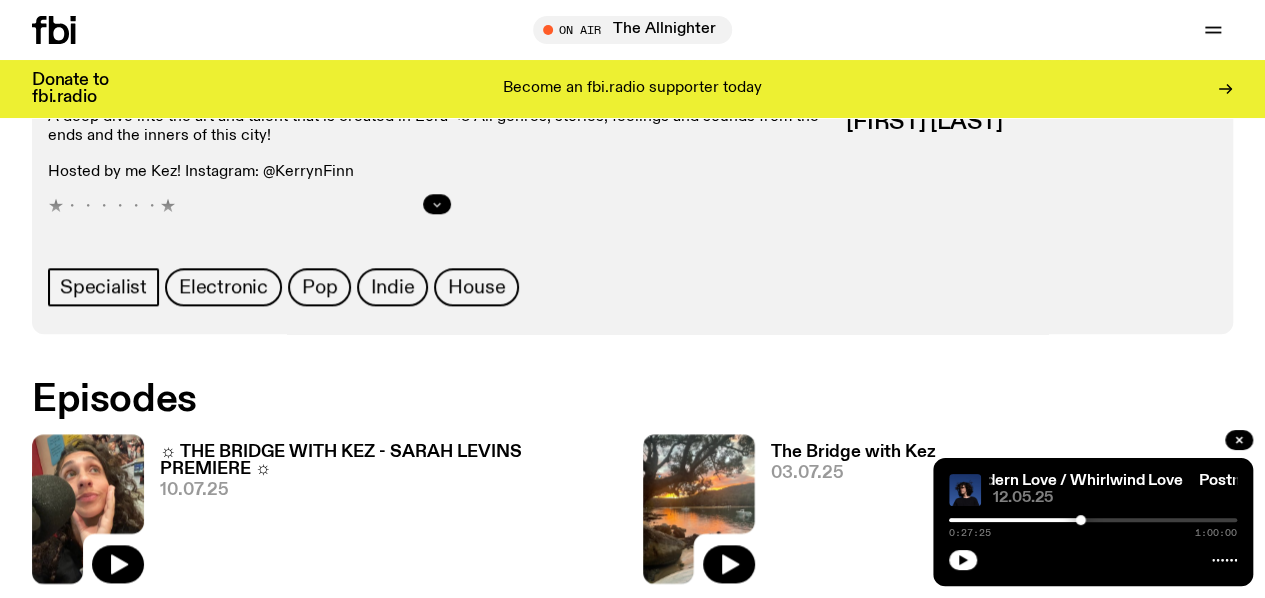 click at bounding box center [437, 204] 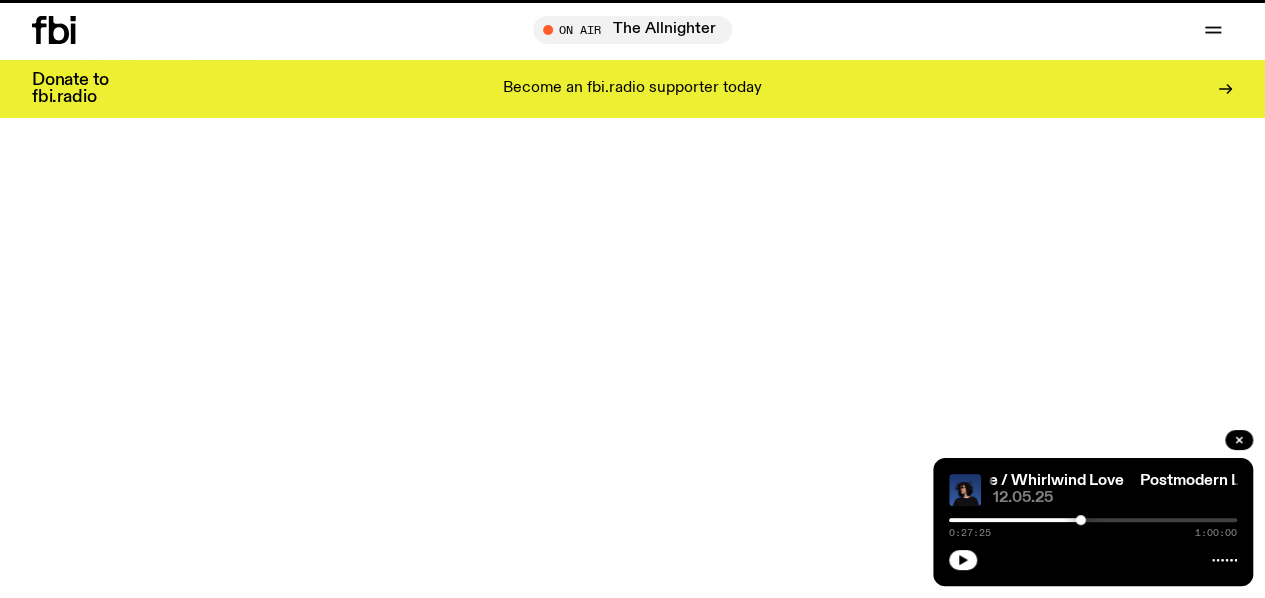 scroll, scrollTop: 856, scrollLeft: 0, axis: vertical 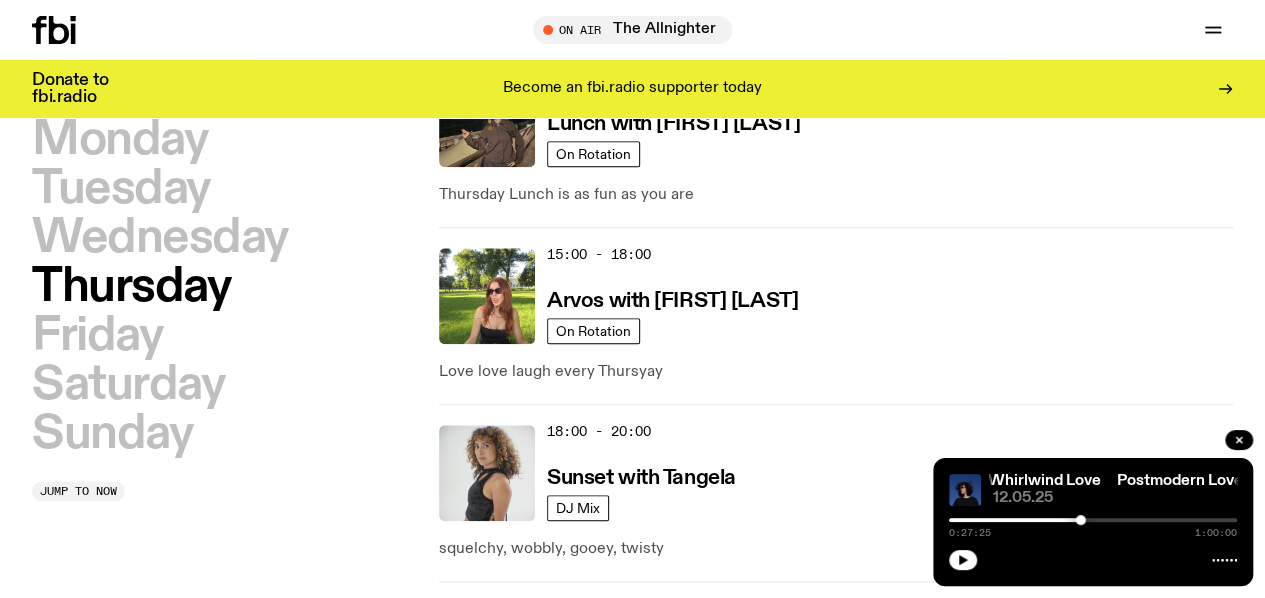 click on "Deep Web" at bounding box center (597, 832) 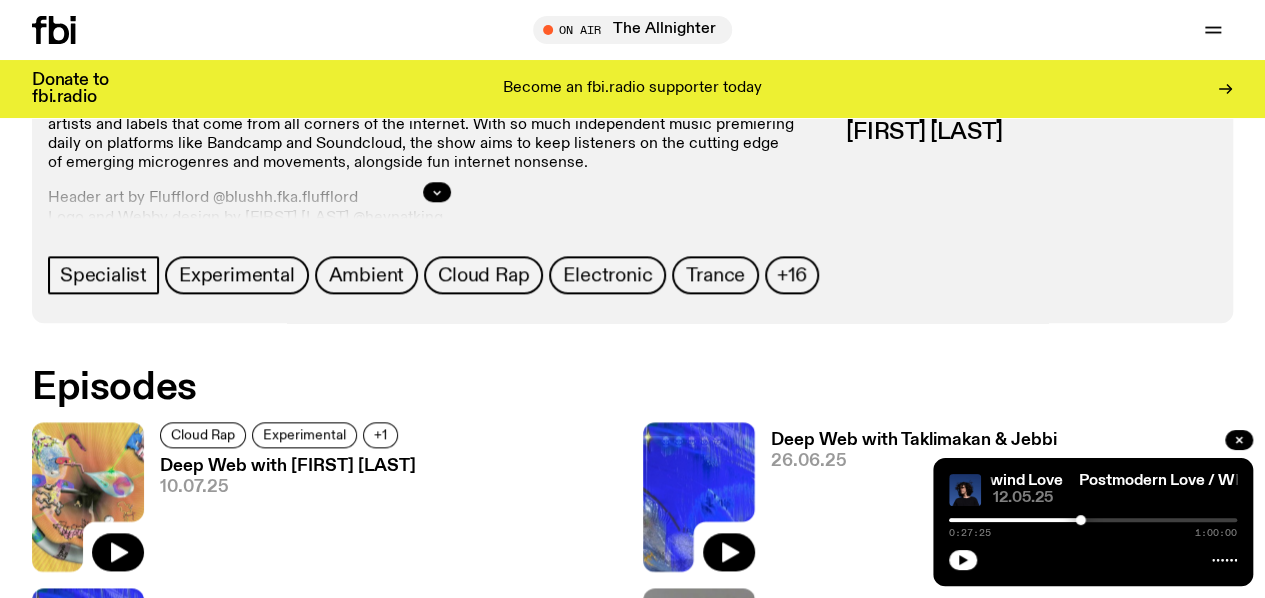 scroll, scrollTop: 944, scrollLeft: 0, axis: vertical 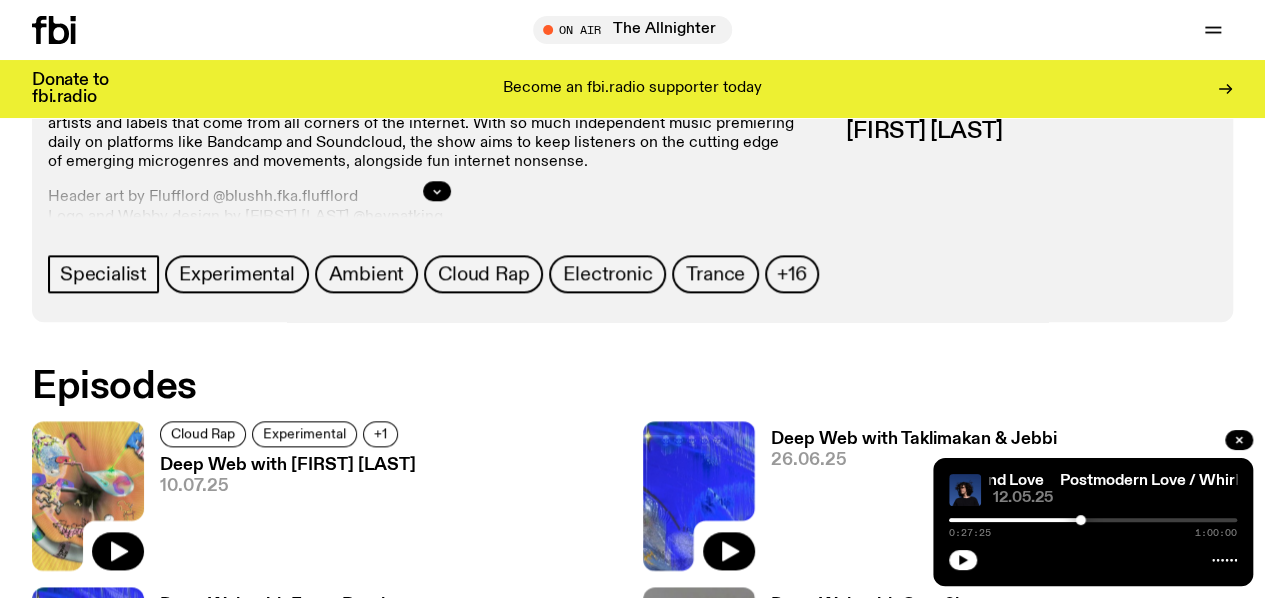 click at bounding box center [437, 191] 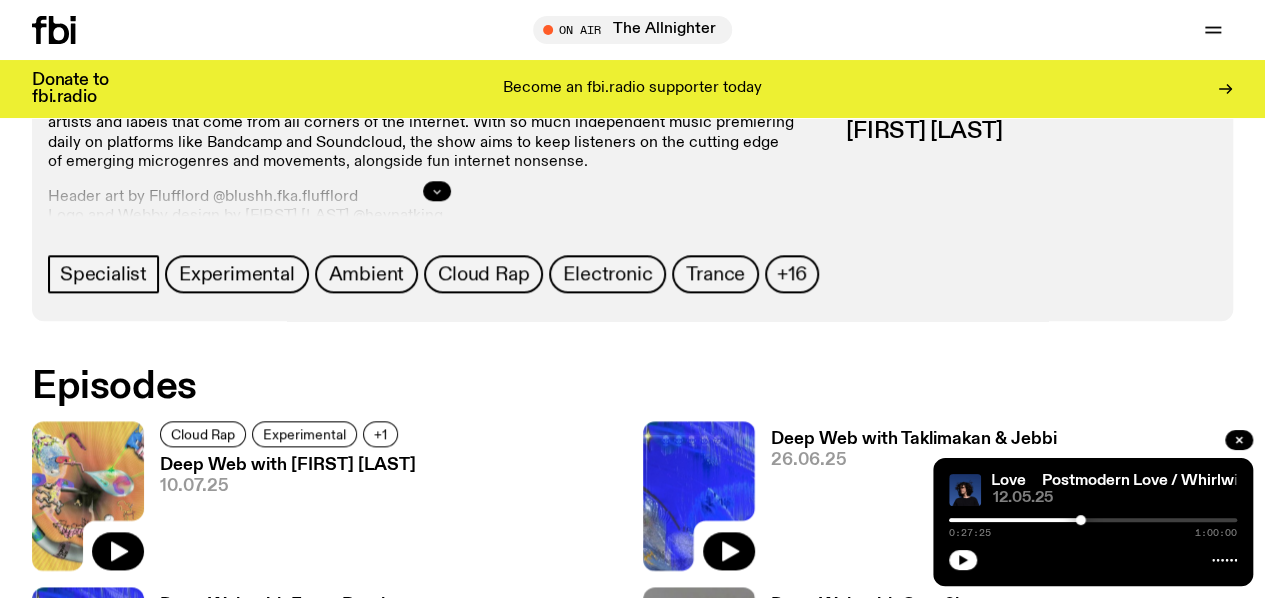 click 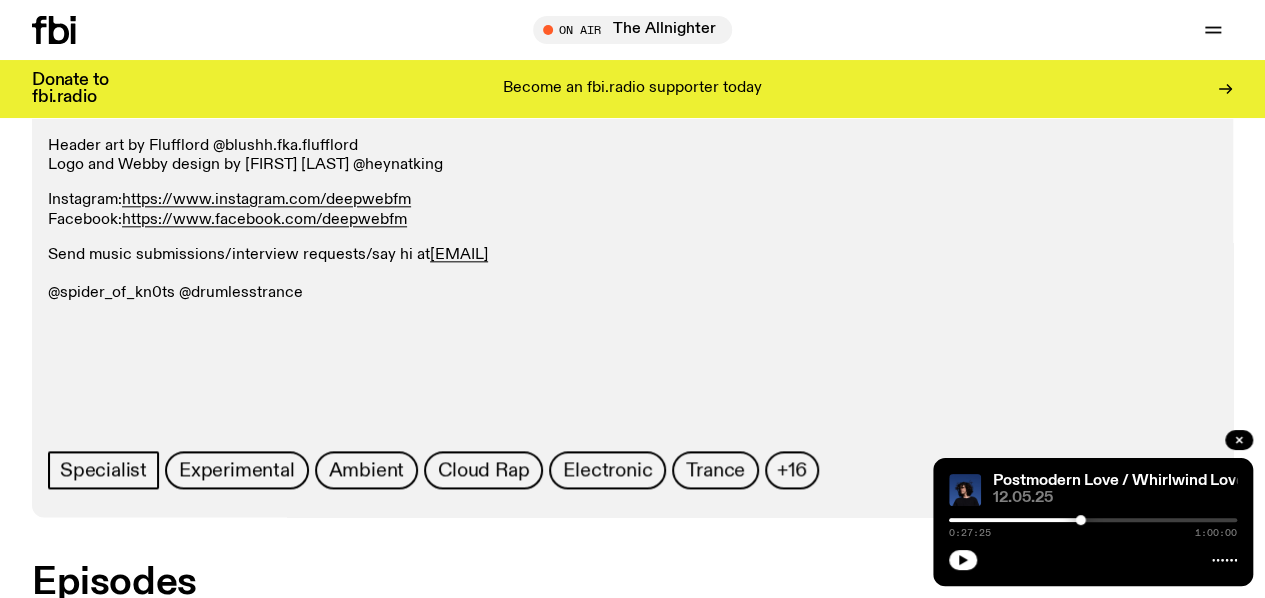 scroll, scrollTop: 996, scrollLeft: 0, axis: vertical 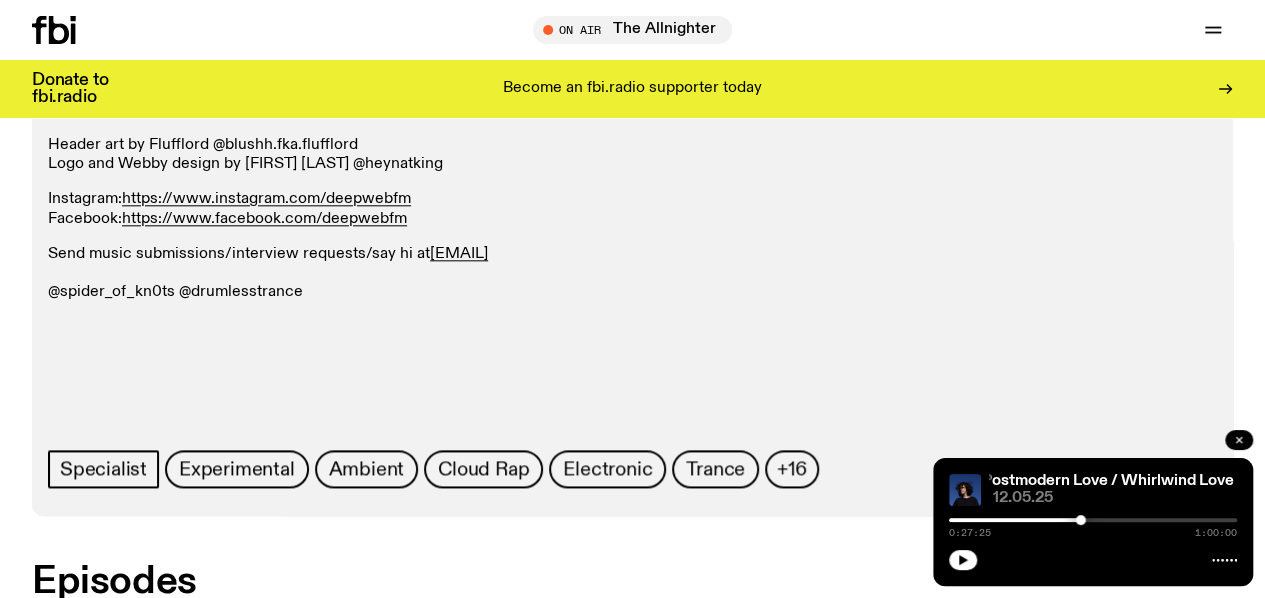 click at bounding box center [1239, 440] 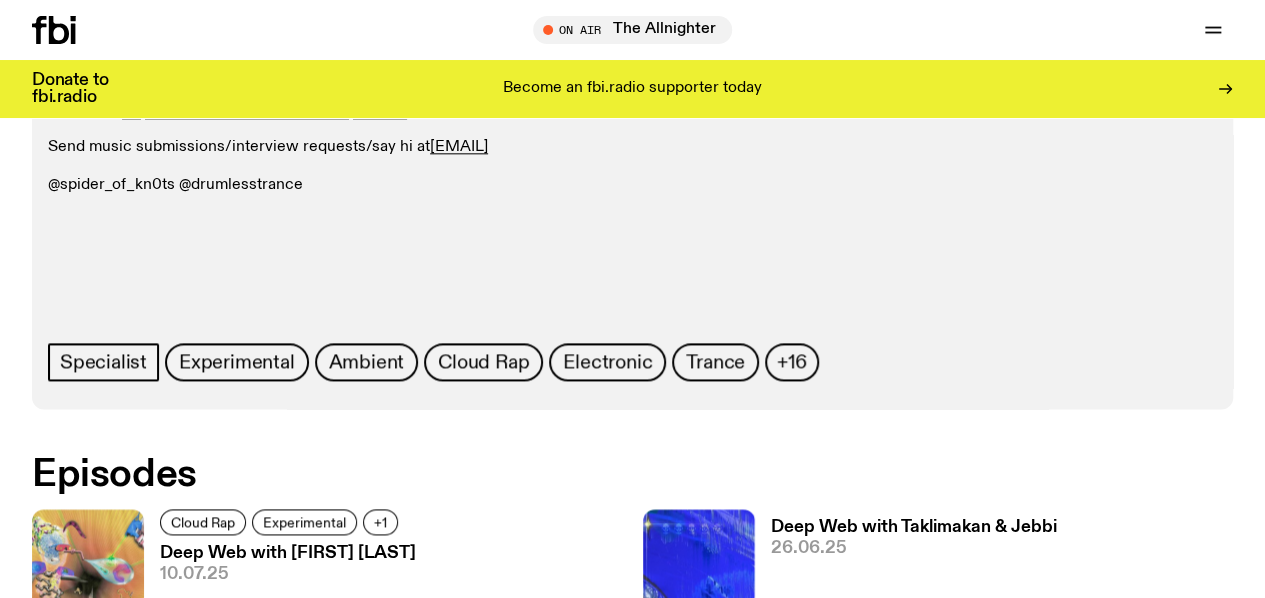 scroll, scrollTop: 1110, scrollLeft: 0, axis: vertical 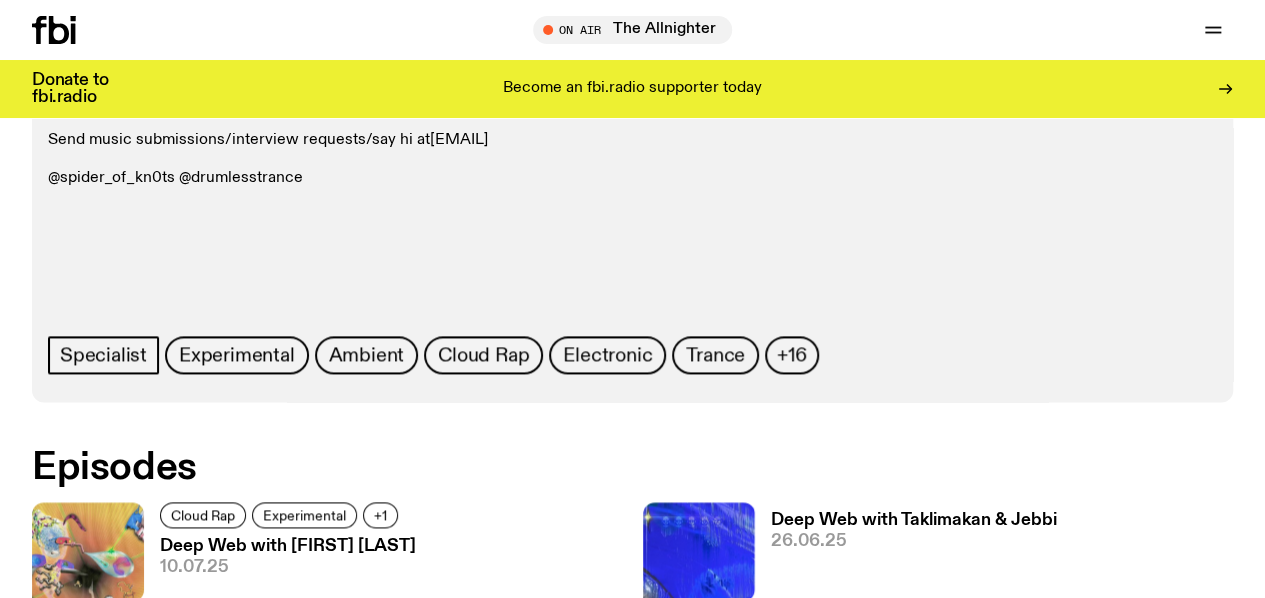 drag, startPoint x: 1086, startPoint y: 494, endPoint x: 900, endPoint y: 507, distance: 186.45375 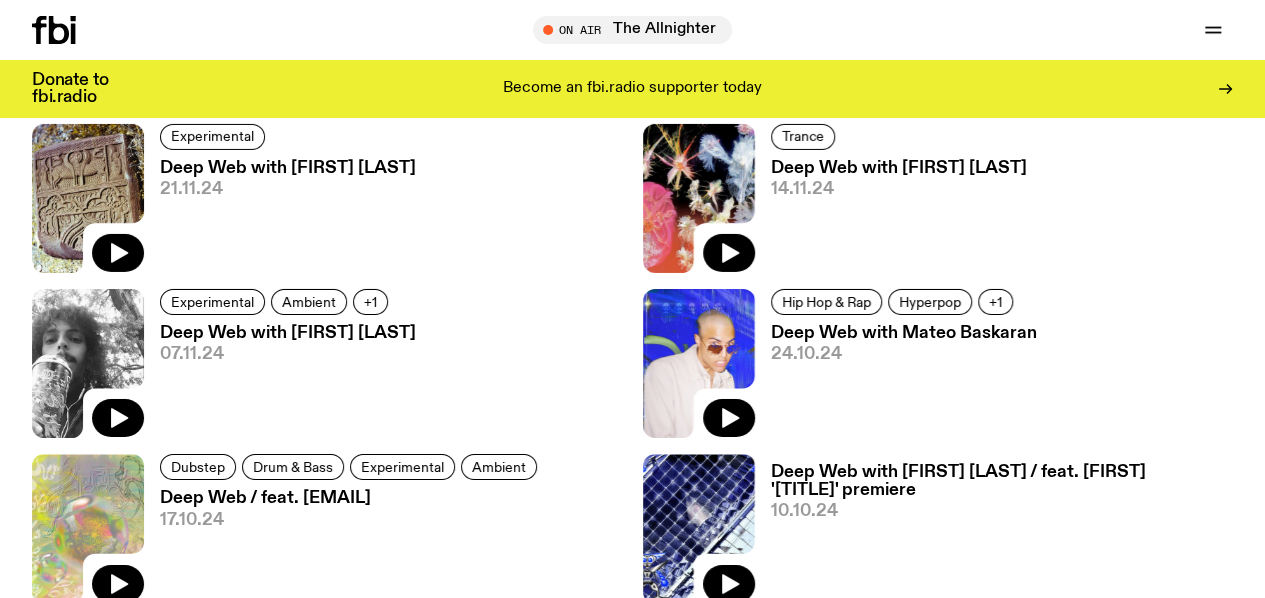 scroll, scrollTop: 3326, scrollLeft: 0, axis: vertical 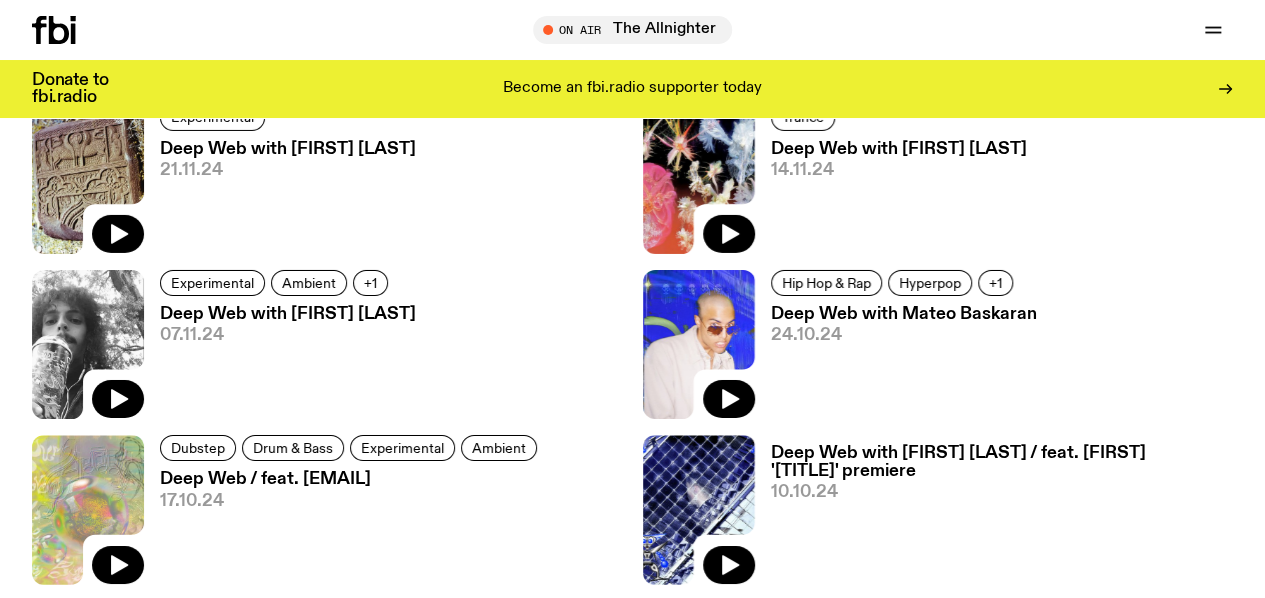 drag, startPoint x: 1032, startPoint y: 494, endPoint x: 1144, endPoint y: 405, distance: 143.05594 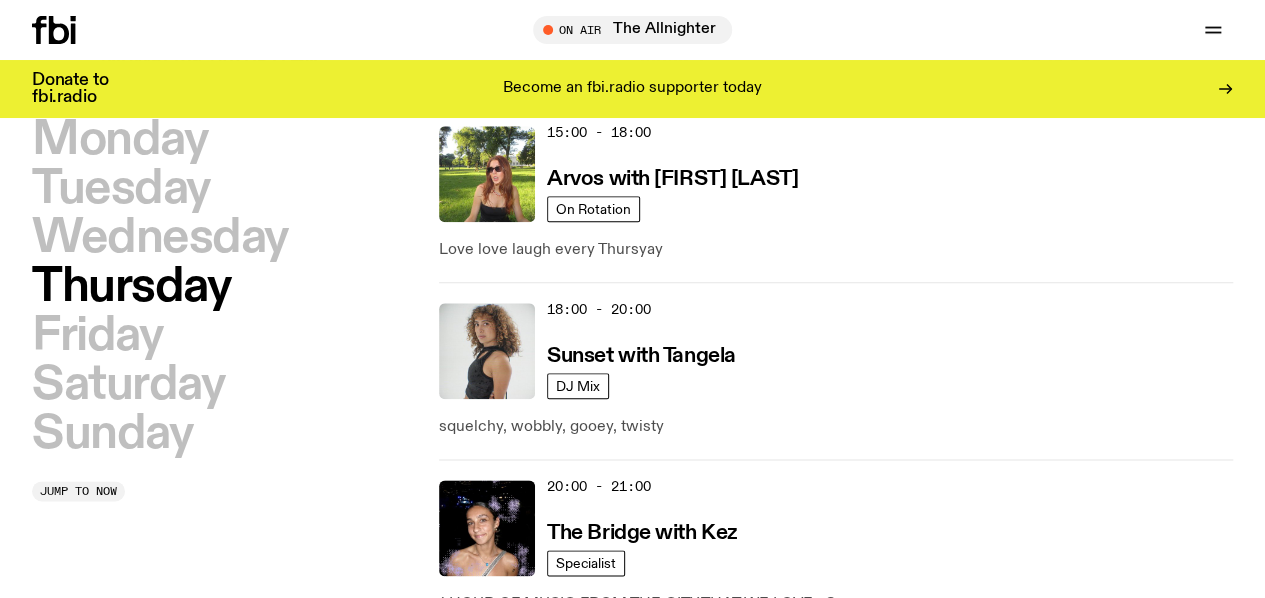scroll, scrollTop: 1038, scrollLeft: 0, axis: vertical 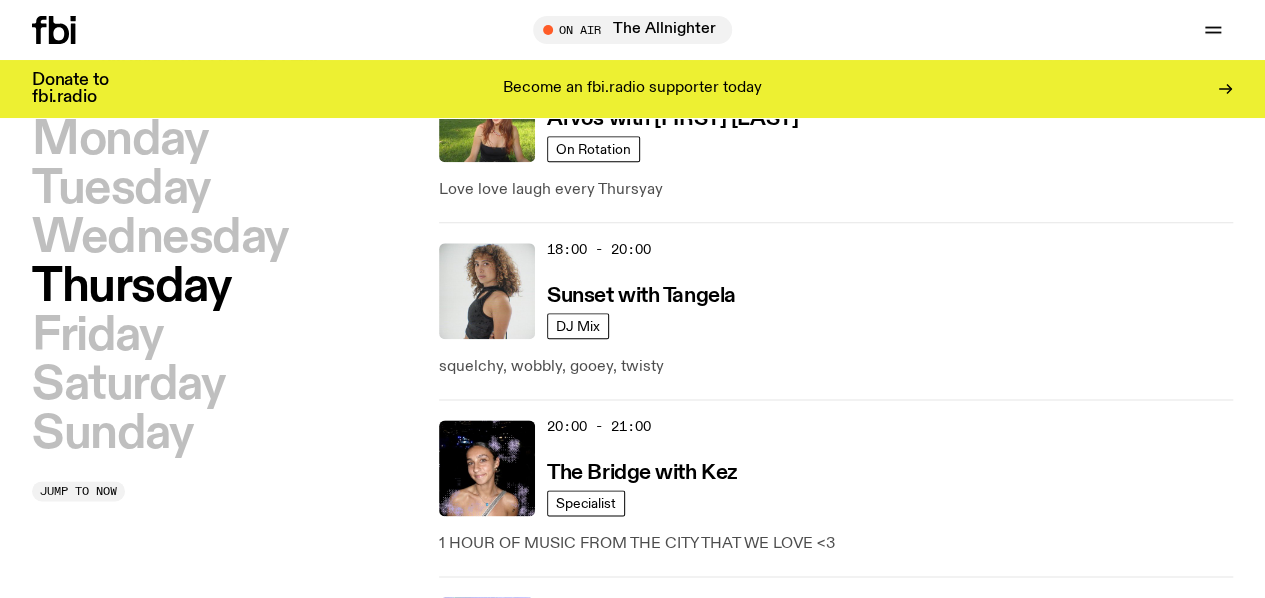click on "Mithril" at bounding box center (577, 827) 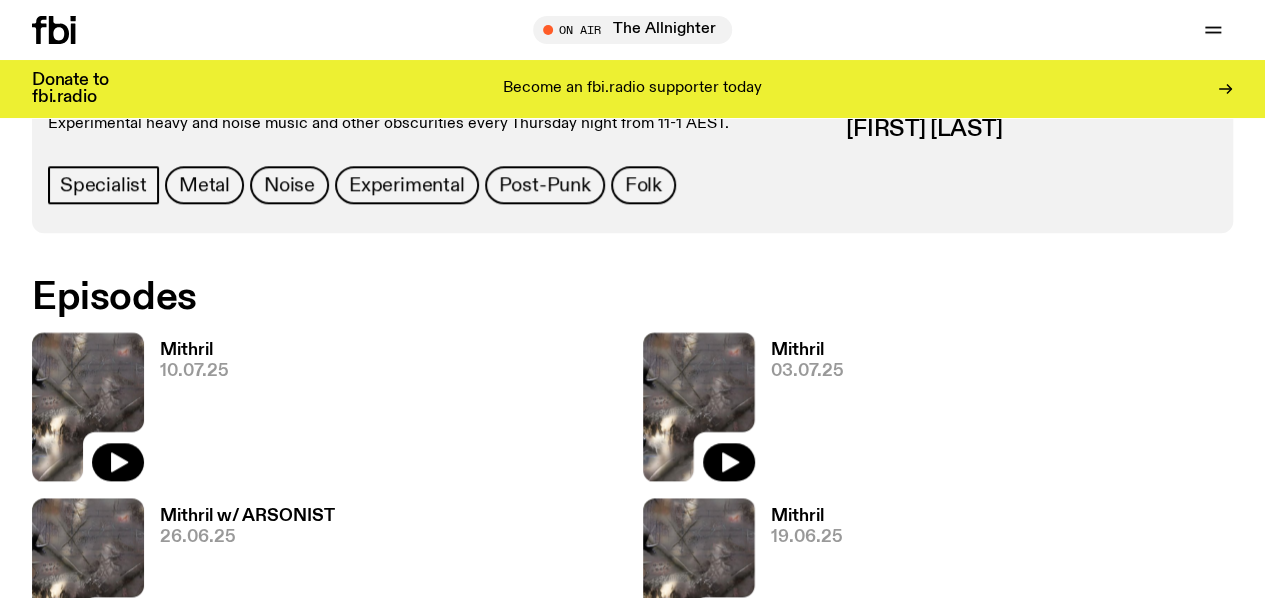 scroll, scrollTop: 924, scrollLeft: 0, axis: vertical 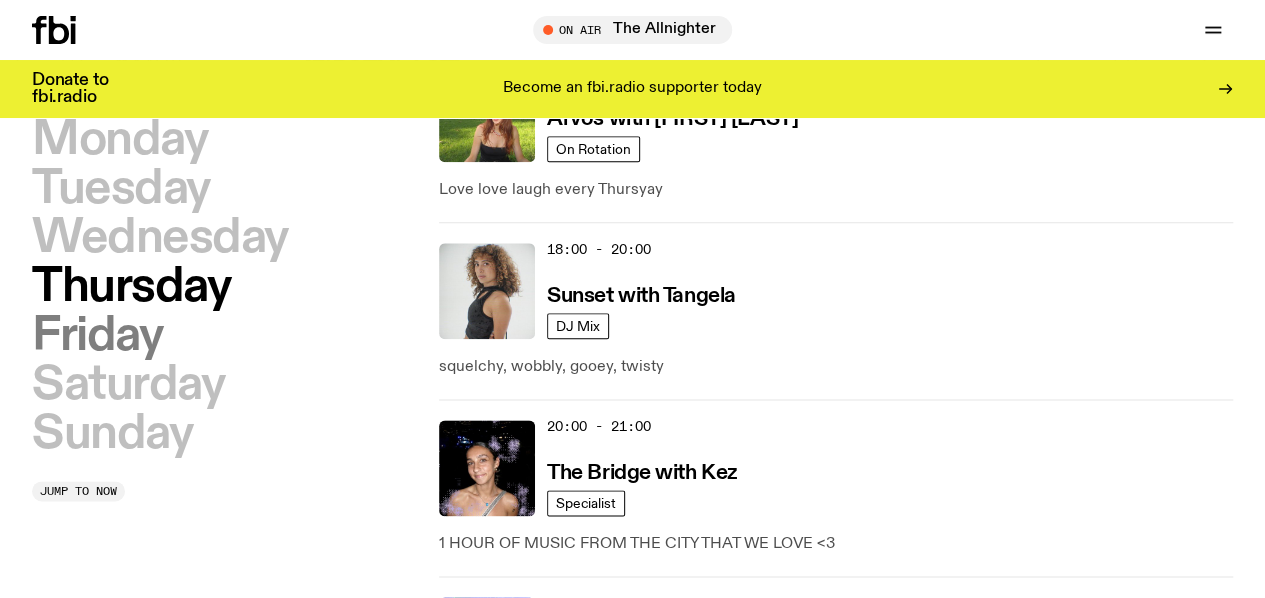 click on "Friday" at bounding box center (97, 336) 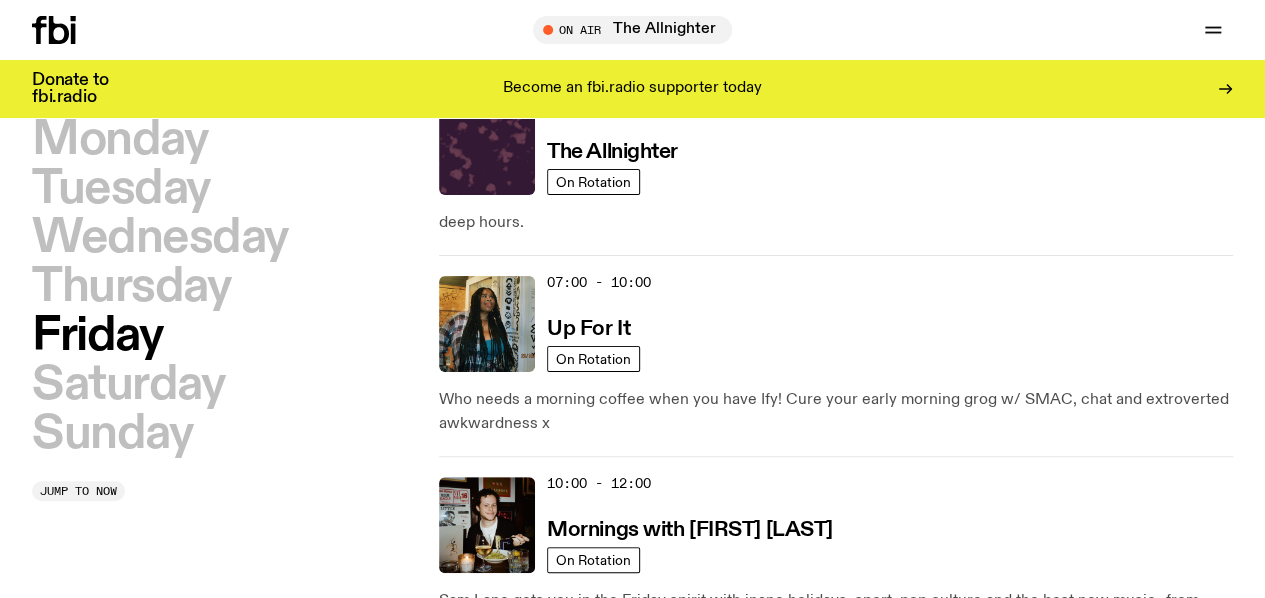 scroll, scrollTop: 97, scrollLeft: 0, axis: vertical 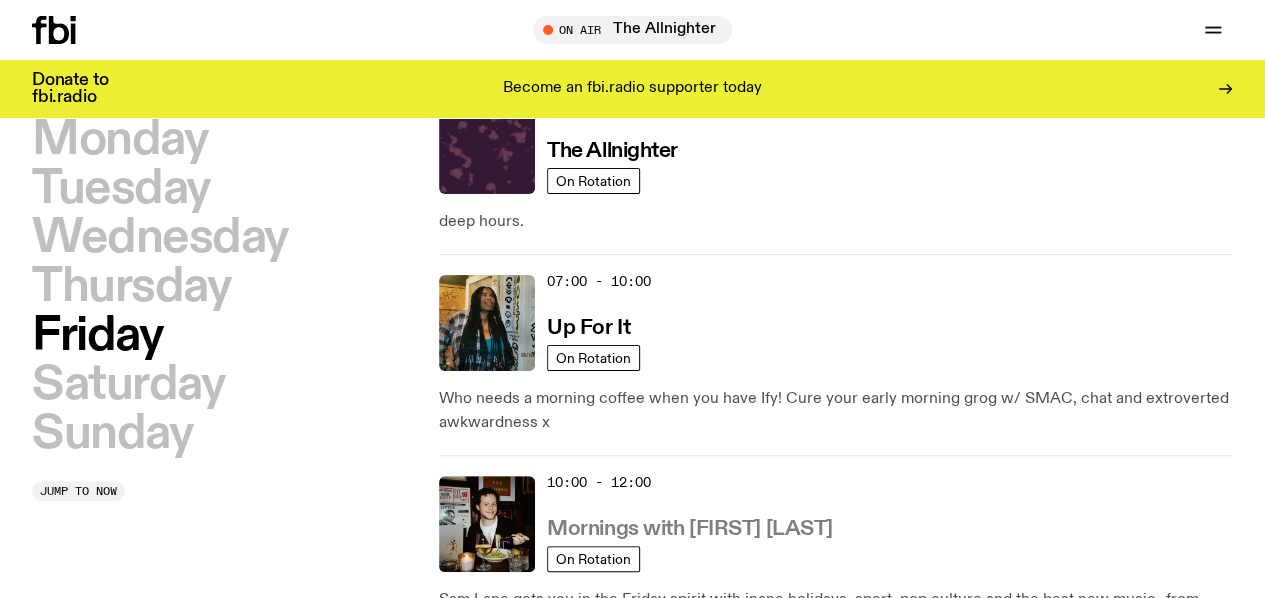 click on "Mornings with [FIRST] [LAST]" at bounding box center [690, 529] 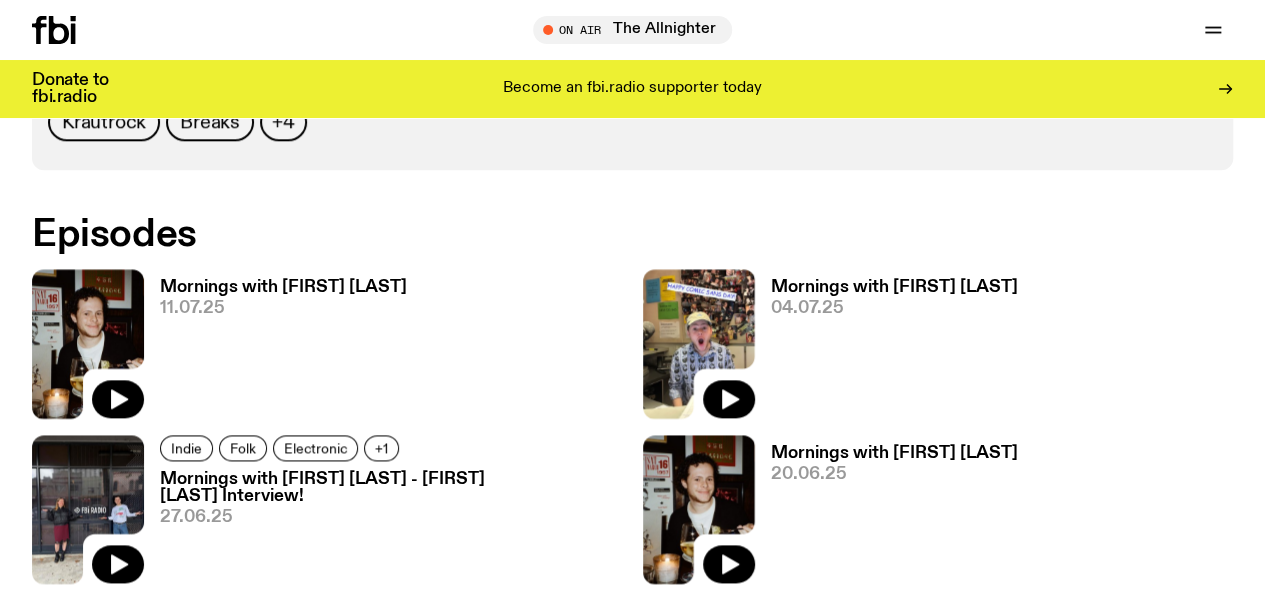 scroll, scrollTop: 1011, scrollLeft: 0, axis: vertical 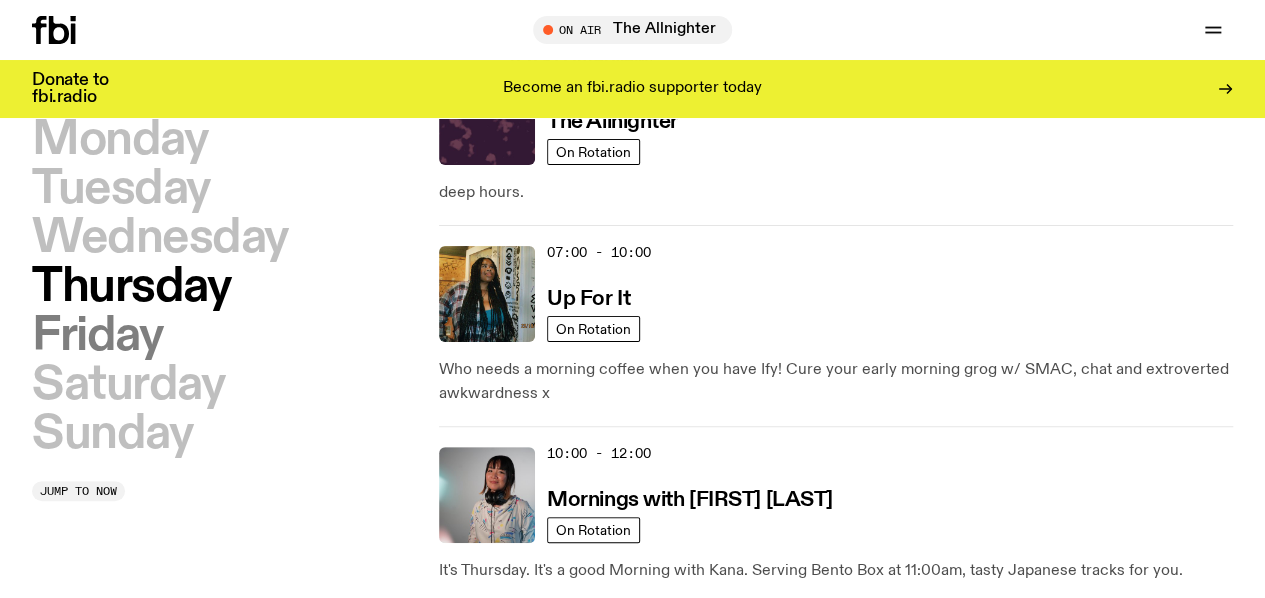 click on "Friday" at bounding box center [97, 336] 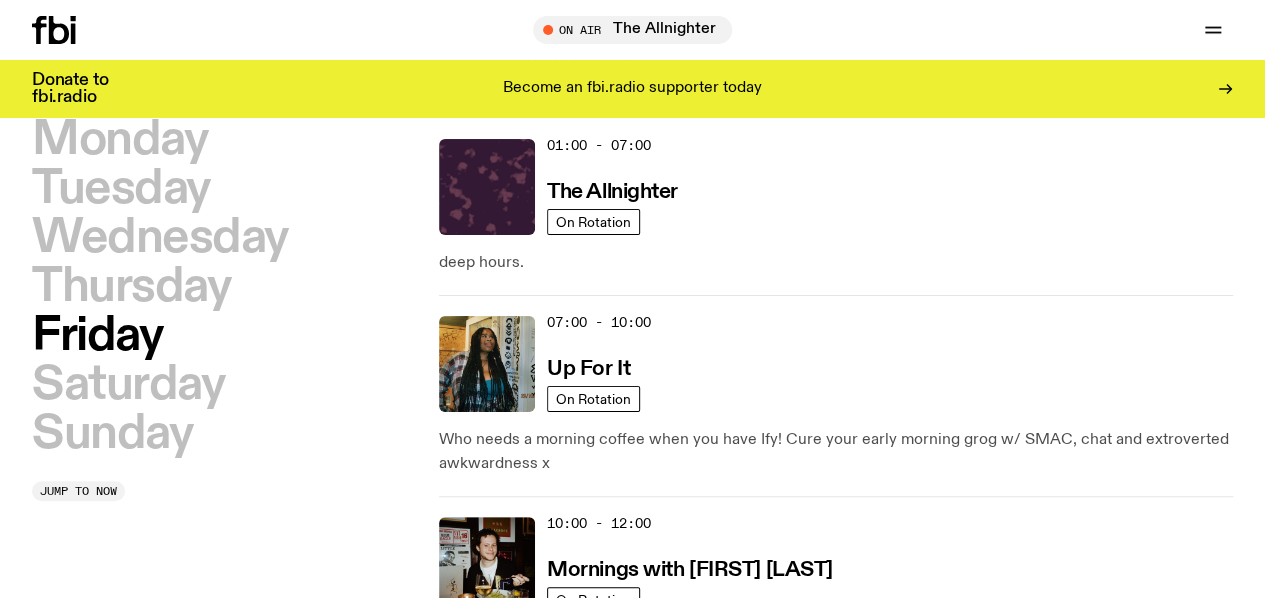 scroll, scrollTop: 263, scrollLeft: 0, axis: vertical 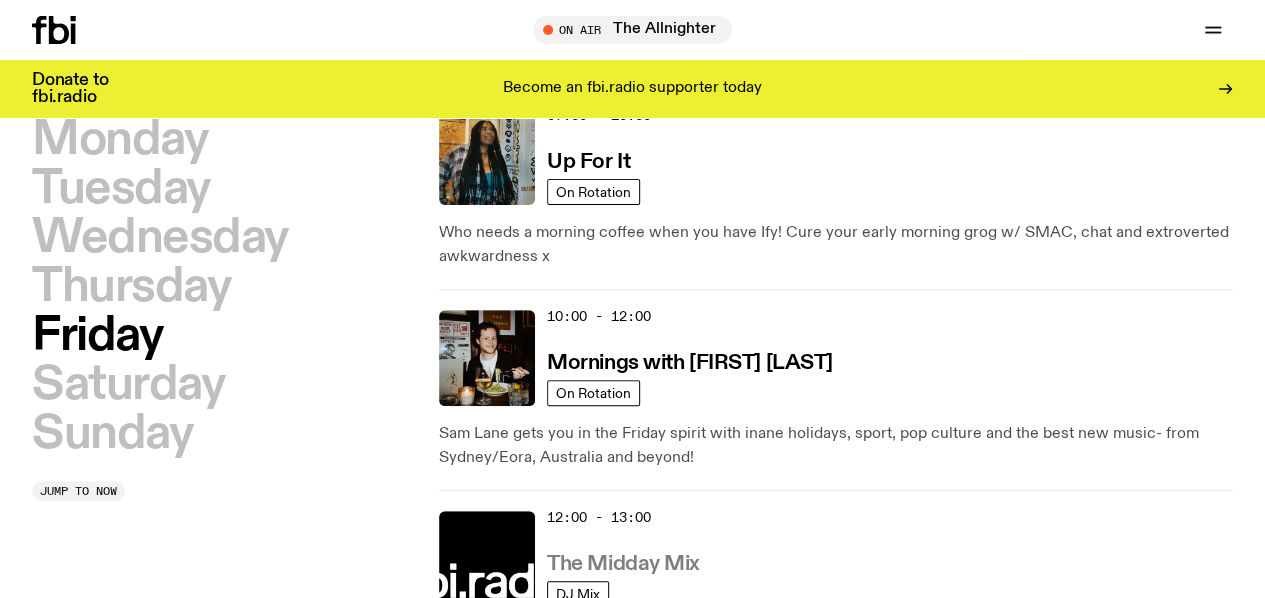 click on "The Midday Mix" at bounding box center [623, 564] 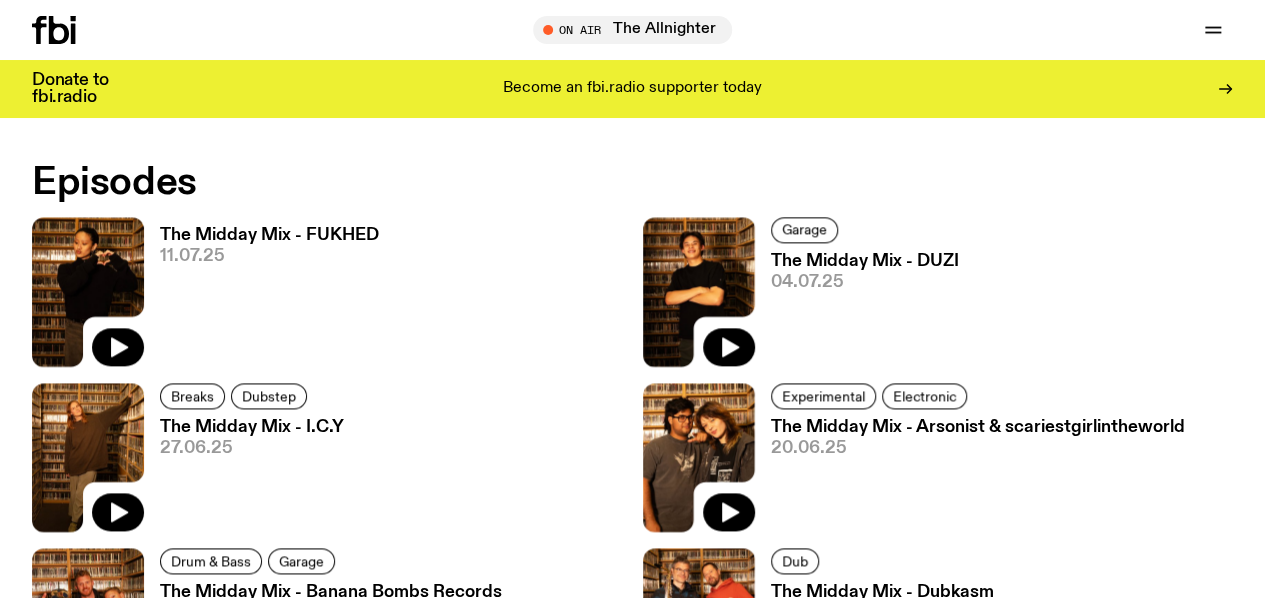 scroll, scrollTop: 1064, scrollLeft: 0, axis: vertical 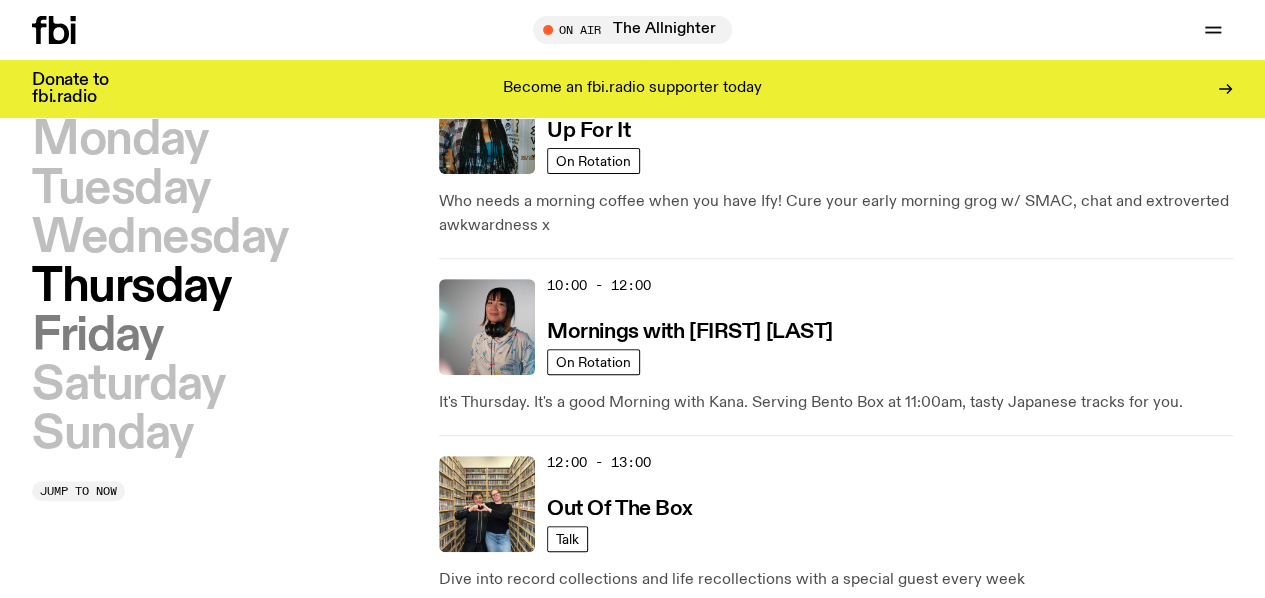 click on "Friday" at bounding box center (97, 336) 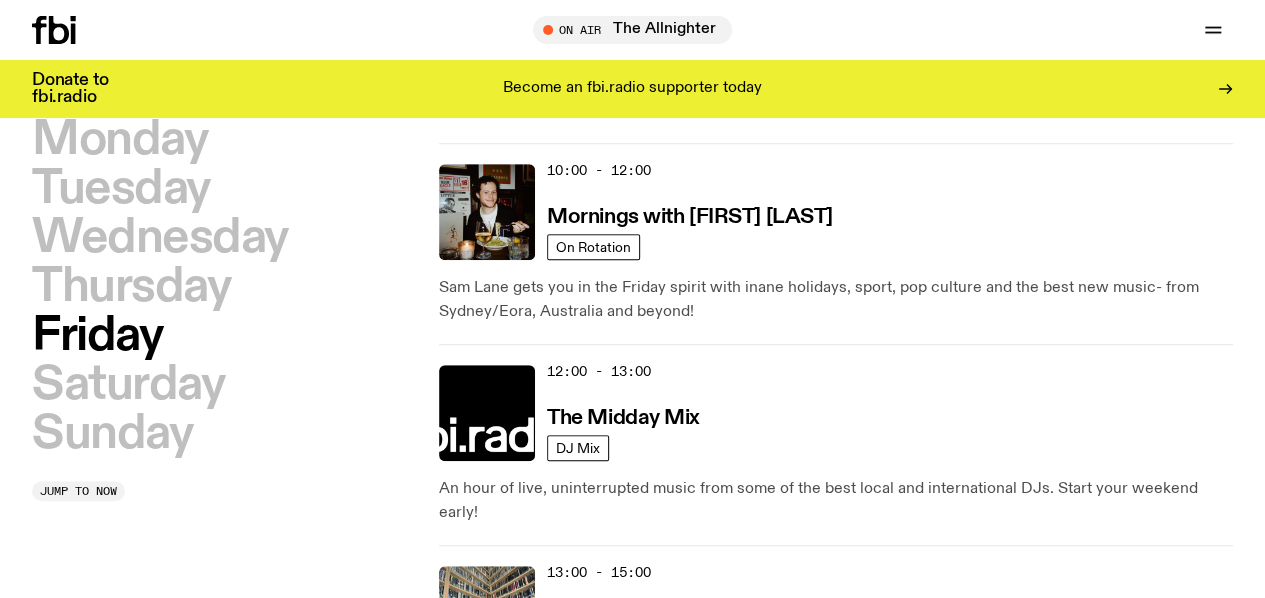 scroll, scrollTop: 410, scrollLeft: 0, axis: vertical 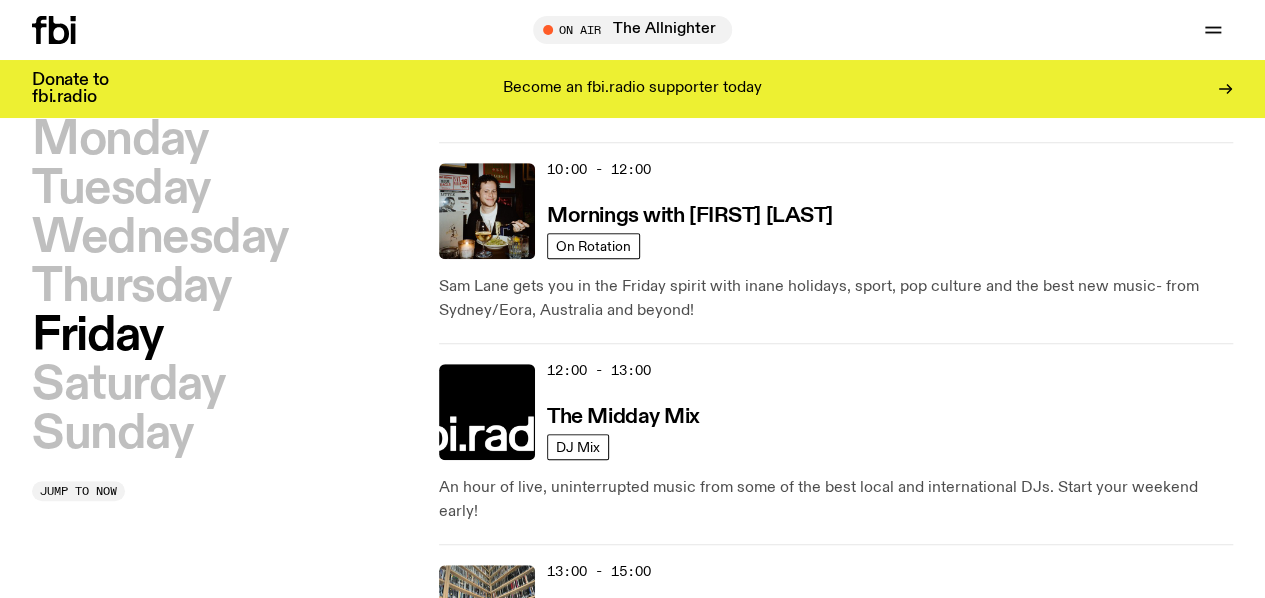 click on "The Playlist" at bounding box center (601, 618) 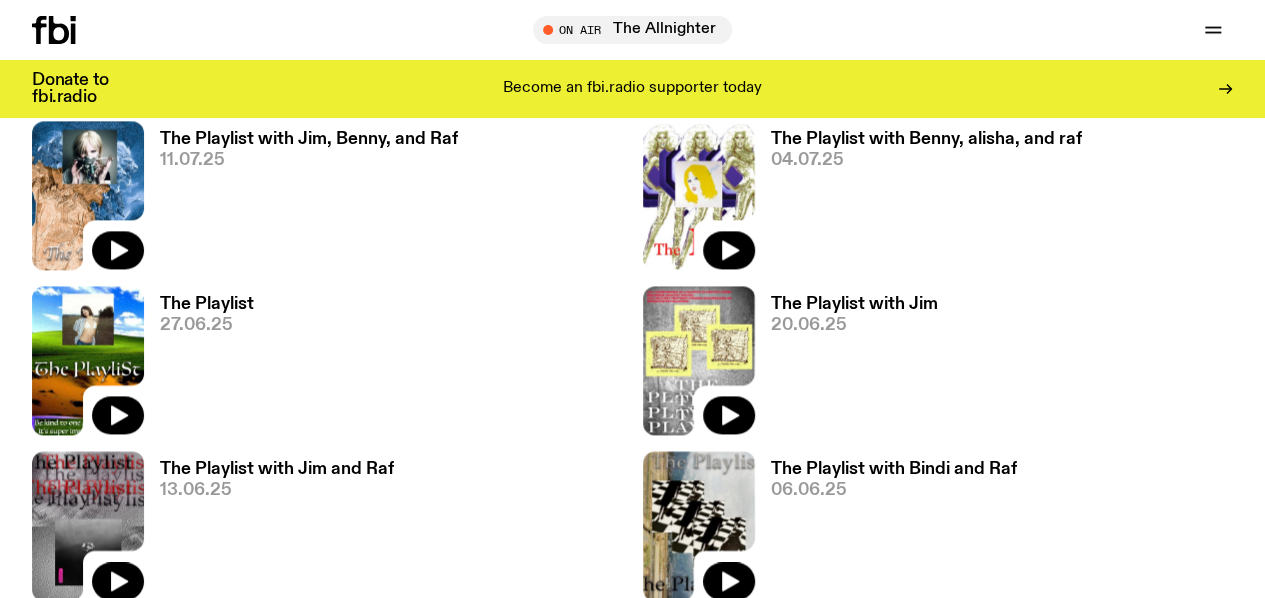 scroll, scrollTop: 1204, scrollLeft: 0, axis: vertical 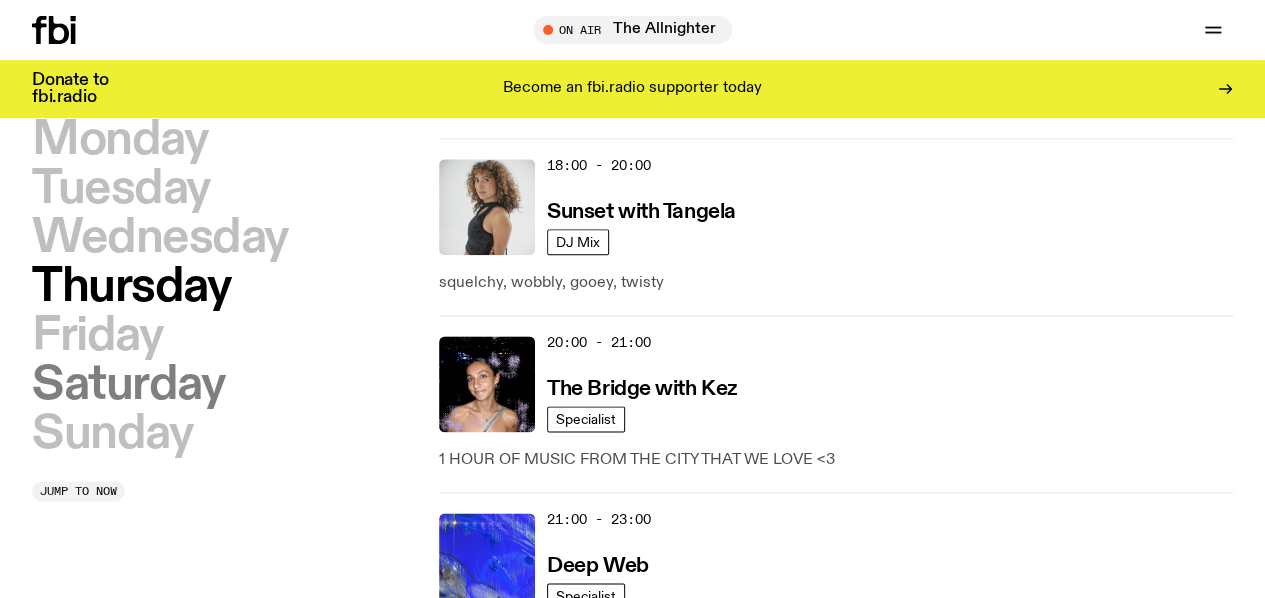 click on "Saturday" at bounding box center [128, 385] 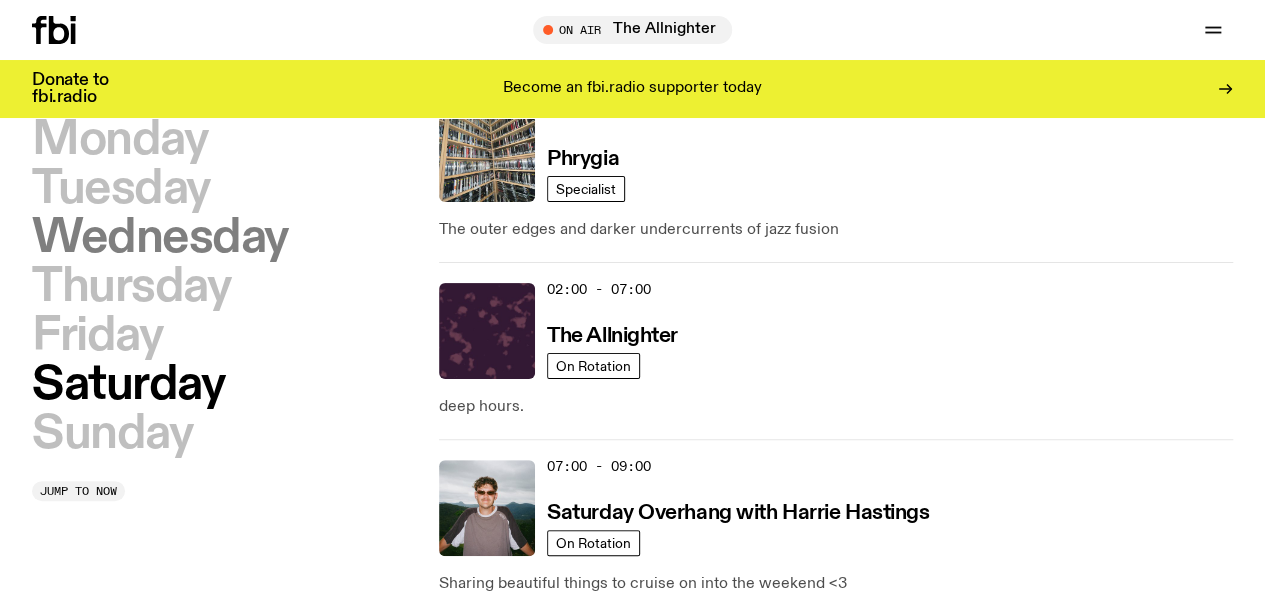 scroll, scrollTop: 56, scrollLeft: 0, axis: vertical 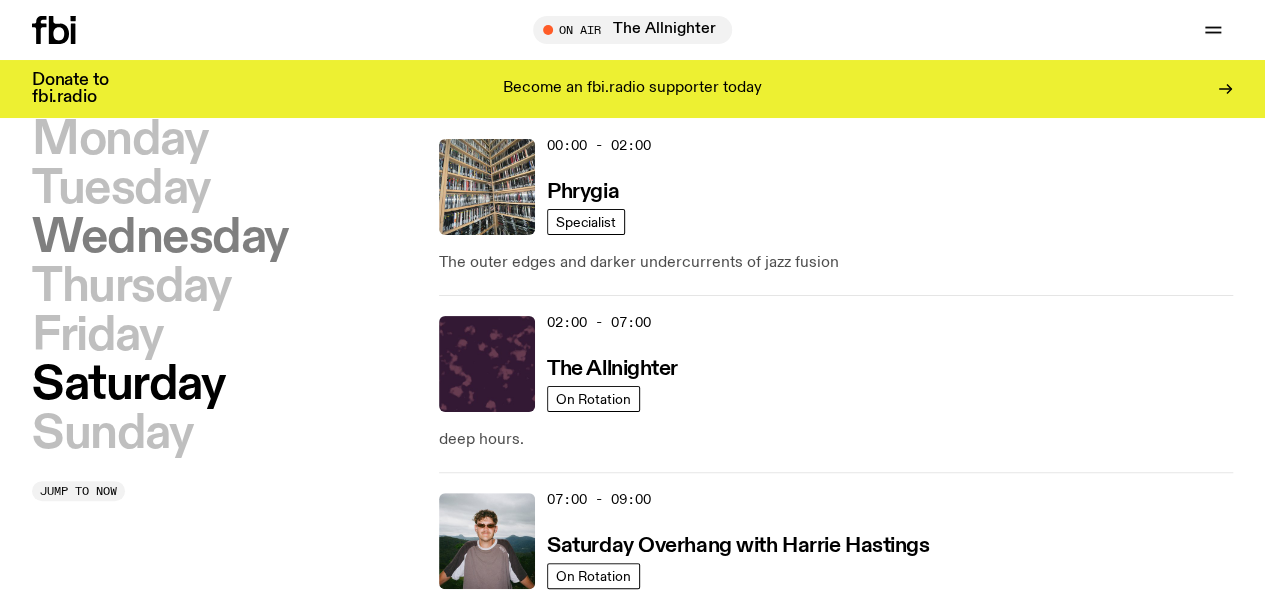 click on "Wednesday" at bounding box center [160, 238] 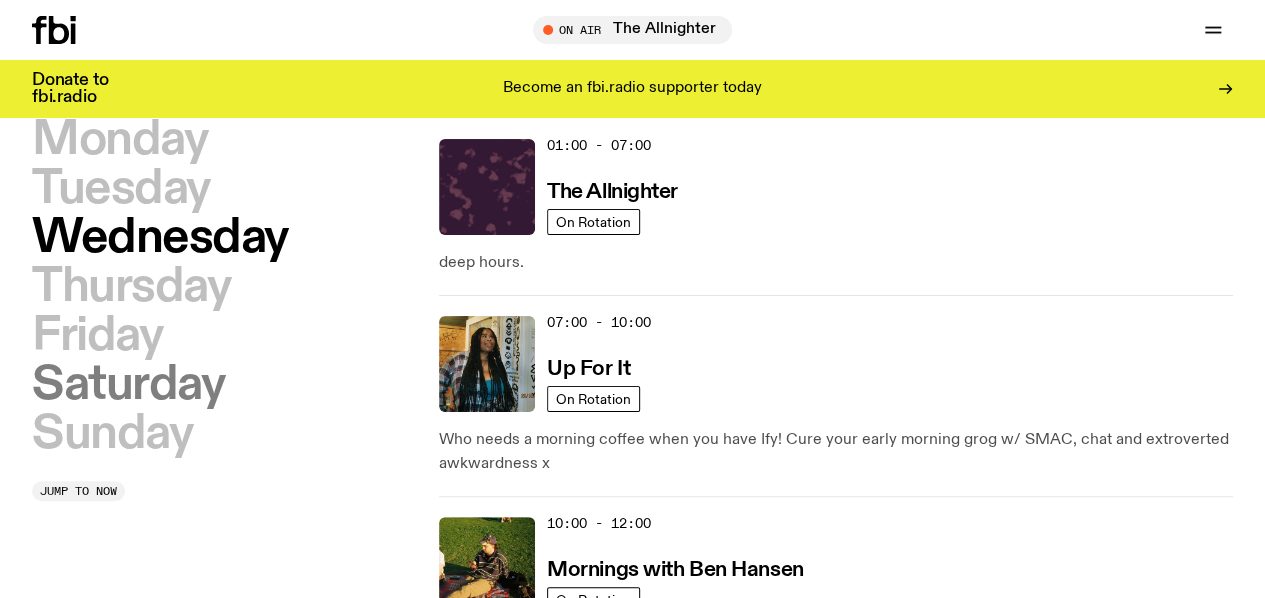 click on "Saturday" at bounding box center [128, 385] 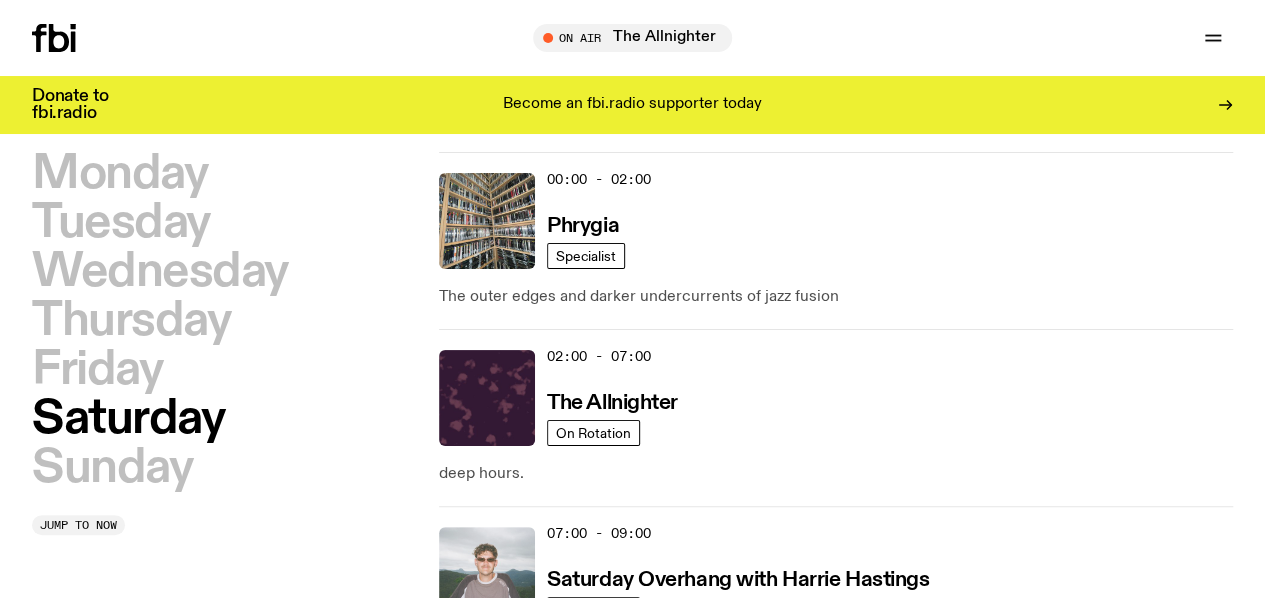 scroll, scrollTop: 0, scrollLeft: 0, axis: both 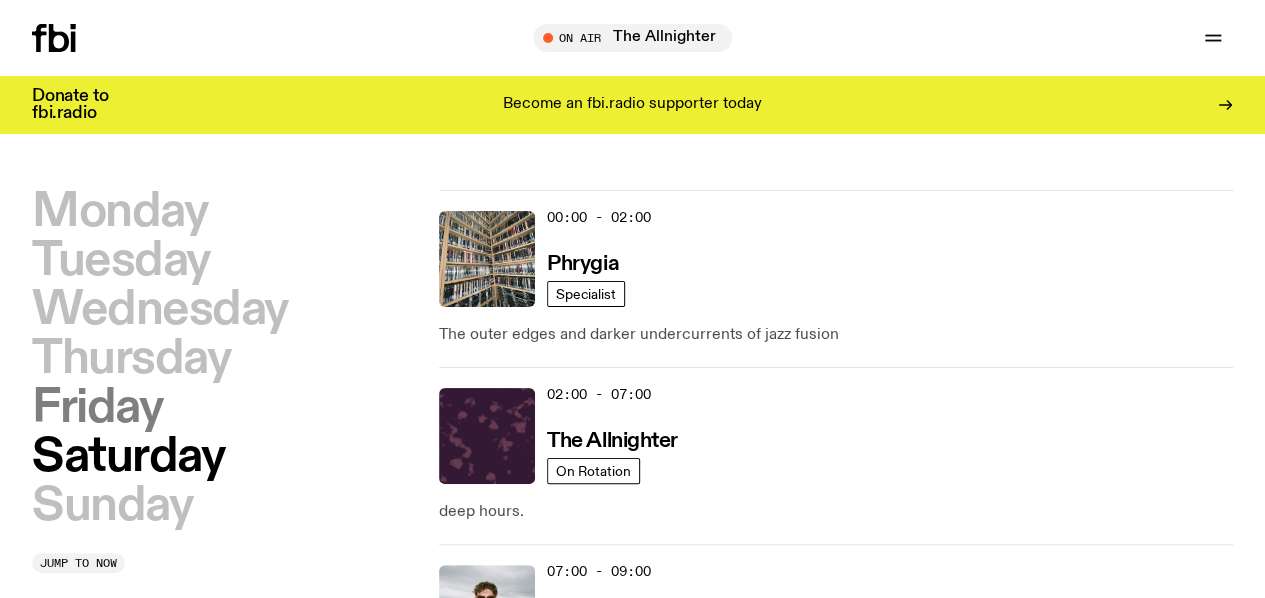 click on "Friday" at bounding box center (97, 408) 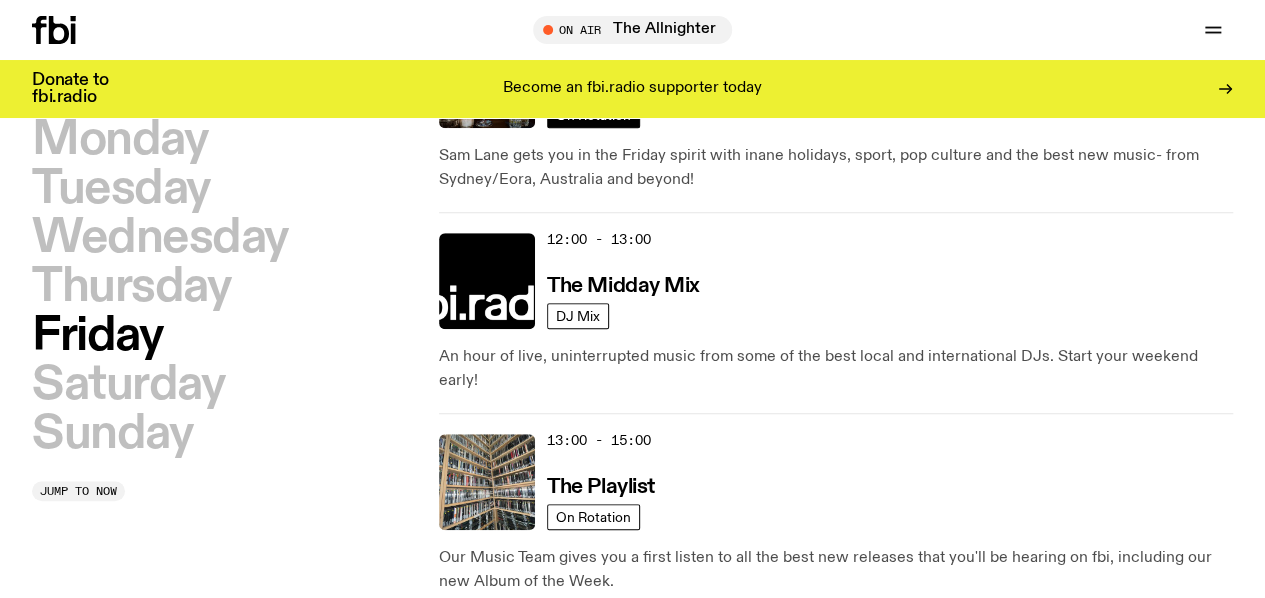 scroll, scrollTop: 559, scrollLeft: 0, axis: vertical 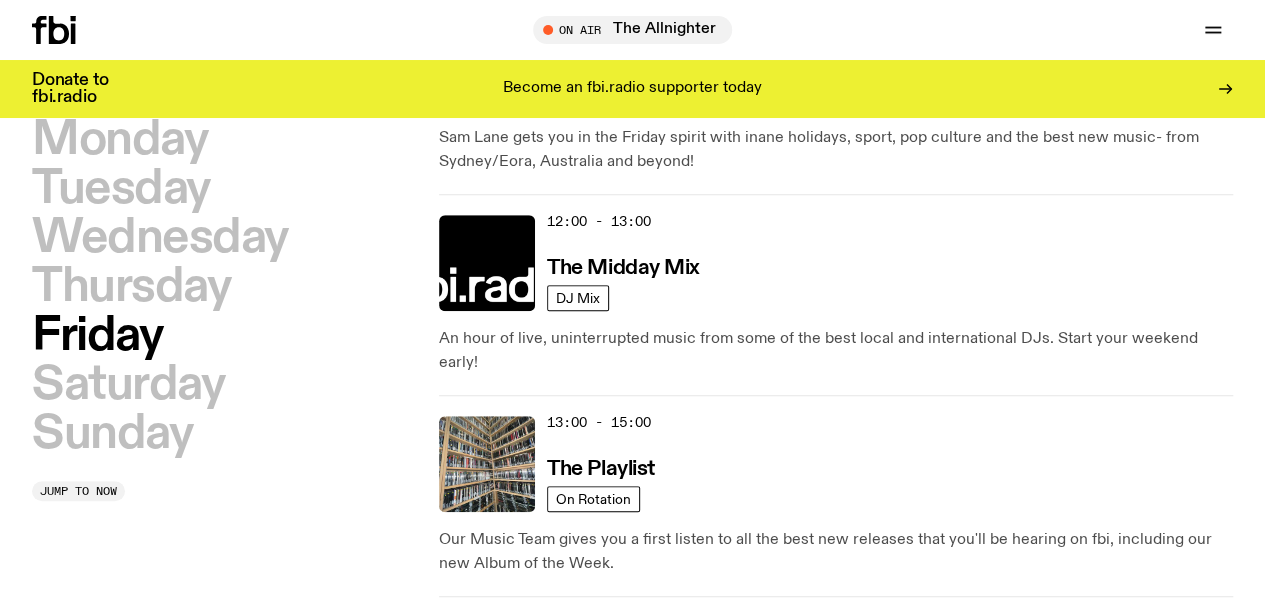 click on "Arvos with Ruby and Al" at bounding box center [657, 670] 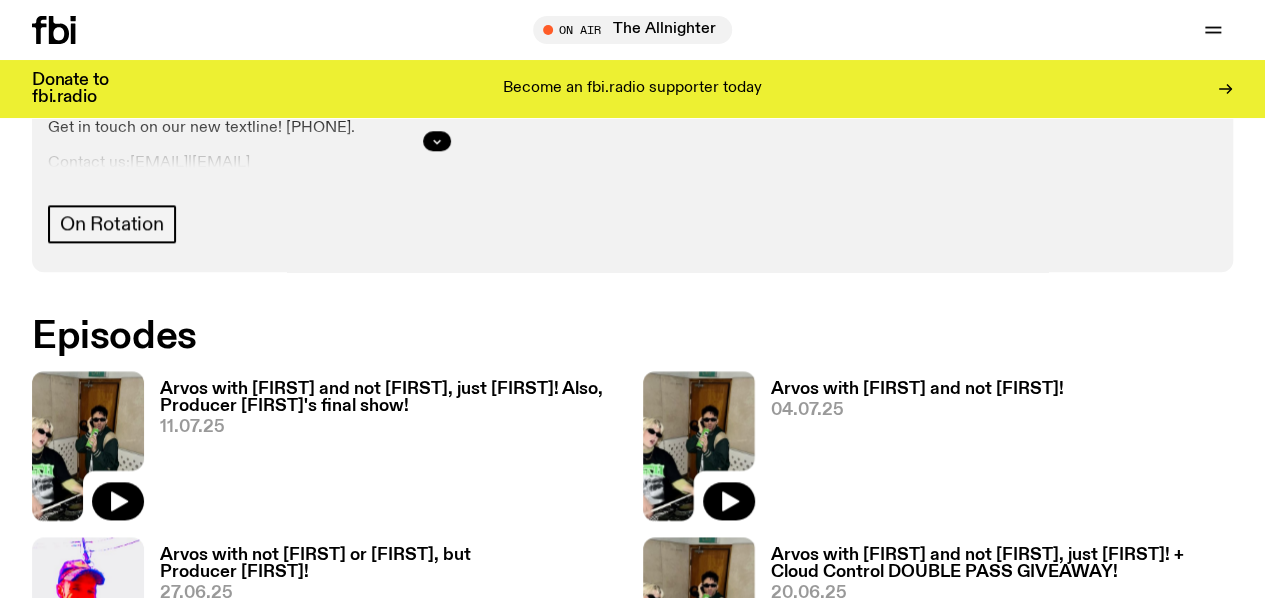 scroll, scrollTop: 990, scrollLeft: 0, axis: vertical 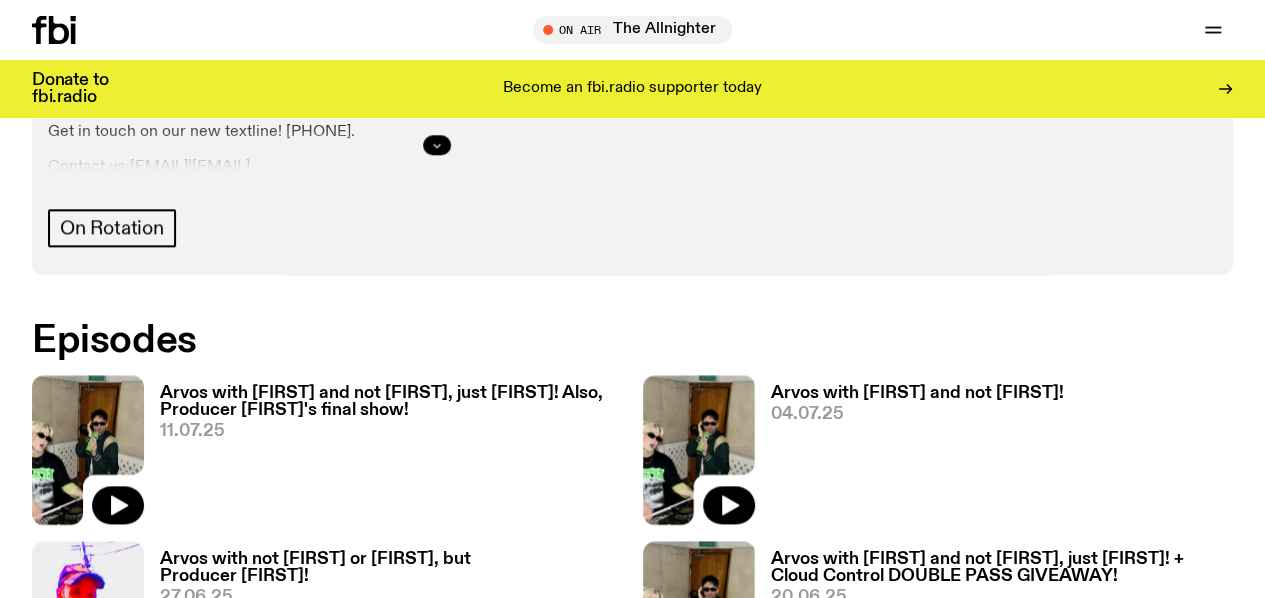 click at bounding box center [437, 145] 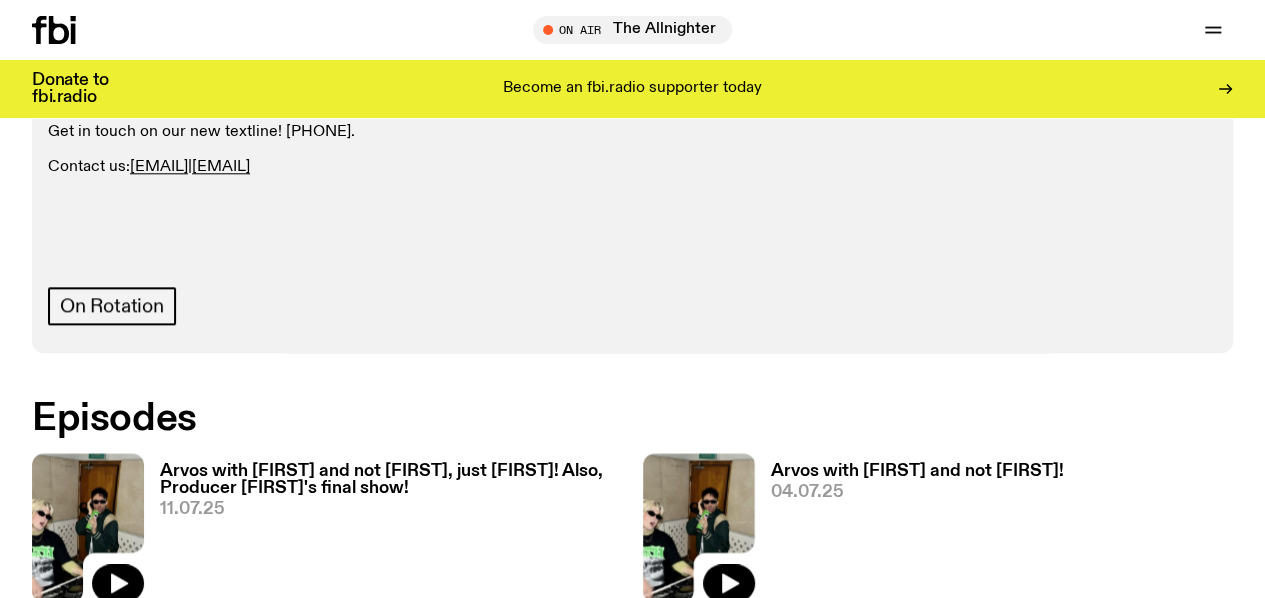 drag, startPoint x: 958, startPoint y: 354, endPoint x: 1020, endPoint y: 379, distance: 66.85058 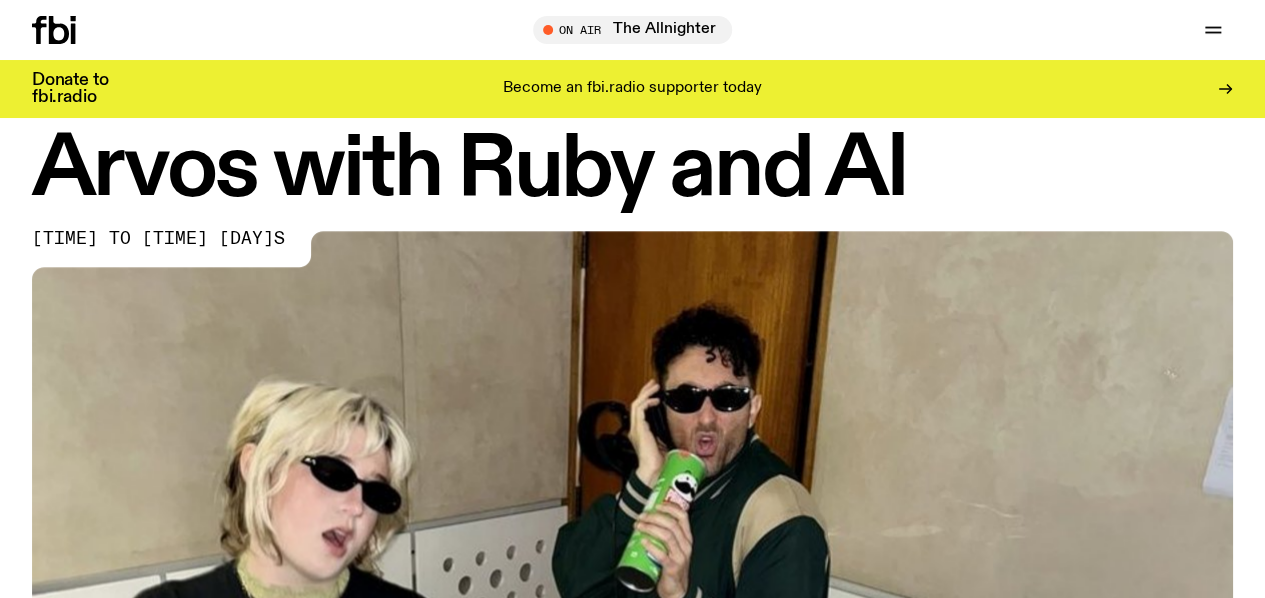 scroll, scrollTop: 45, scrollLeft: 0, axis: vertical 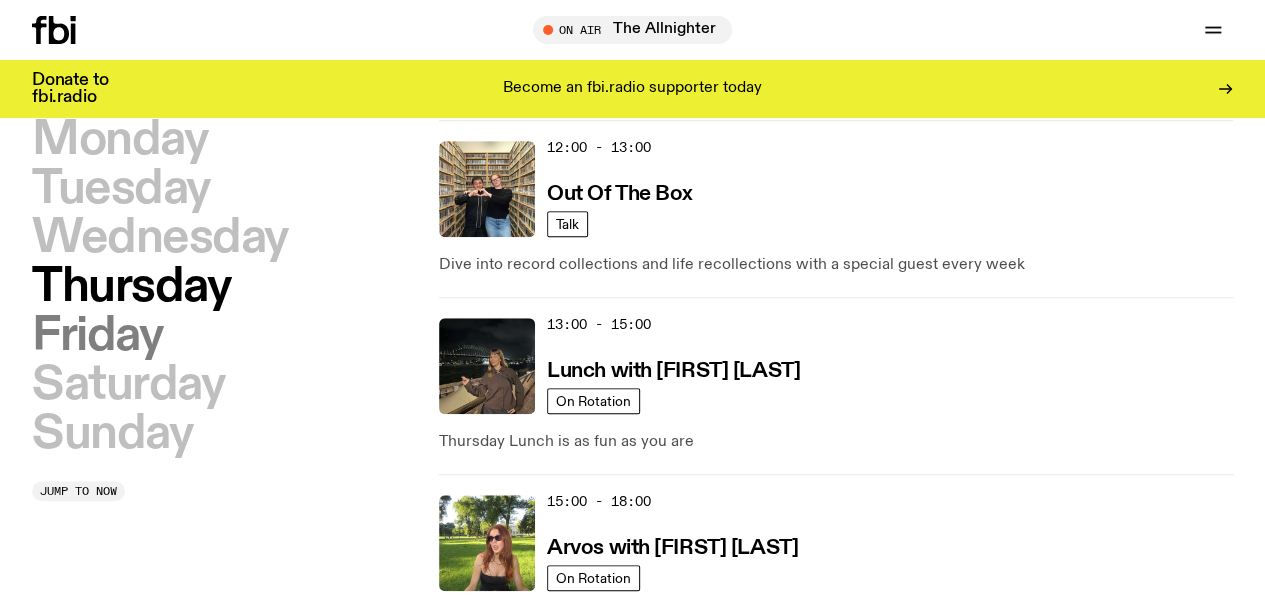 click on "Friday" at bounding box center [97, 336] 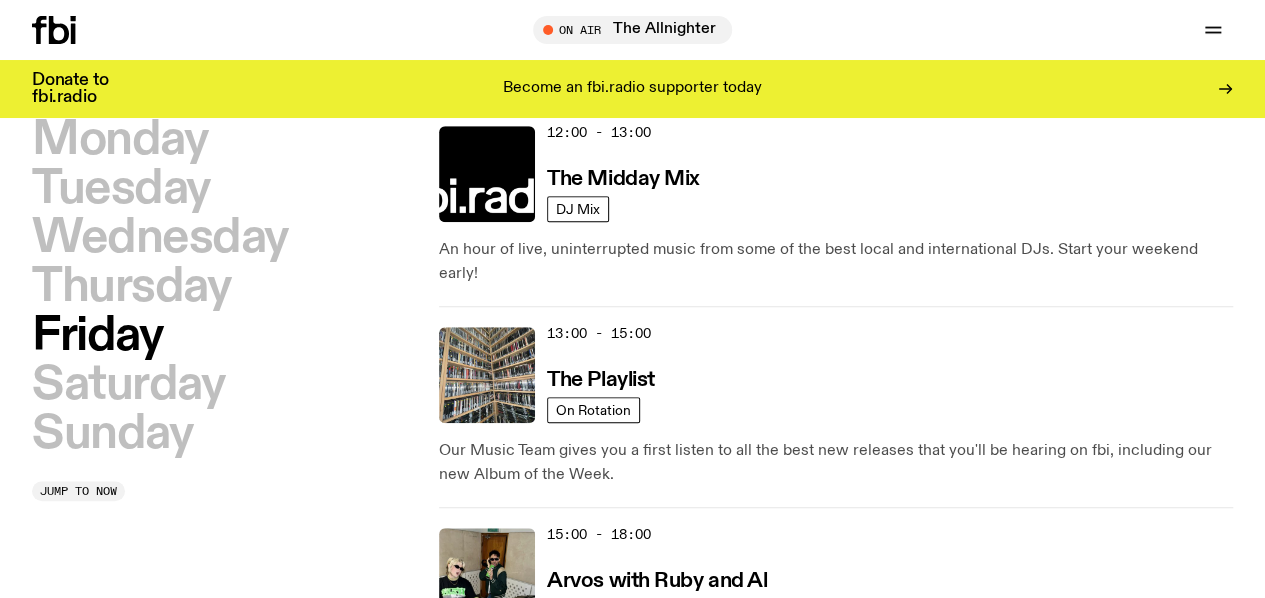 scroll, scrollTop: 650, scrollLeft: 0, axis: vertical 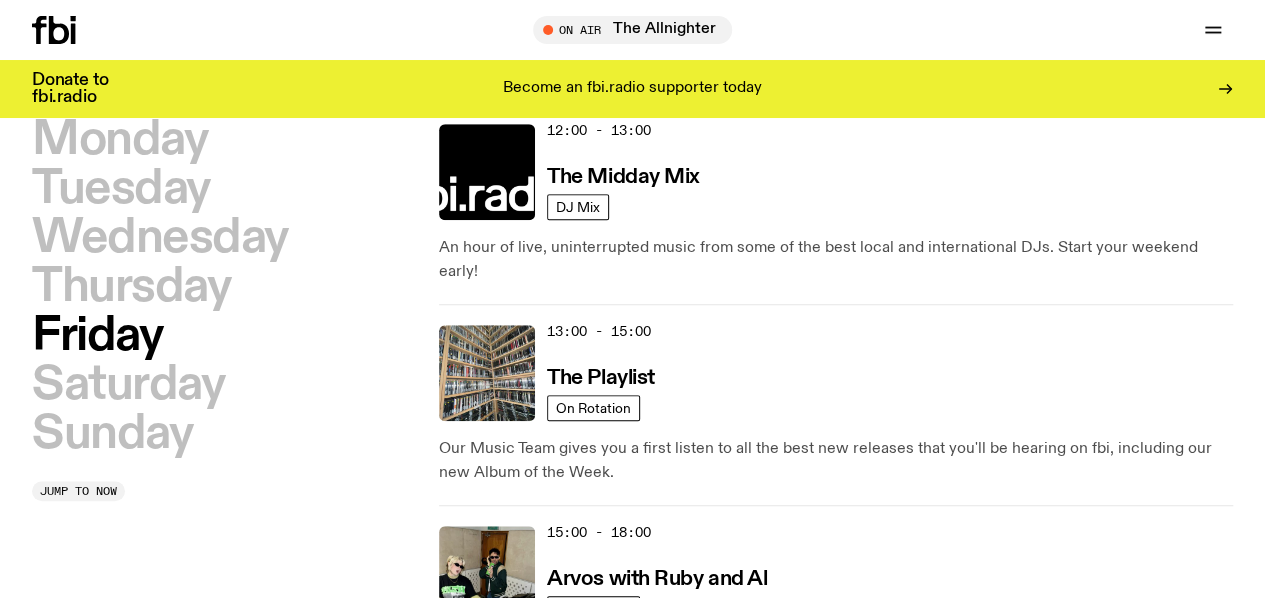 click on "[TIME] - [TIME] Sunset with Motorik" at bounding box center [890, 751] 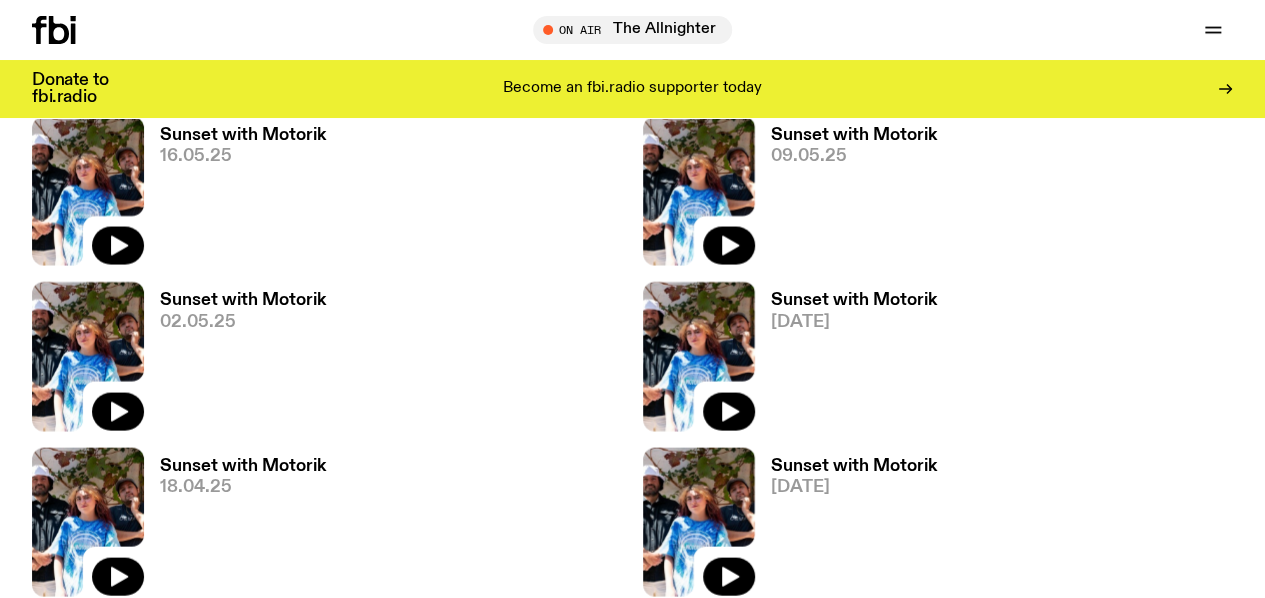 scroll, scrollTop: 1884, scrollLeft: 0, axis: vertical 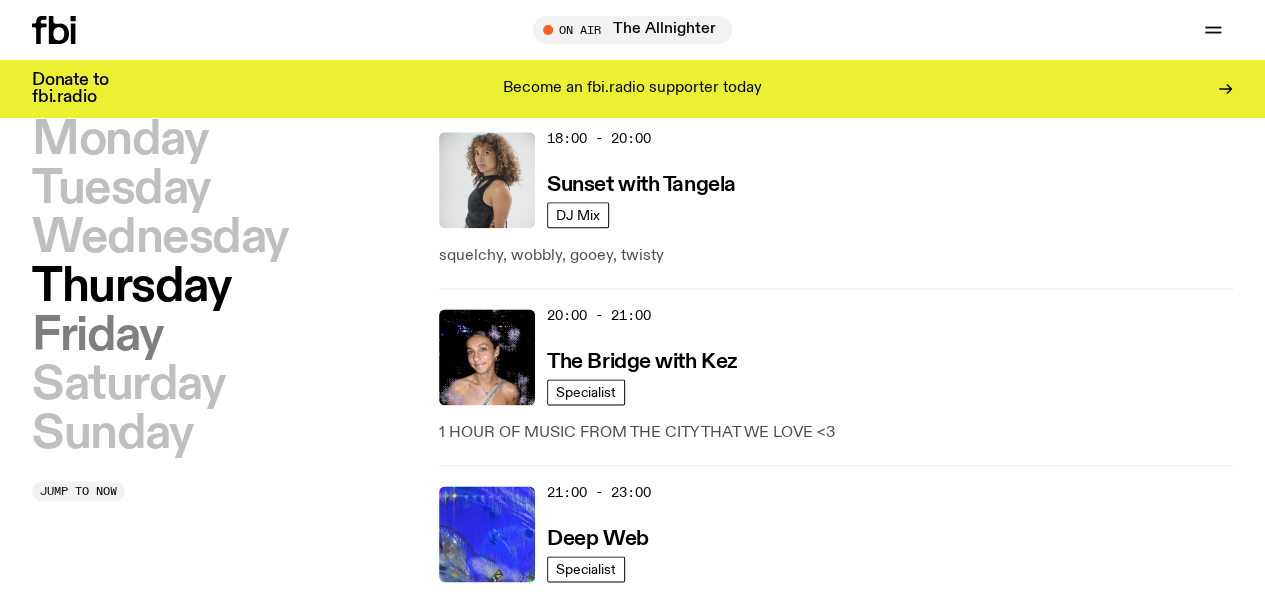 click on "Friday" at bounding box center [97, 336] 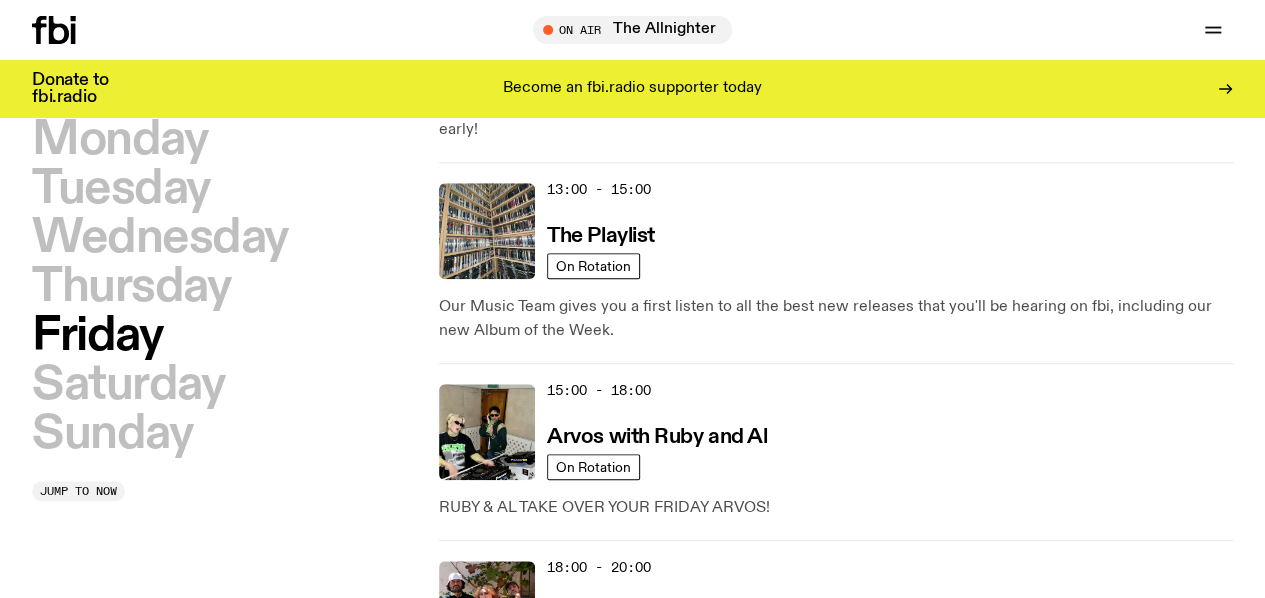 scroll, scrollTop: 739, scrollLeft: 0, axis: vertical 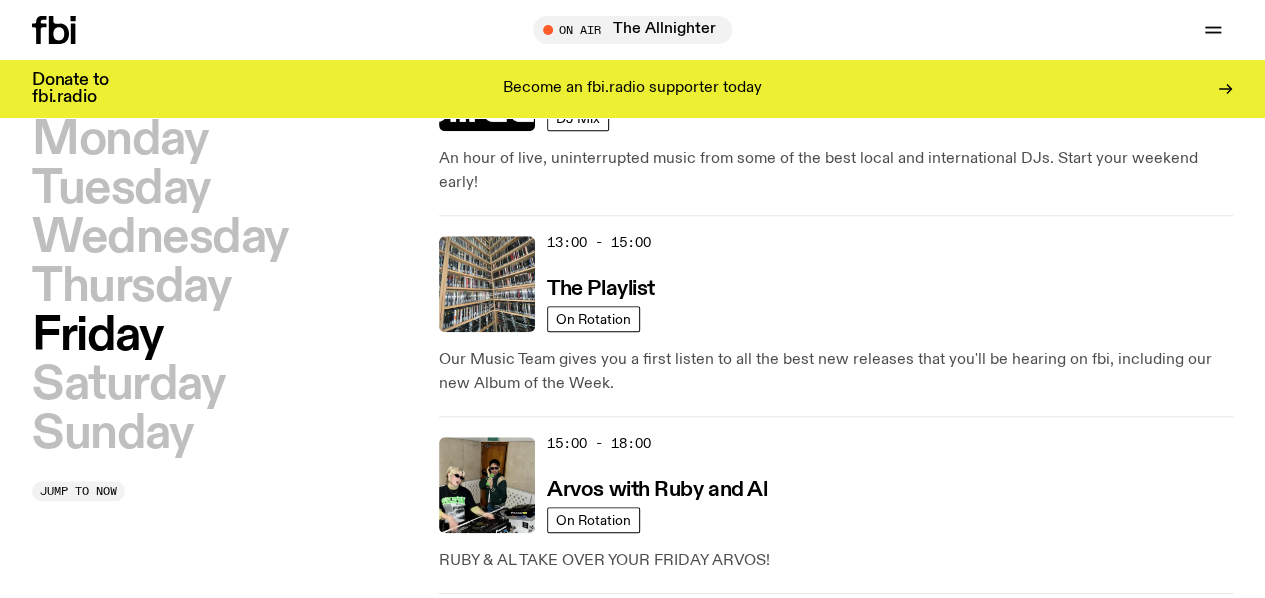 click on "Switch" at bounding box center (580, 868) 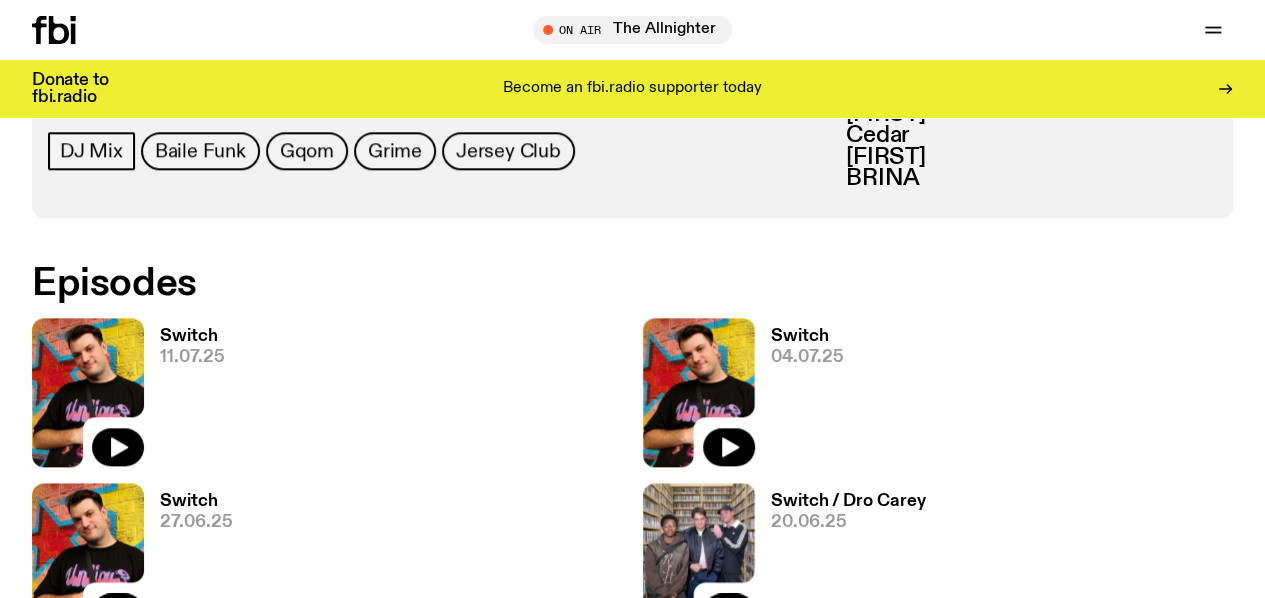 scroll, scrollTop: 942, scrollLeft: 0, axis: vertical 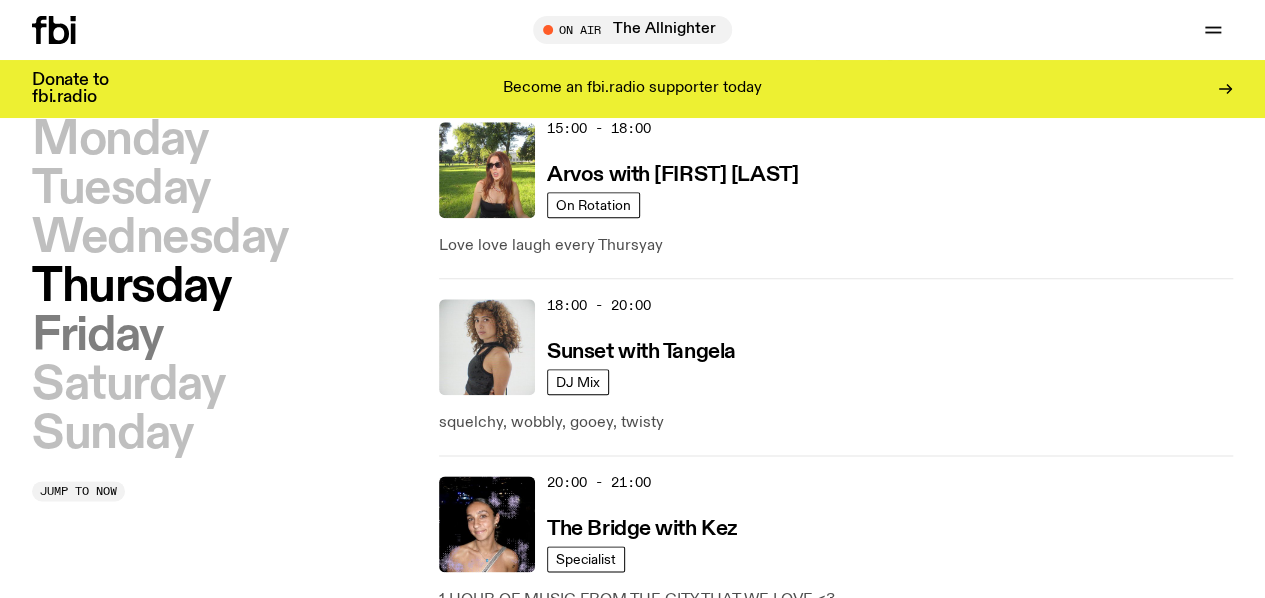 click on "Friday" at bounding box center [97, 336] 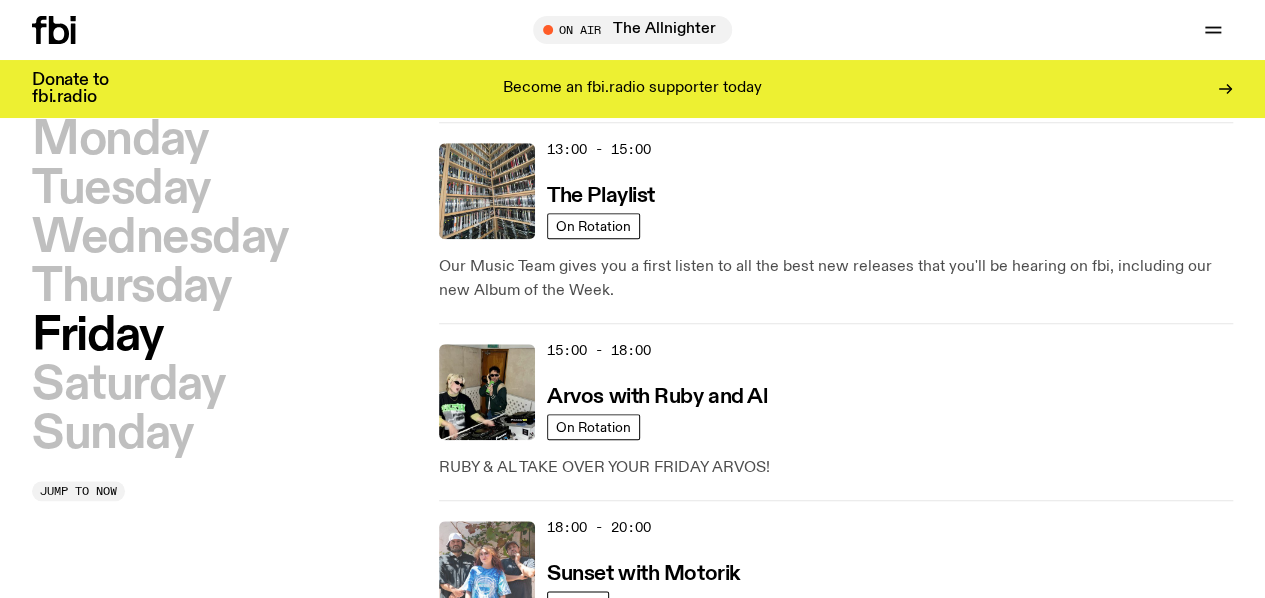 scroll, scrollTop: 951, scrollLeft: 0, axis: vertical 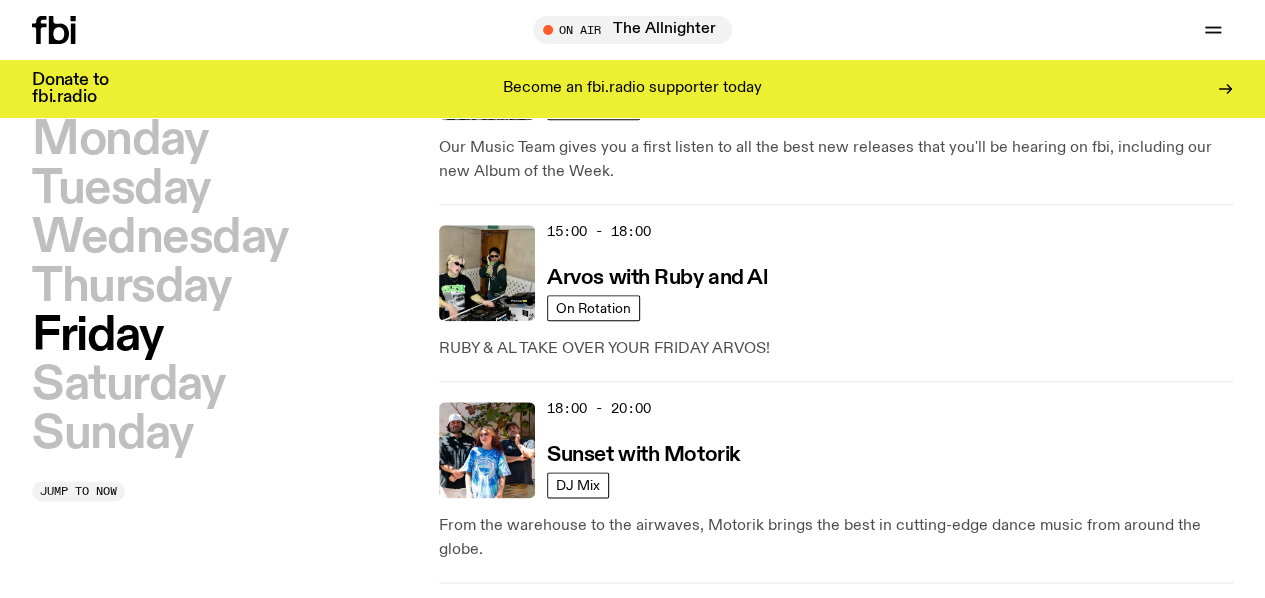 click 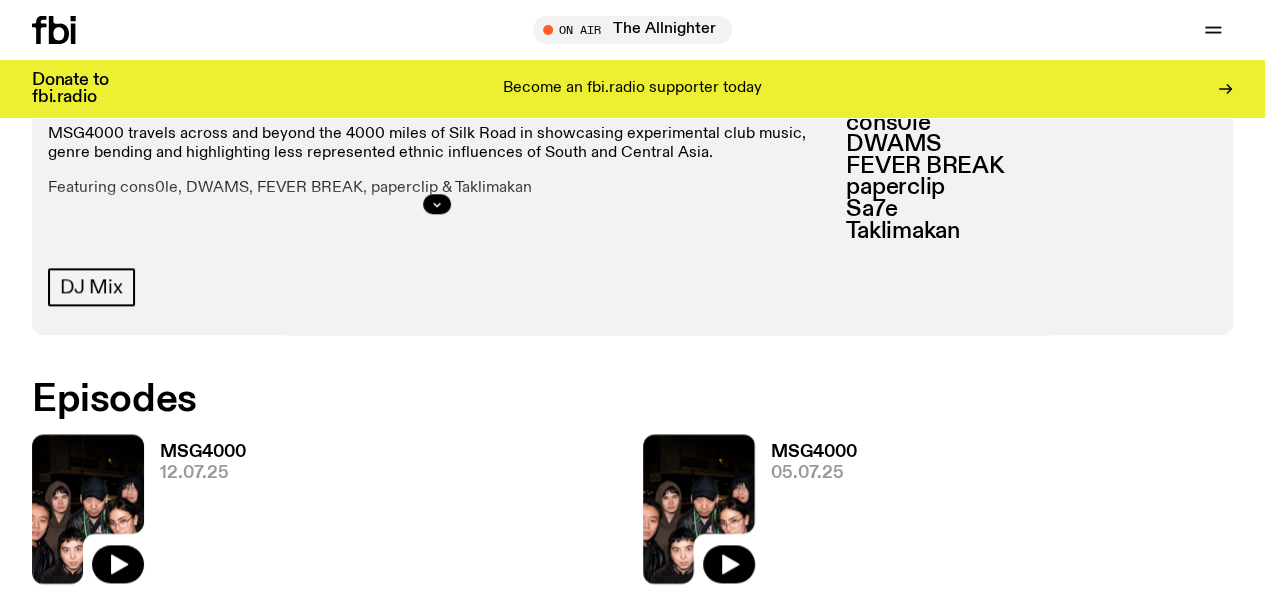 scroll, scrollTop: 949, scrollLeft: 0, axis: vertical 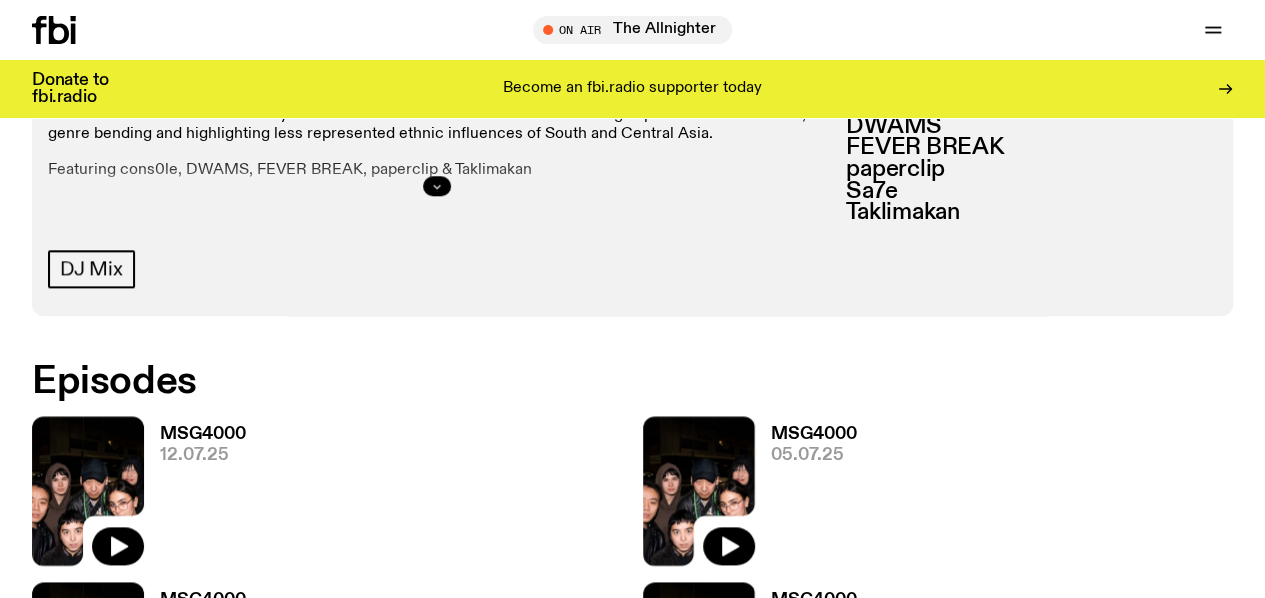click 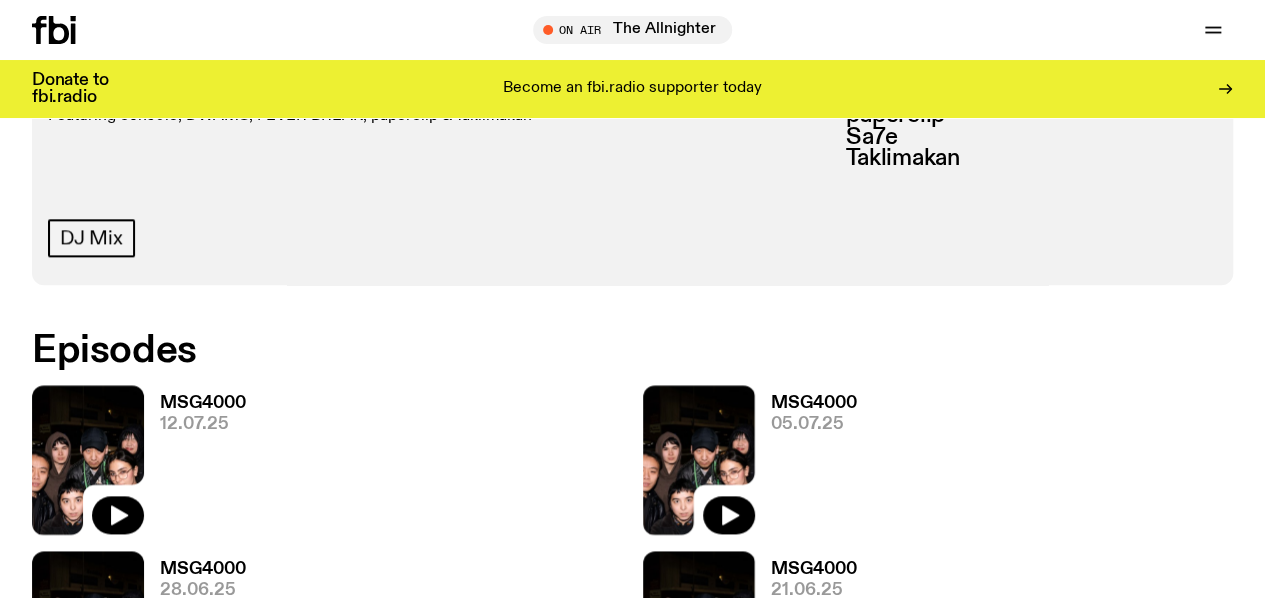 scroll, scrollTop: 1011, scrollLeft: 0, axis: vertical 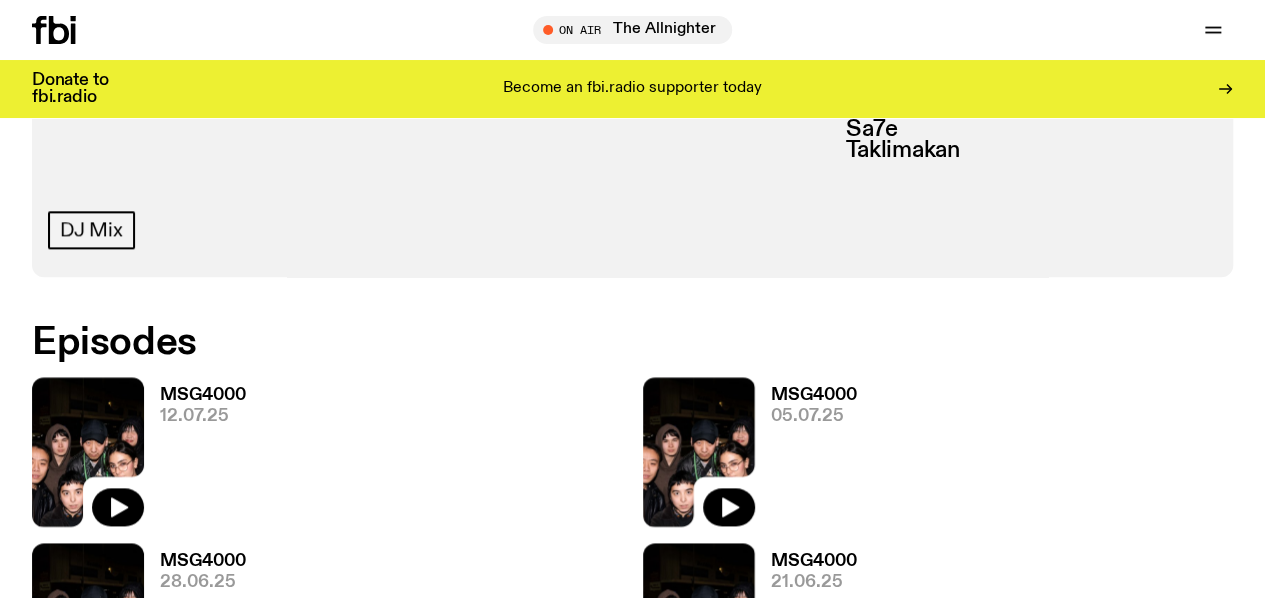 click on "Featuring cons0le, DWAMS, FEVER BREAK, paperclip & Taklimakan" 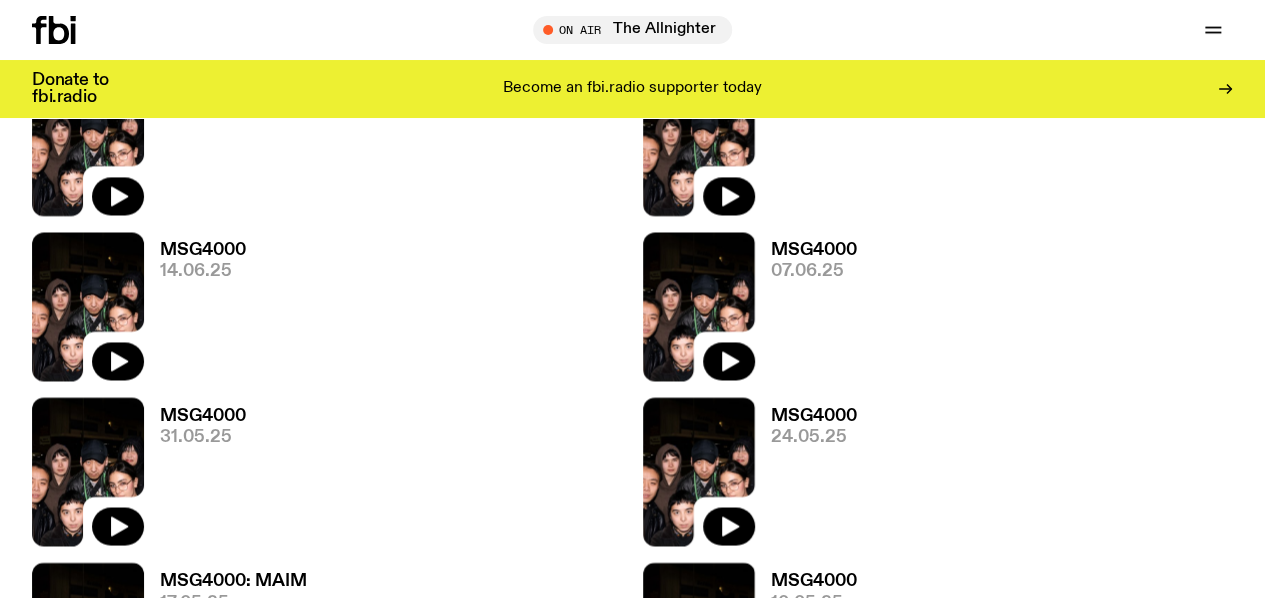 scroll, scrollTop: 1497, scrollLeft: 0, axis: vertical 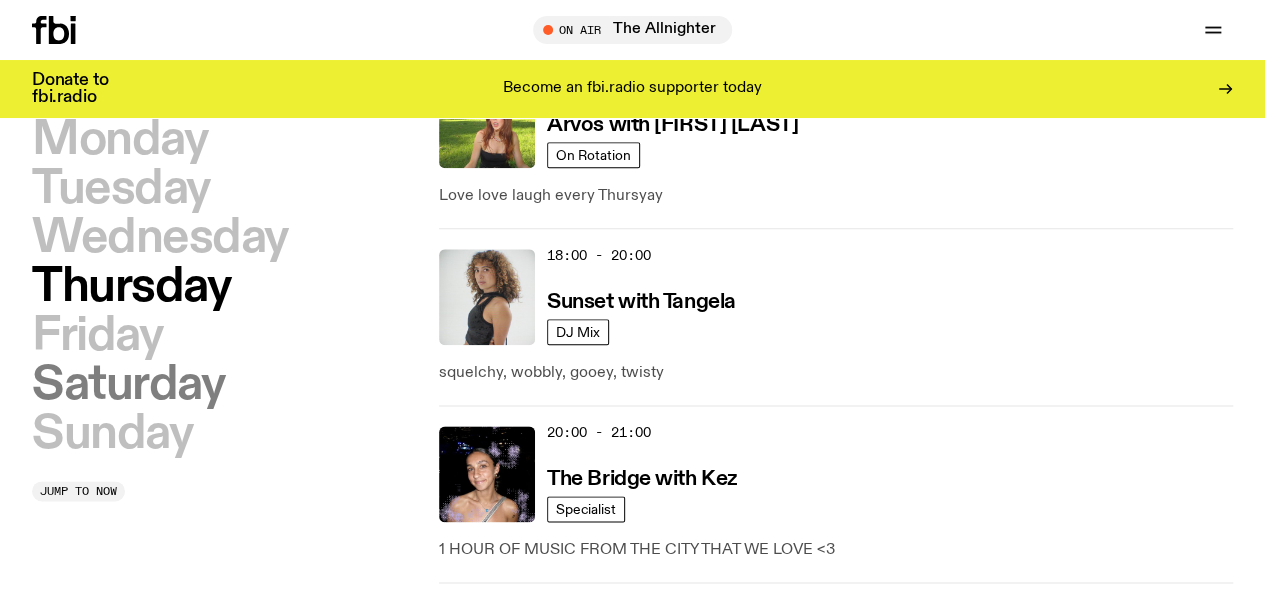 click on "Saturday" at bounding box center [128, 385] 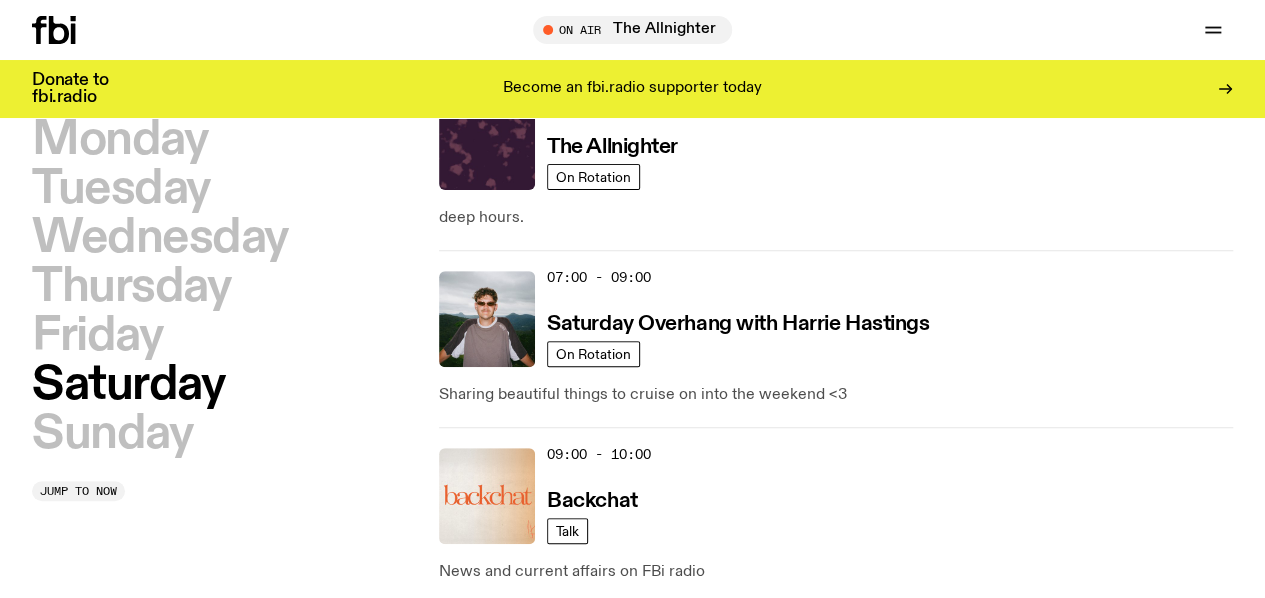 scroll, scrollTop: 279, scrollLeft: 0, axis: vertical 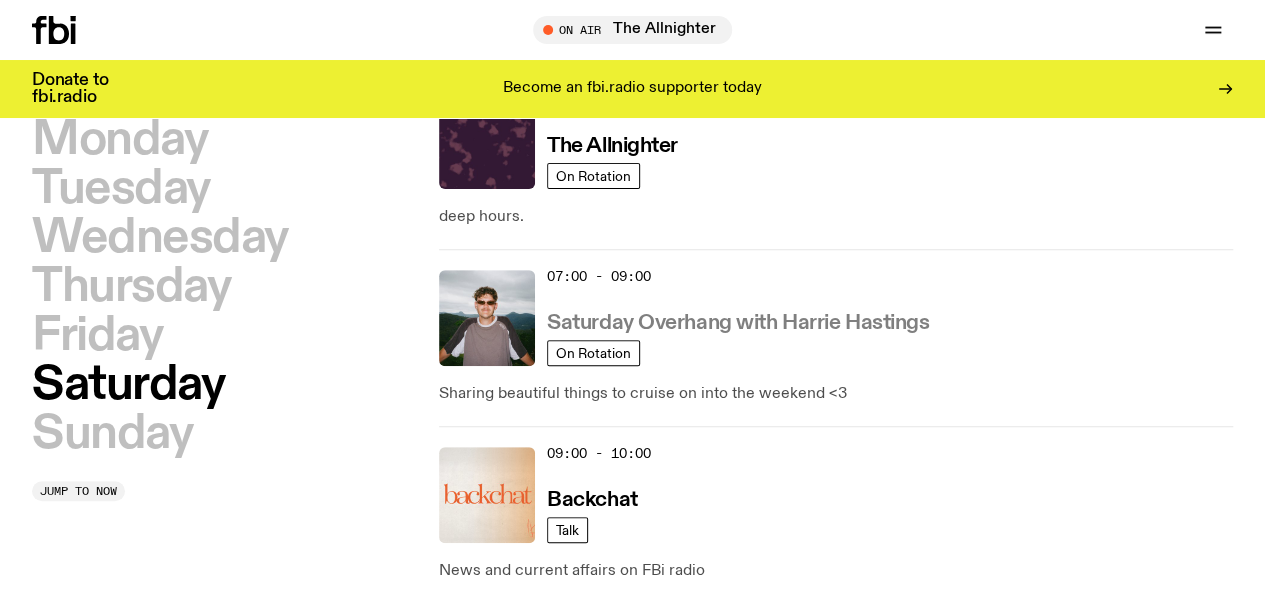 click on "Saturday Overhang with Harrie Hastings" at bounding box center [738, 323] 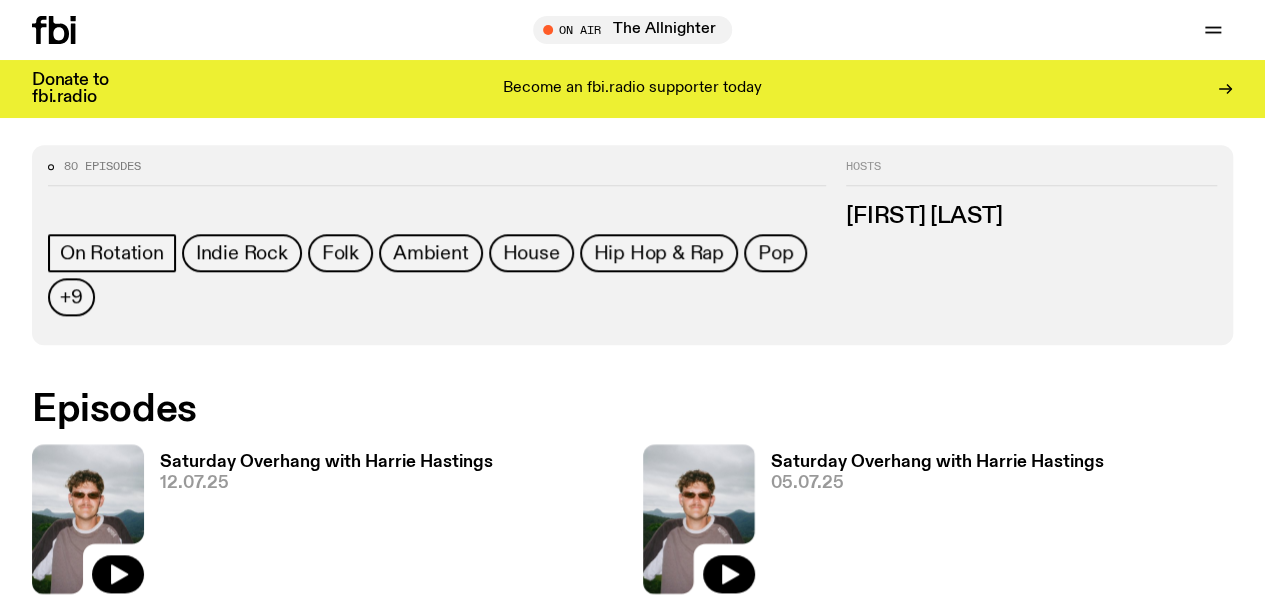 scroll, scrollTop: 920, scrollLeft: 0, axis: vertical 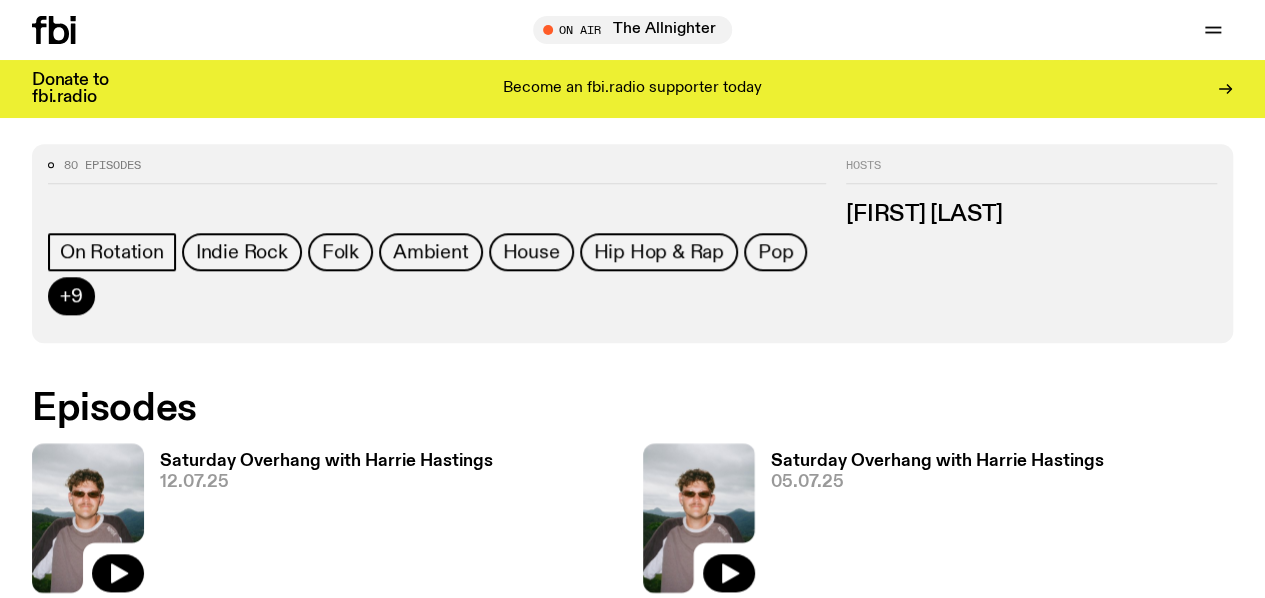 click on "+9" 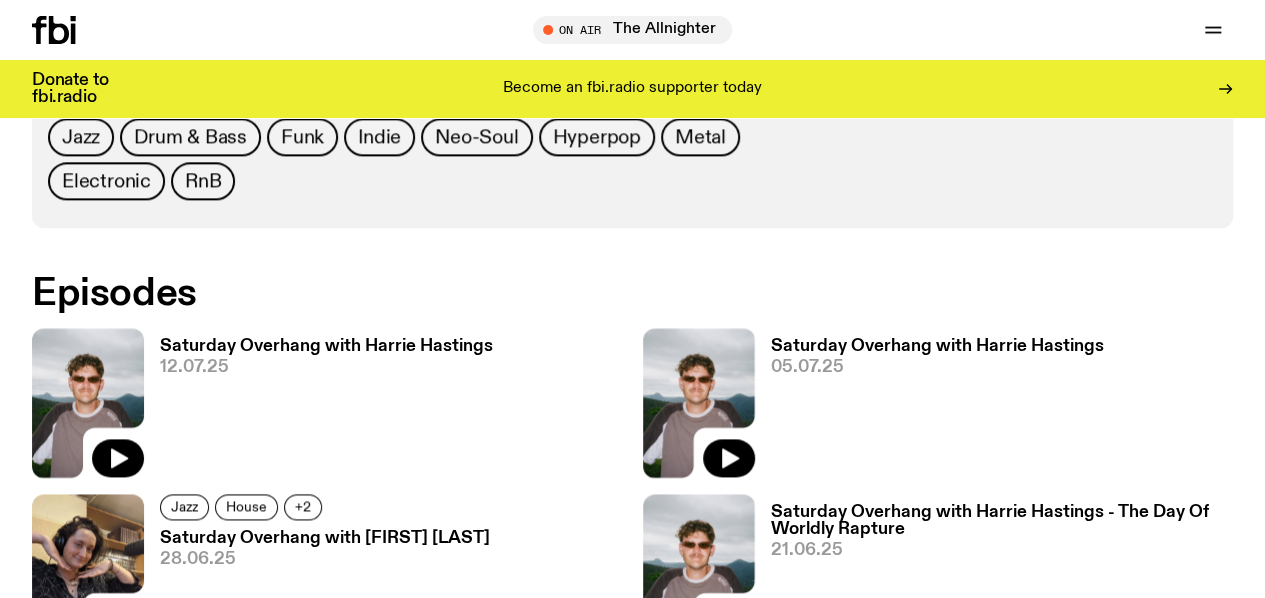 scroll, scrollTop: 1081, scrollLeft: 0, axis: vertical 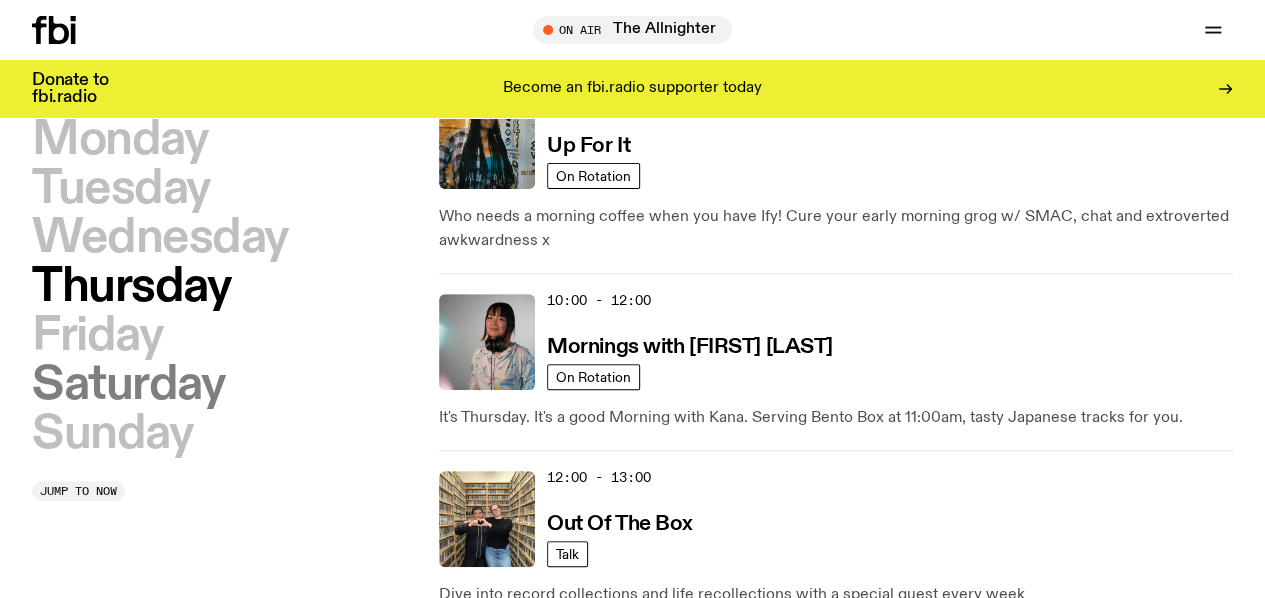 click on "Saturday" at bounding box center (128, 385) 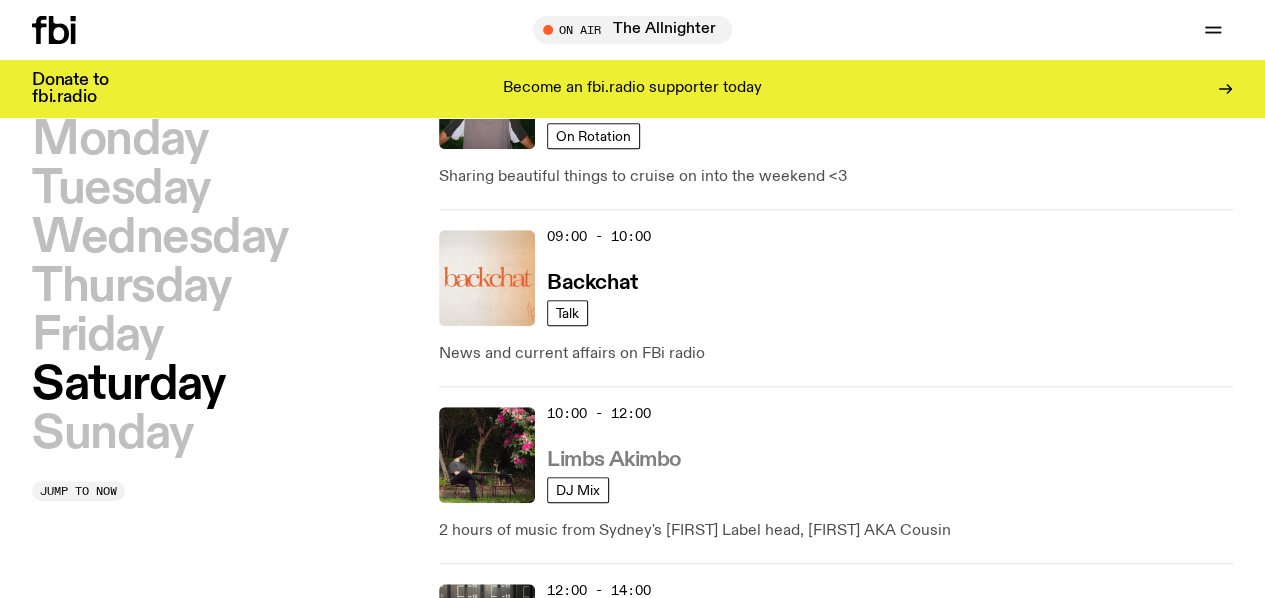 scroll, scrollTop: 499, scrollLeft: 0, axis: vertical 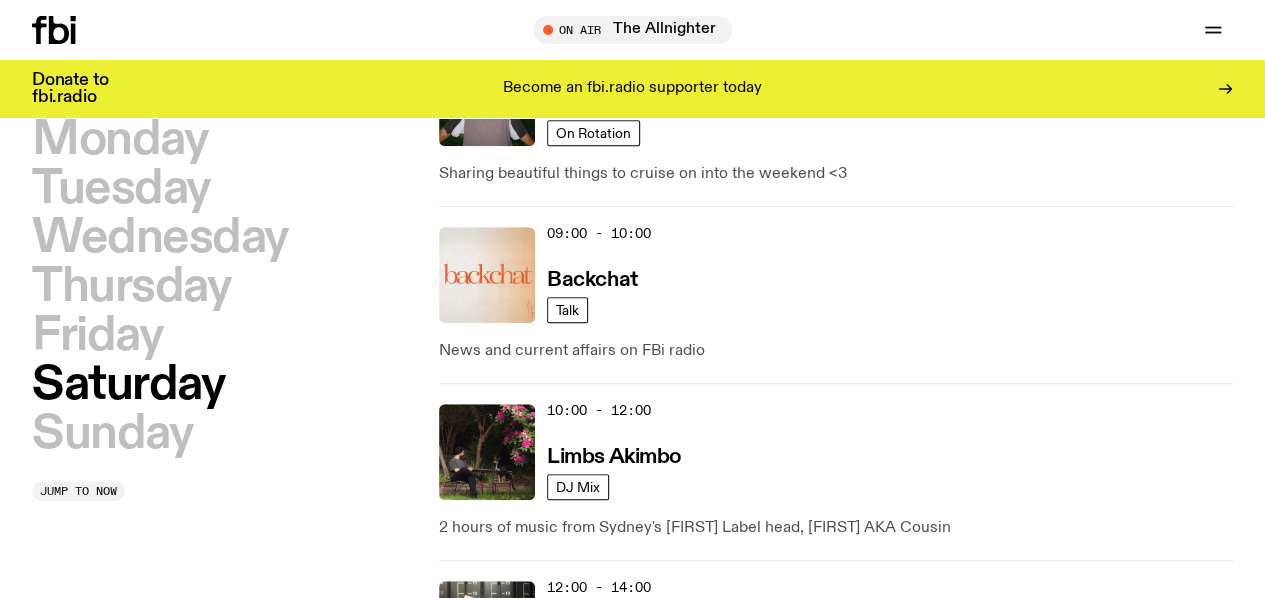 click on "Saturday Lunch with [FIRST] [LAST]" at bounding box center [719, 634] 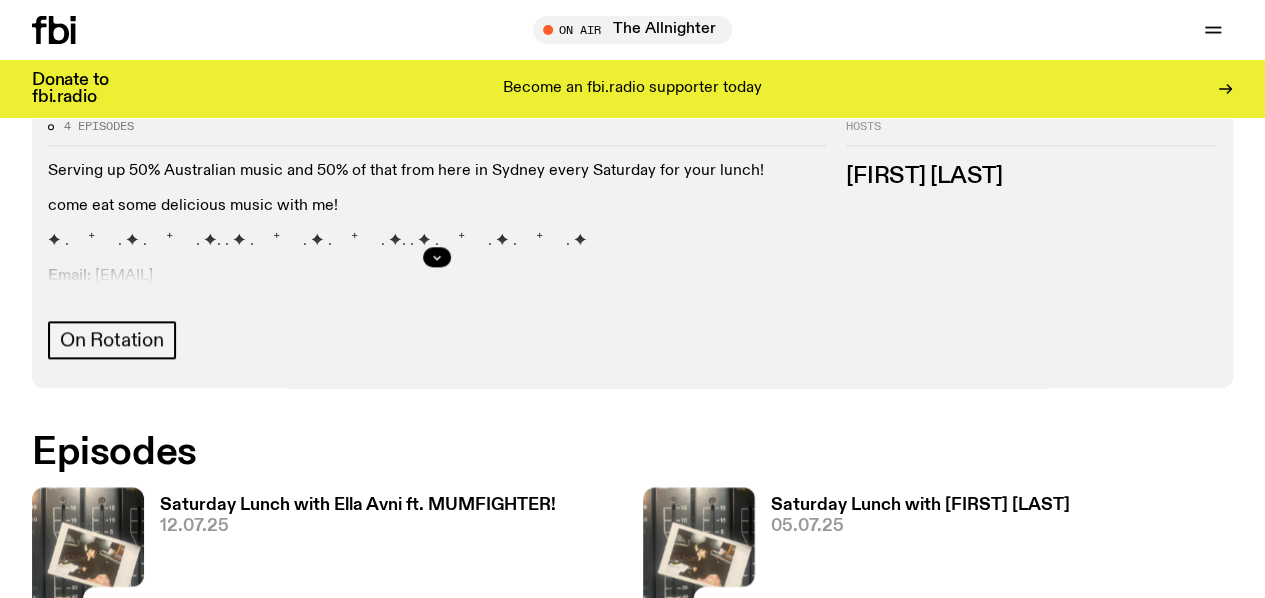 scroll, scrollTop: 960, scrollLeft: 0, axis: vertical 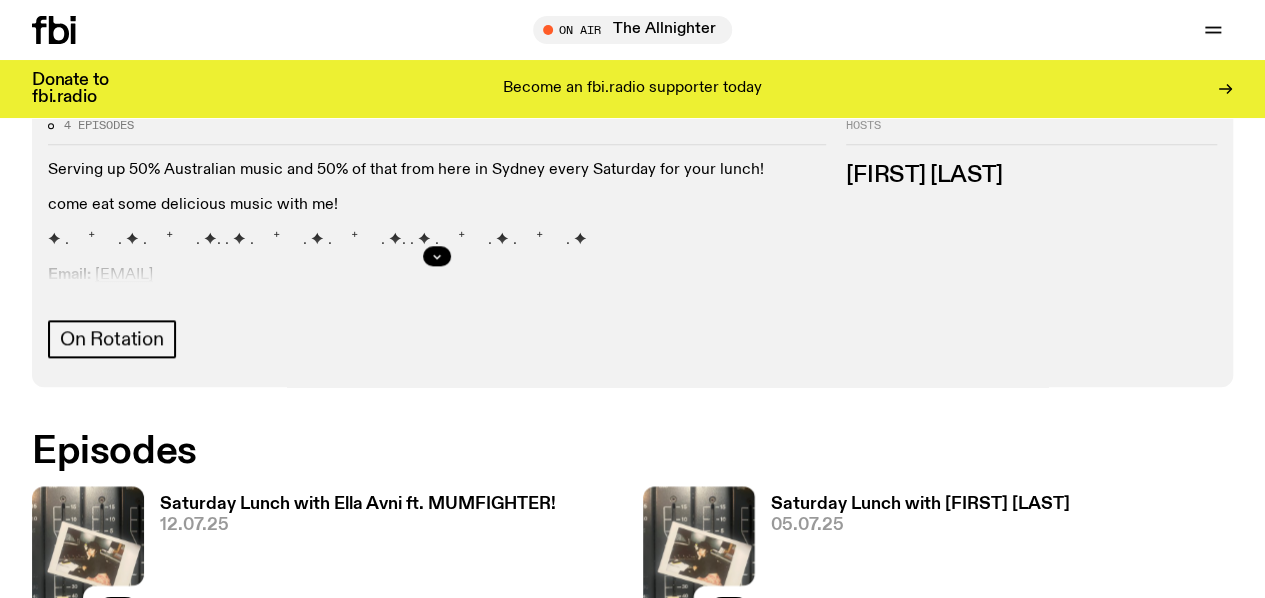 click at bounding box center (437, 256) 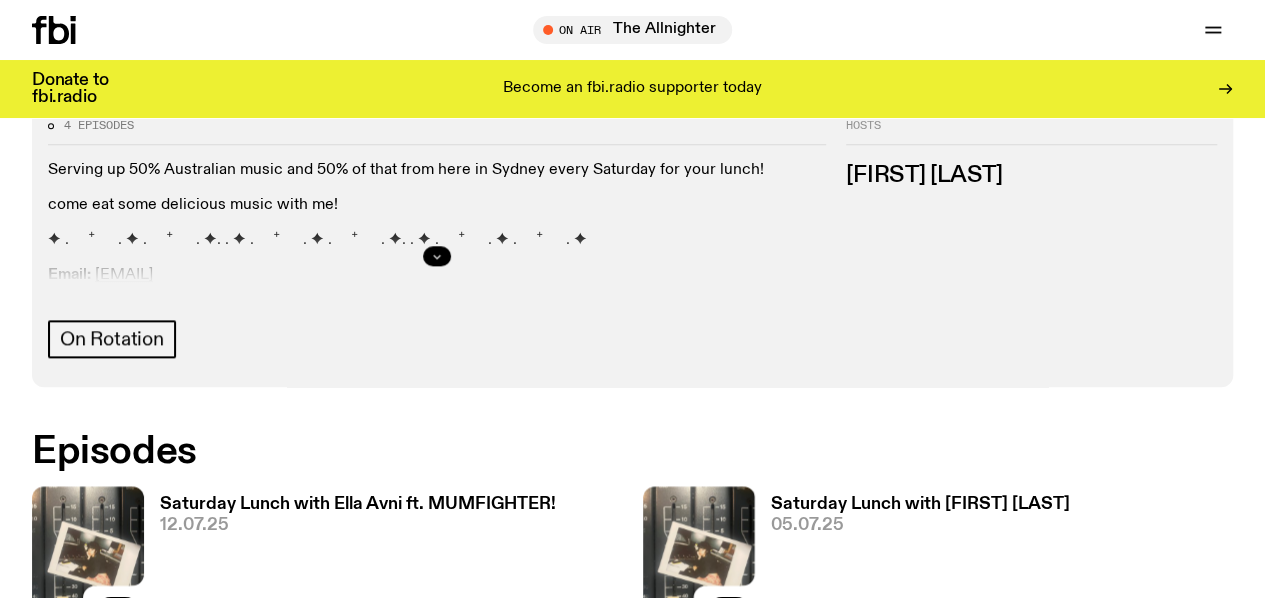 click 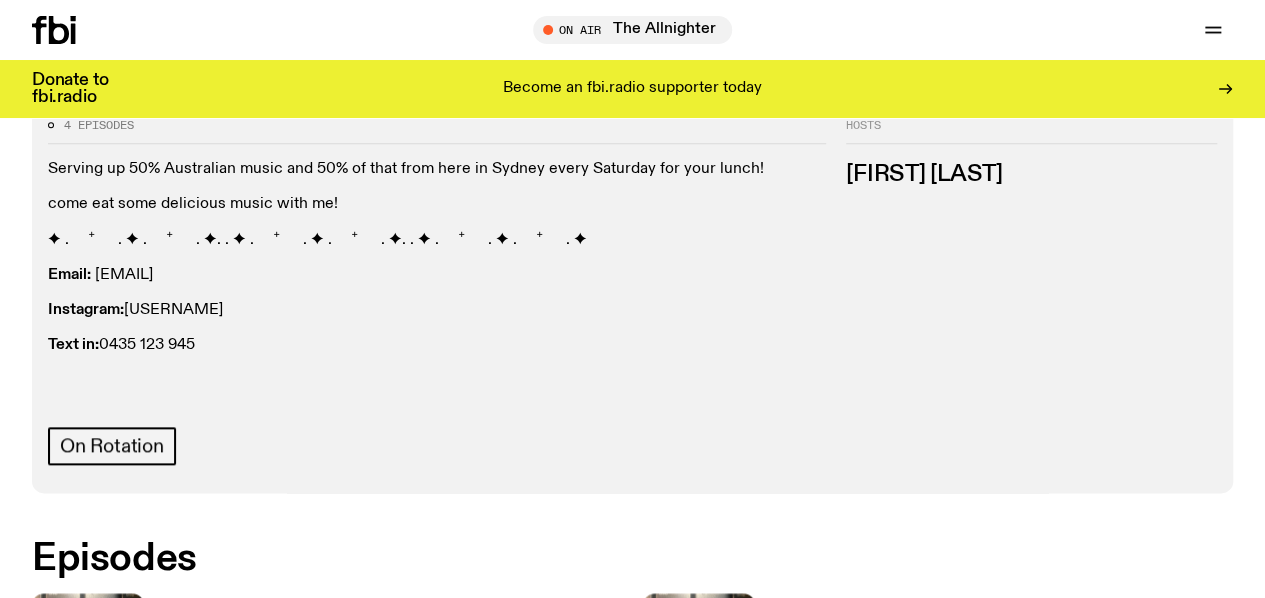 drag, startPoint x: 1122, startPoint y: 325, endPoint x: 912, endPoint y: 331, distance: 210.0857 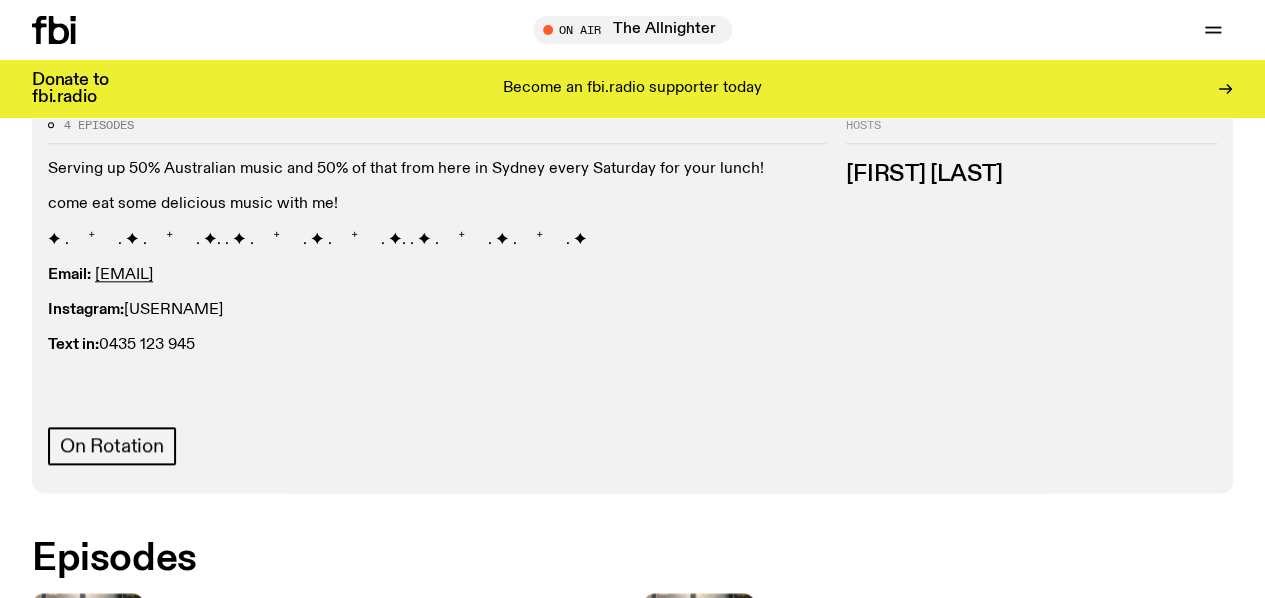 copy on "[EMAIL]" 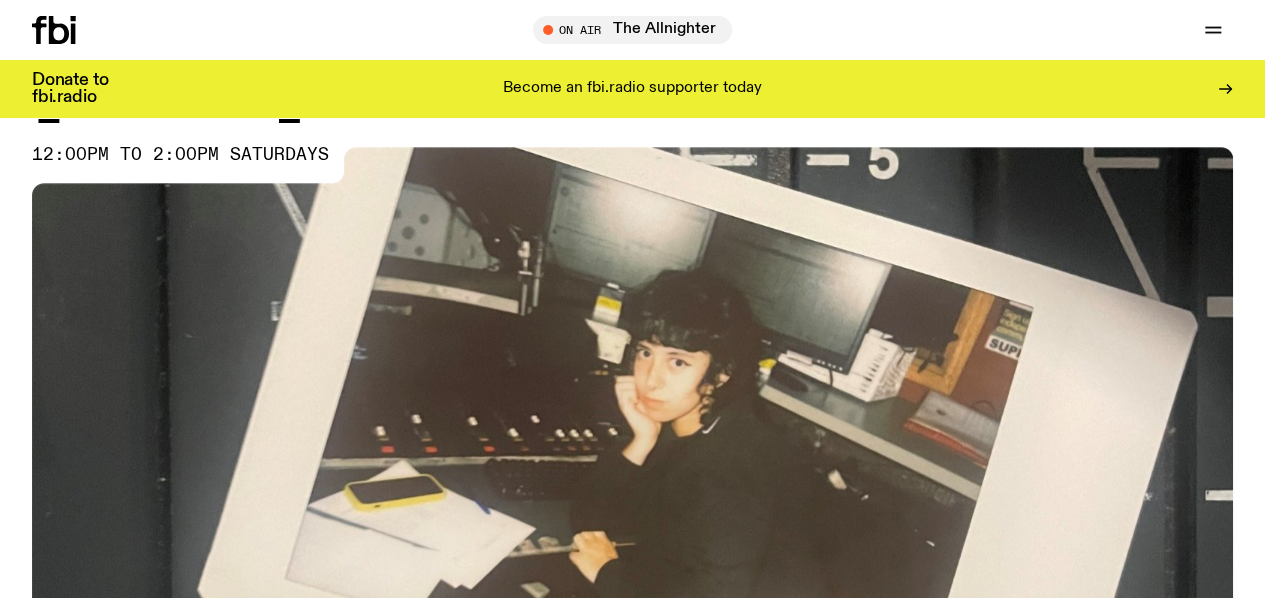 scroll, scrollTop: 0, scrollLeft: 0, axis: both 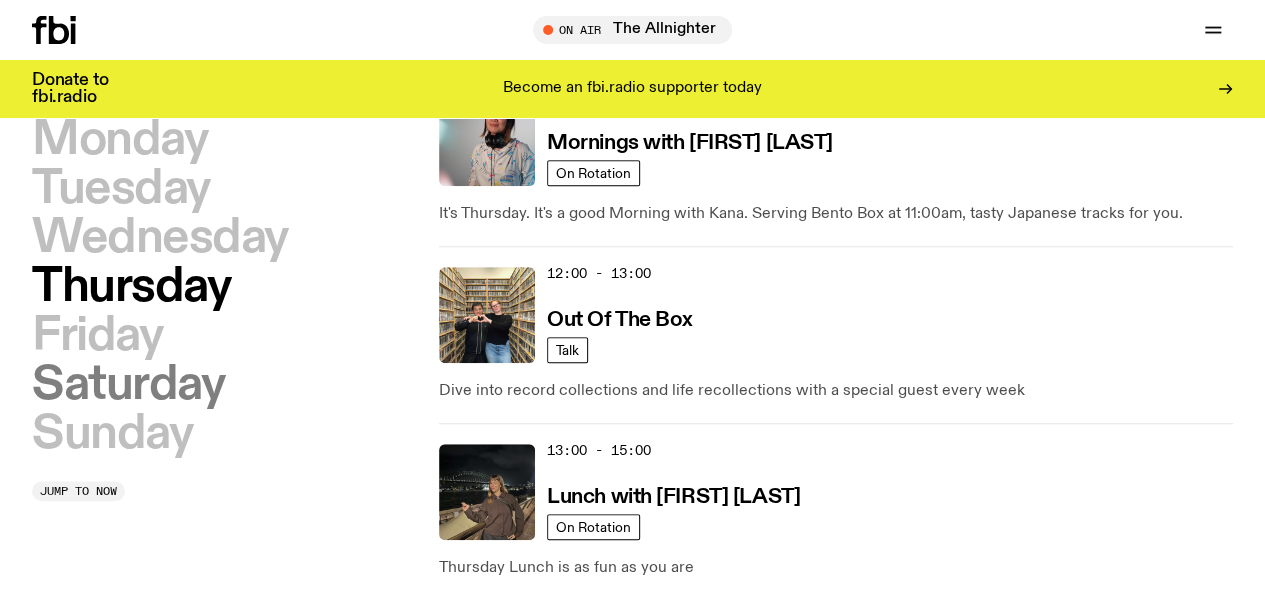click on "Saturday" at bounding box center [128, 385] 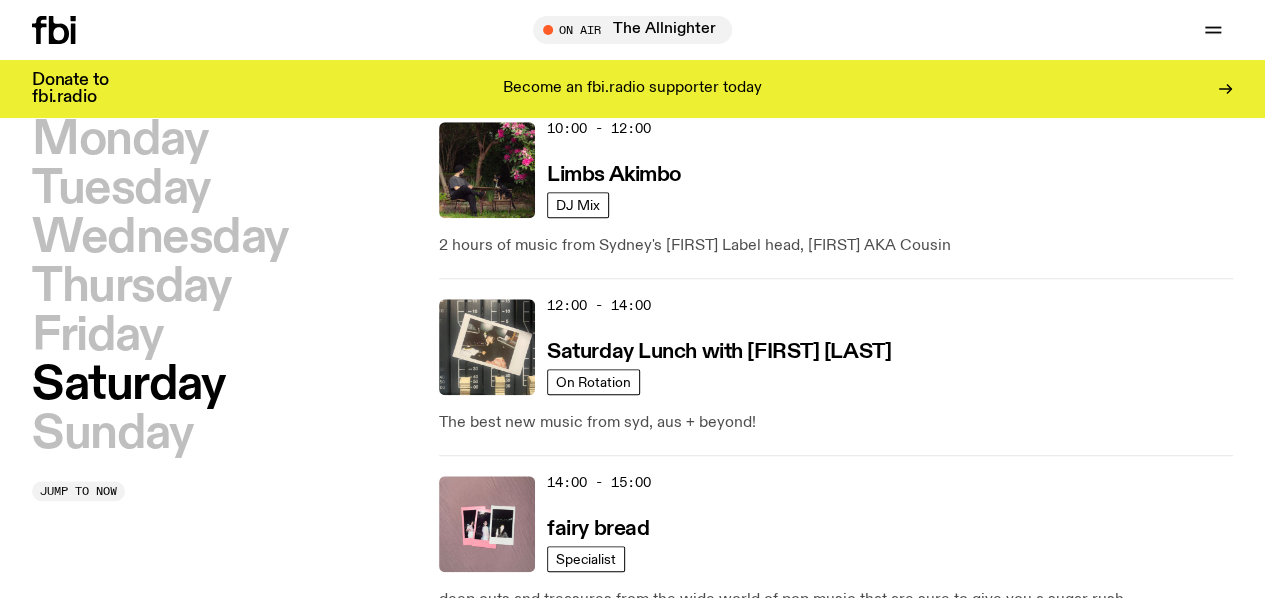 scroll, scrollTop: 776, scrollLeft: 0, axis: vertical 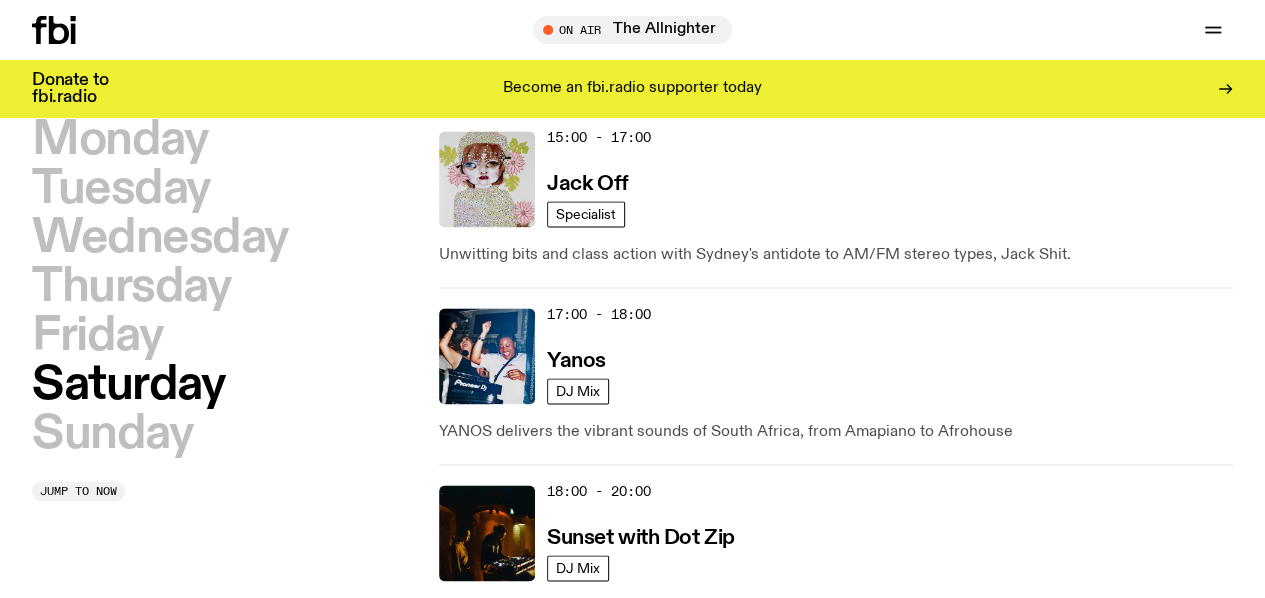 click on "patina" at bounding box center (576, 892) 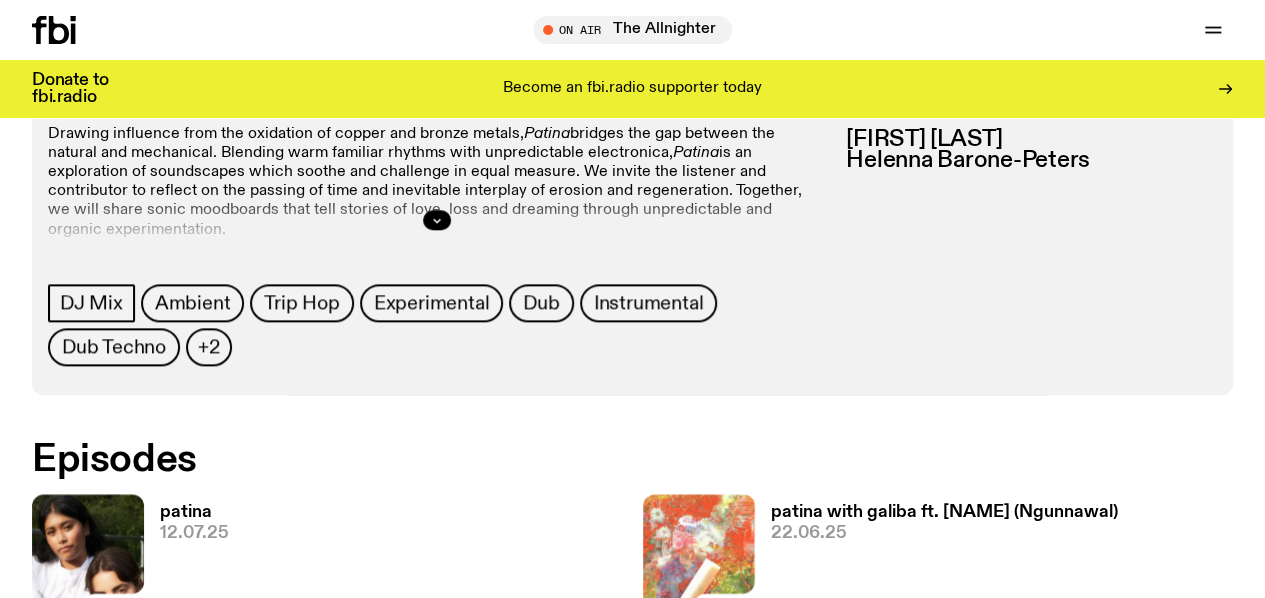 scroll, scrollTop: 916, scrollLeft: 0, axis: vertical 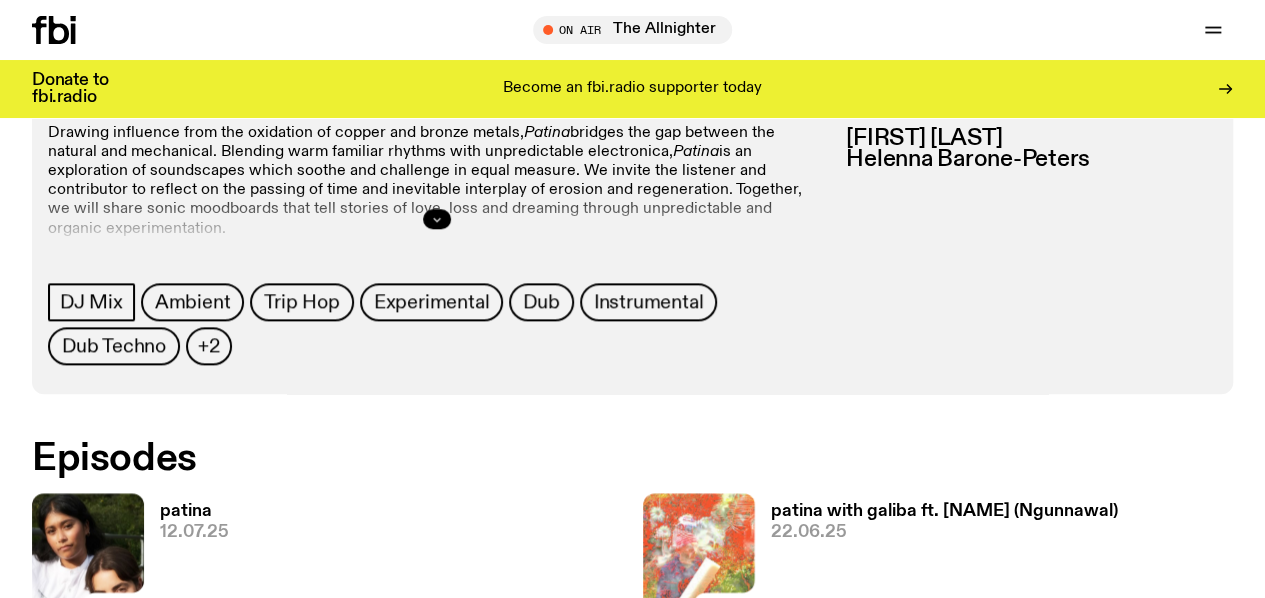 click at bounding box center (437, 219) 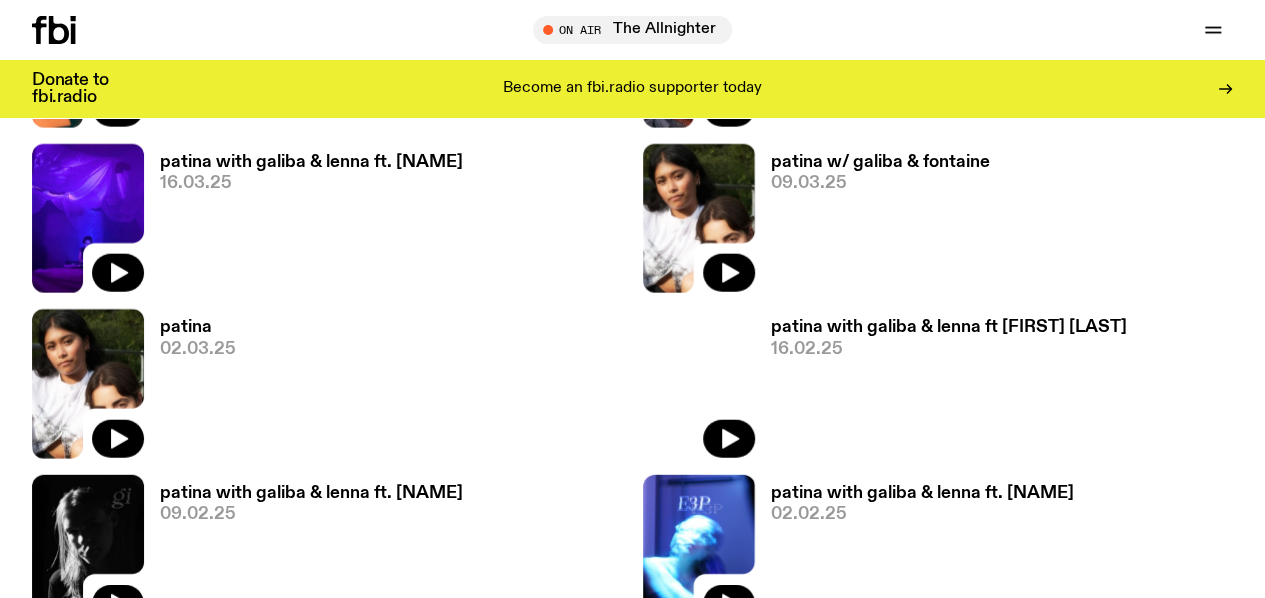 scroll, scrollTop: 2373, scrollLeft: 0, axis: vertical 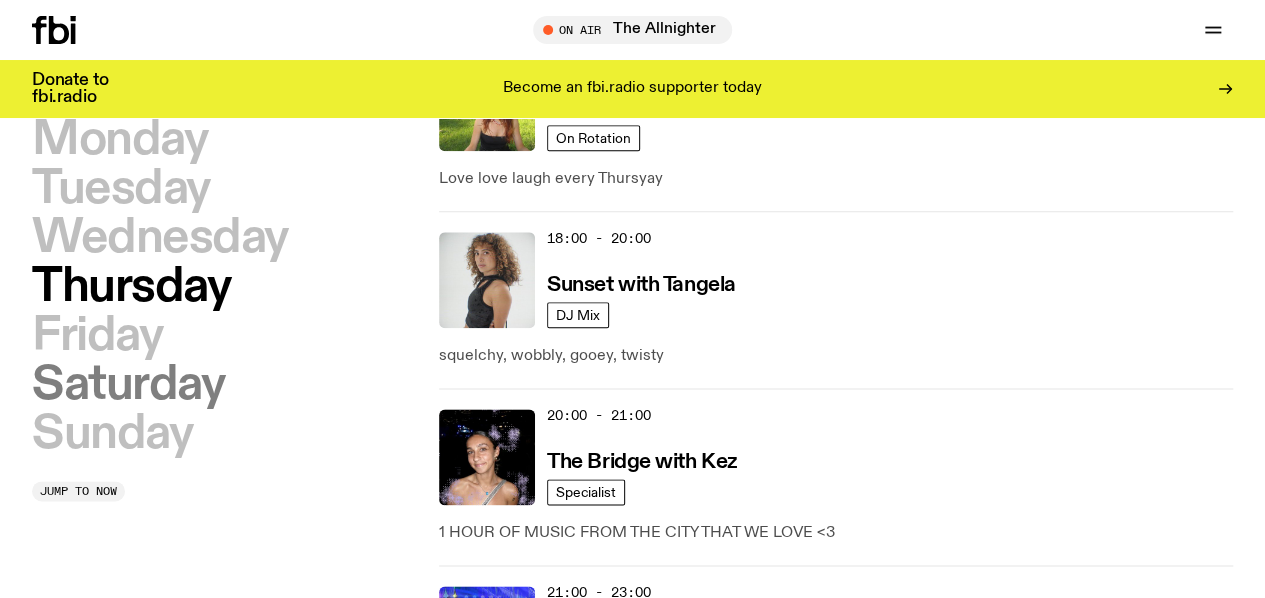 click on "Saturday" at bounding box center (128, 385) 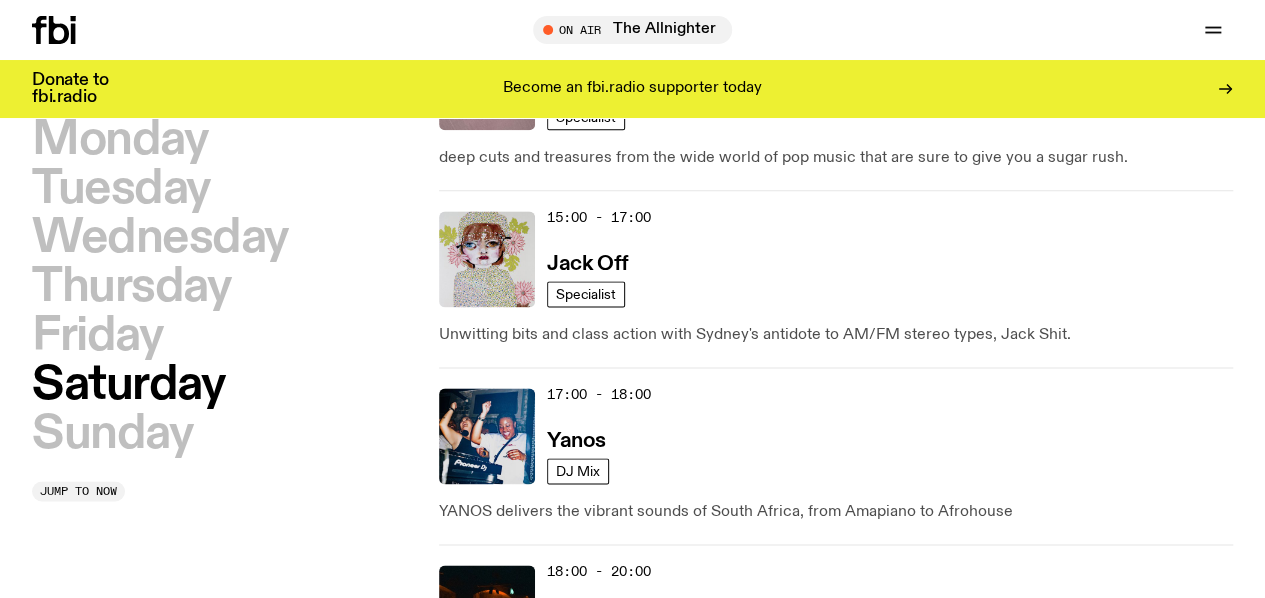 scroll, scrollTop: 1224, scrollLeft: 0, axis: vertical 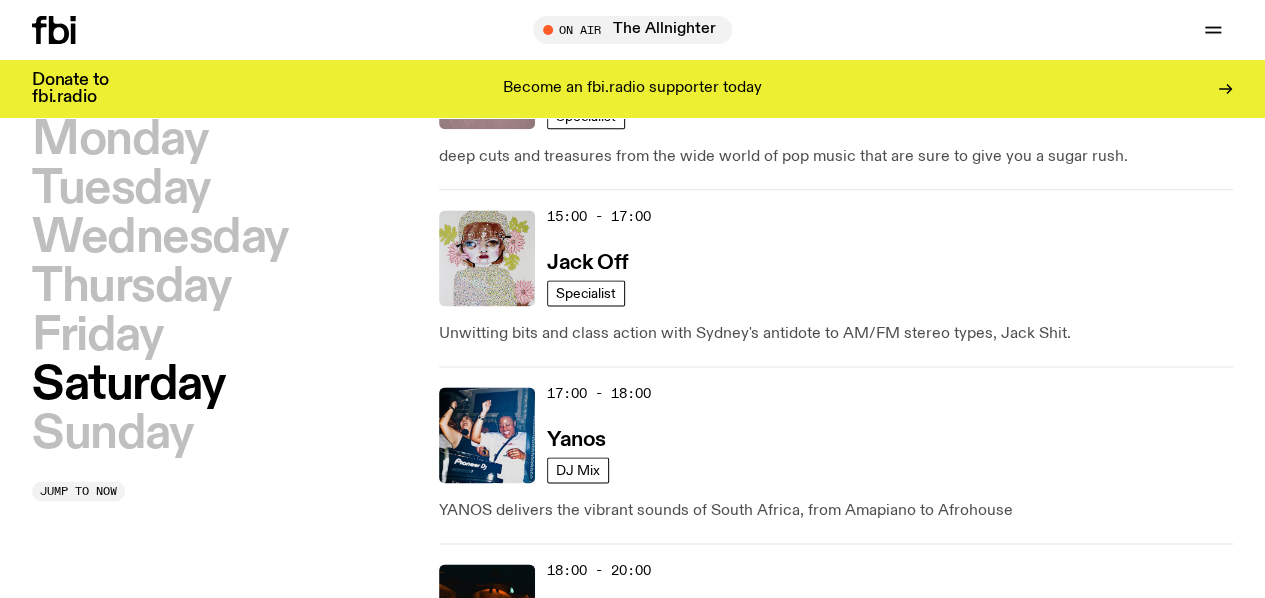 click on "Variable Depth Audit" at bounding box center (645, 794) 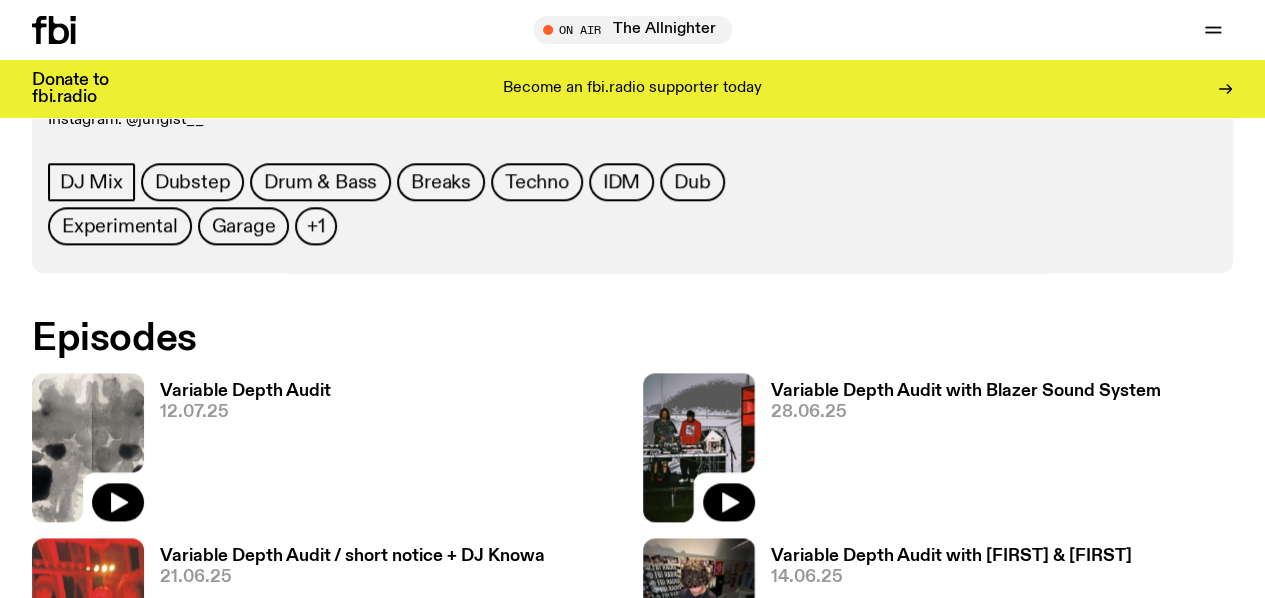 scroll, scrollTop: 984, scrollLeft: 0, axis: vertical 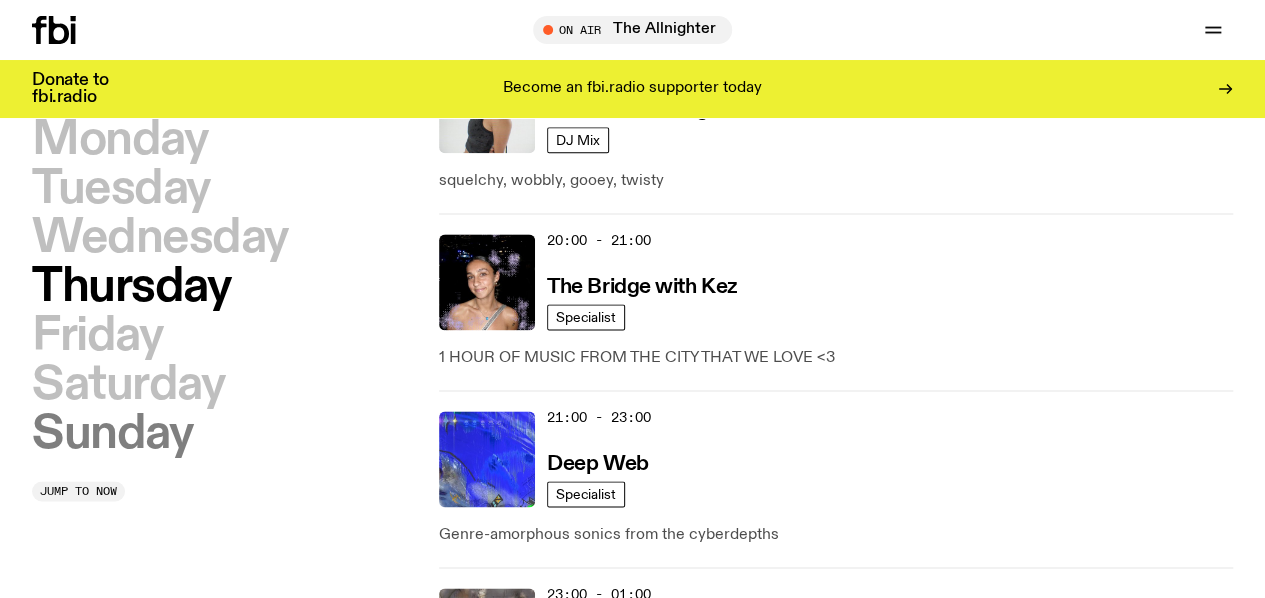 click on "Sunday" at bounding box center (112, 434) 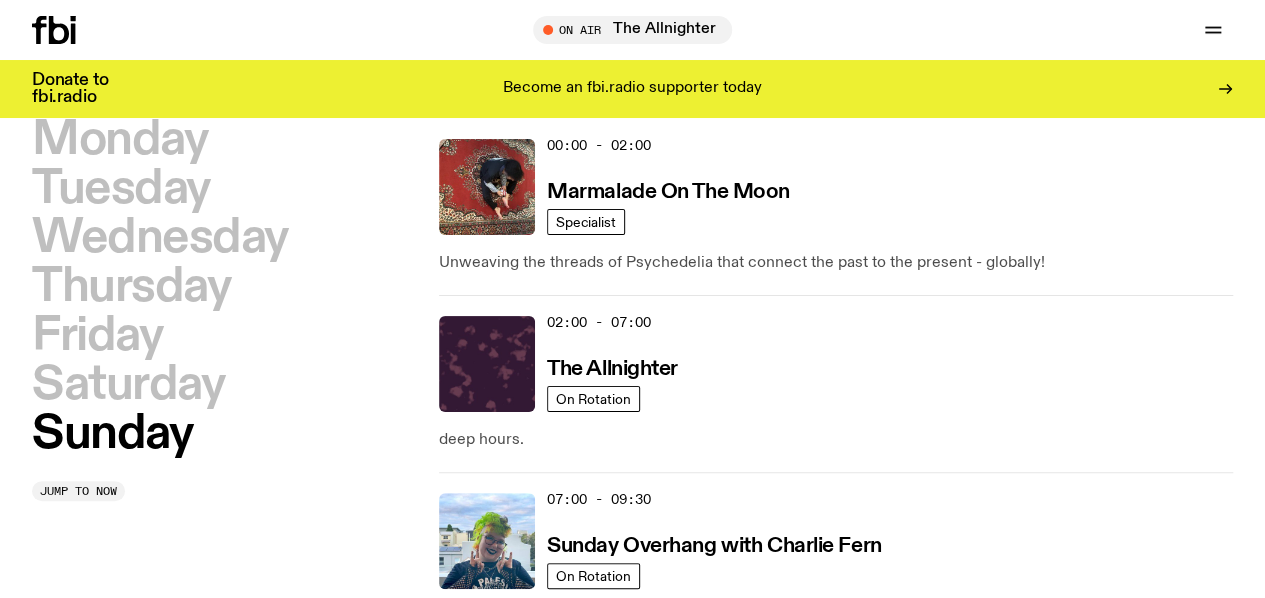 scroll, scrollTop: 0, scrollLeft: 0, axis: both 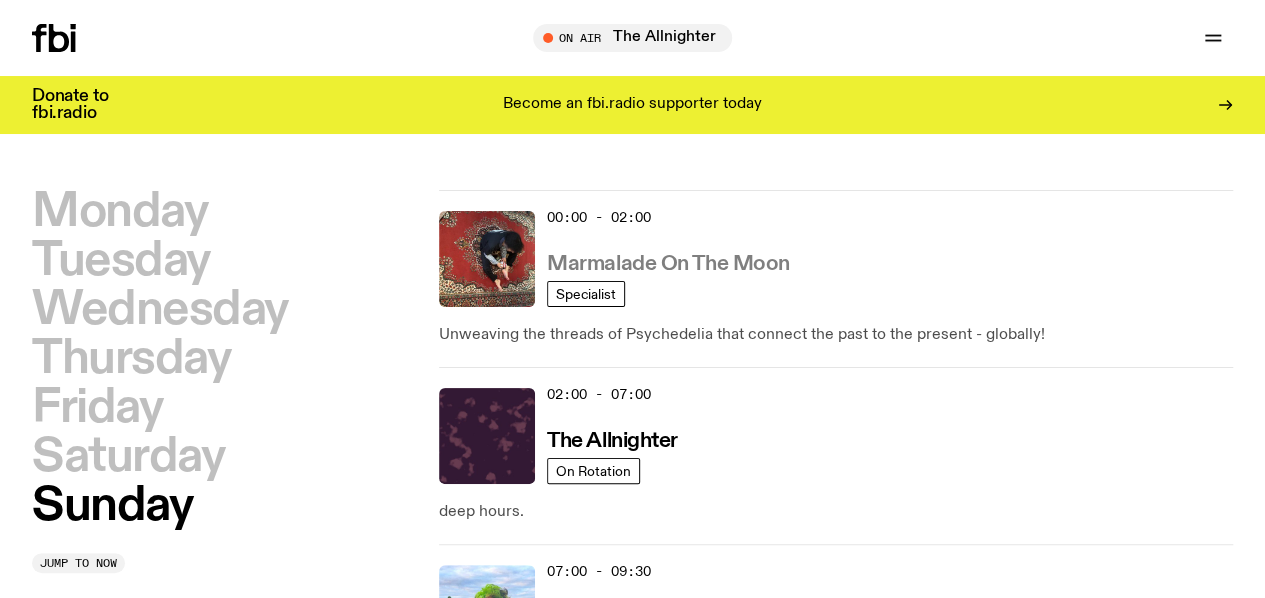 click on "Marmalade On The Moon" at bounding box center [668, 264] 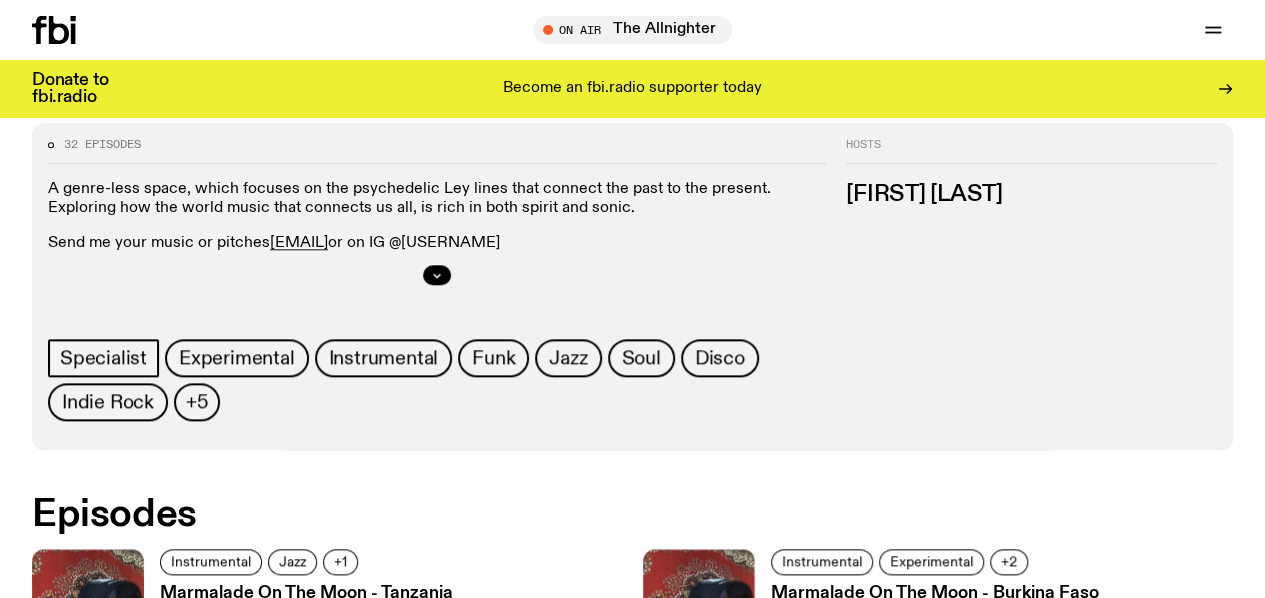 scroll, scrollTop: 861, scrollLeft: 0, axis: vertical 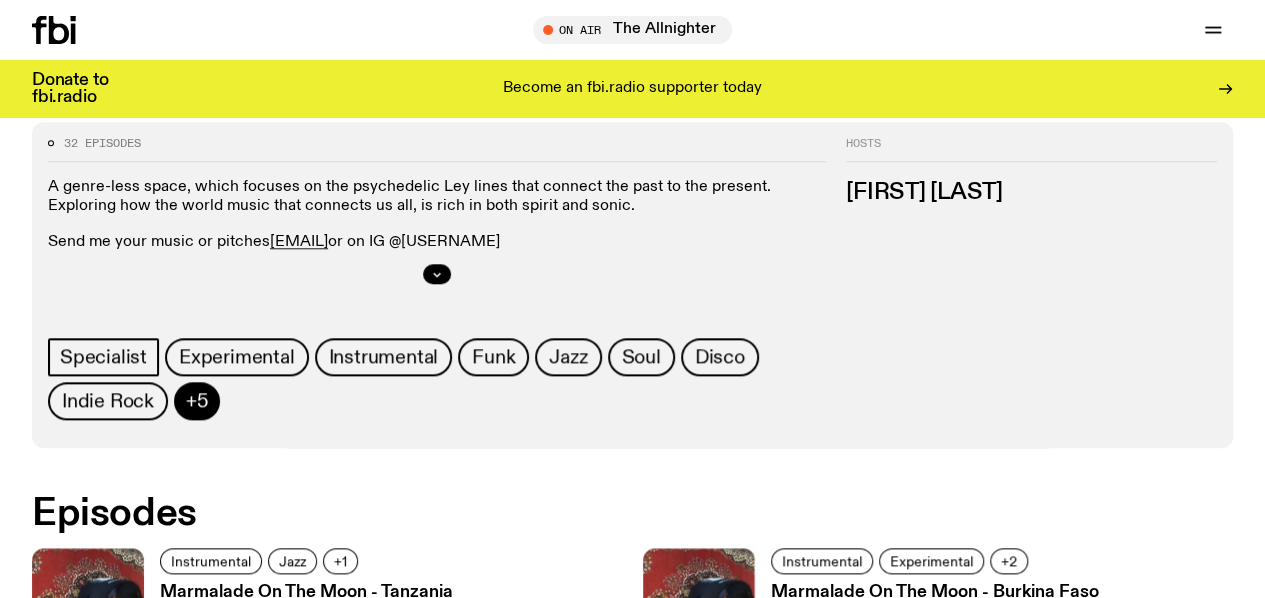 click on "+5" 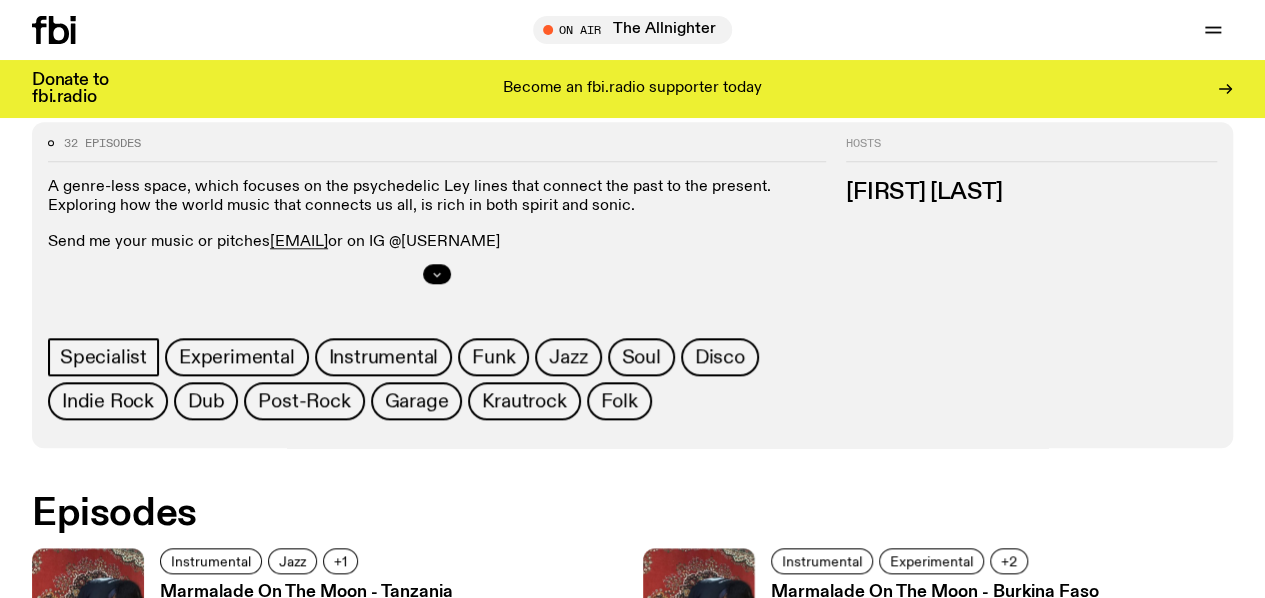 click at bounding box center [437, 274] 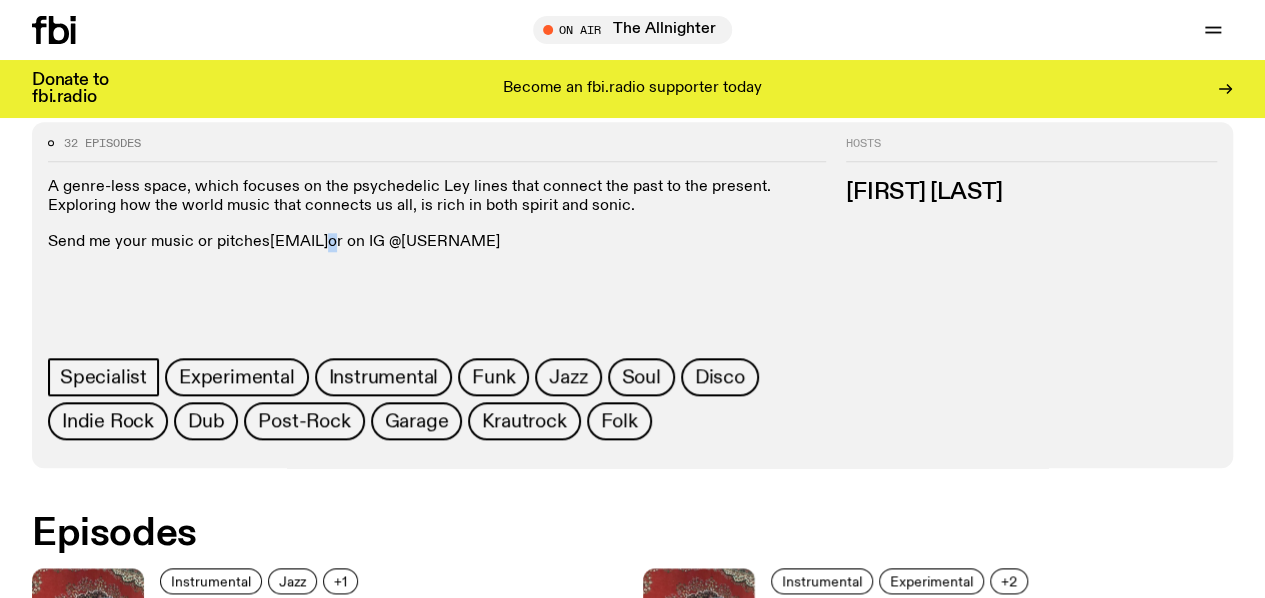 click on "Send me your music or pitches  [EMAIL]  or on IG @[USERNAME]" 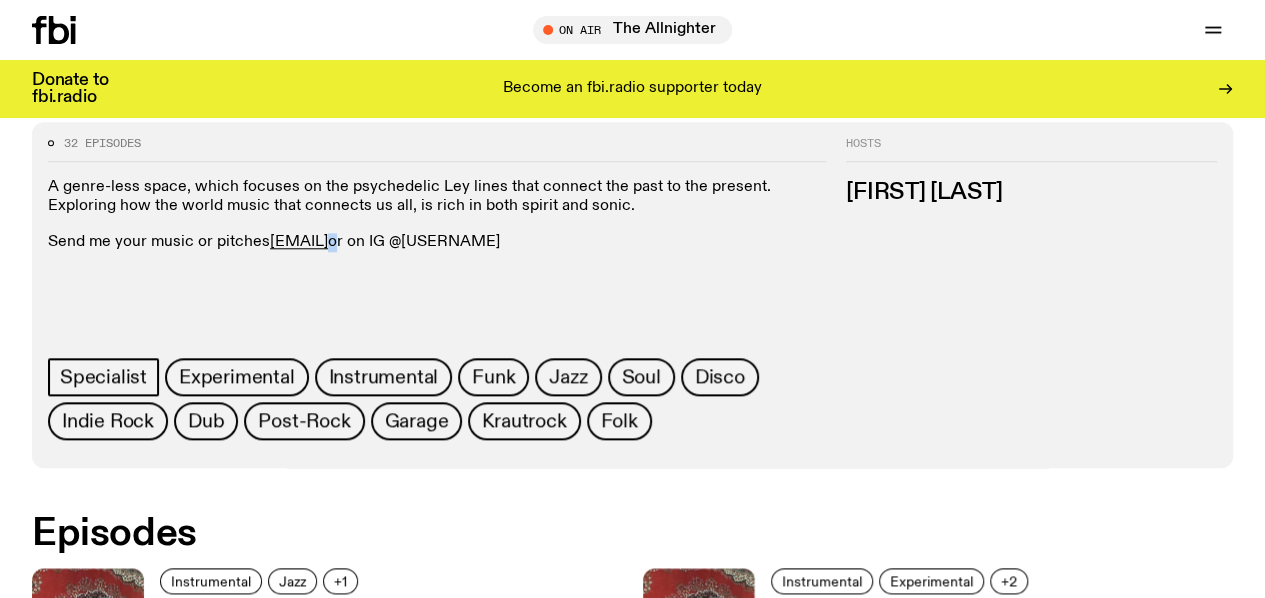 click on "Send me your music or pitches  [EMAIL]  or on IG @[USERNAME]" 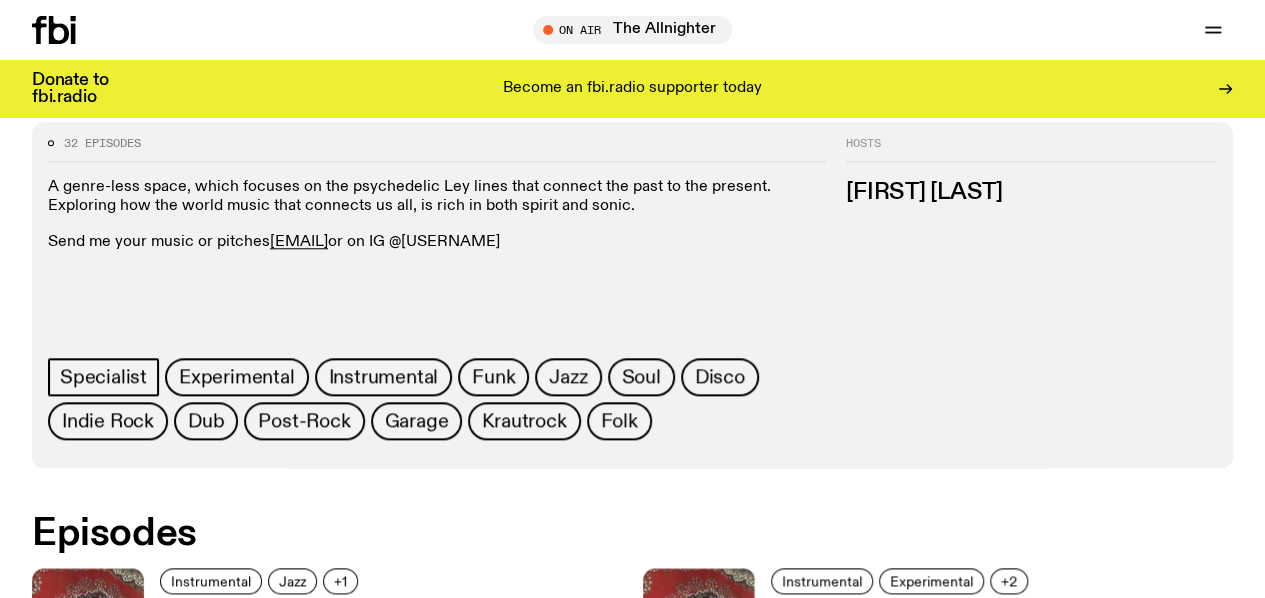 drag, startPoint x: 1028, startPoint y: 305, endPoint x: 847, endPoint y: 313, distance: 181.17671 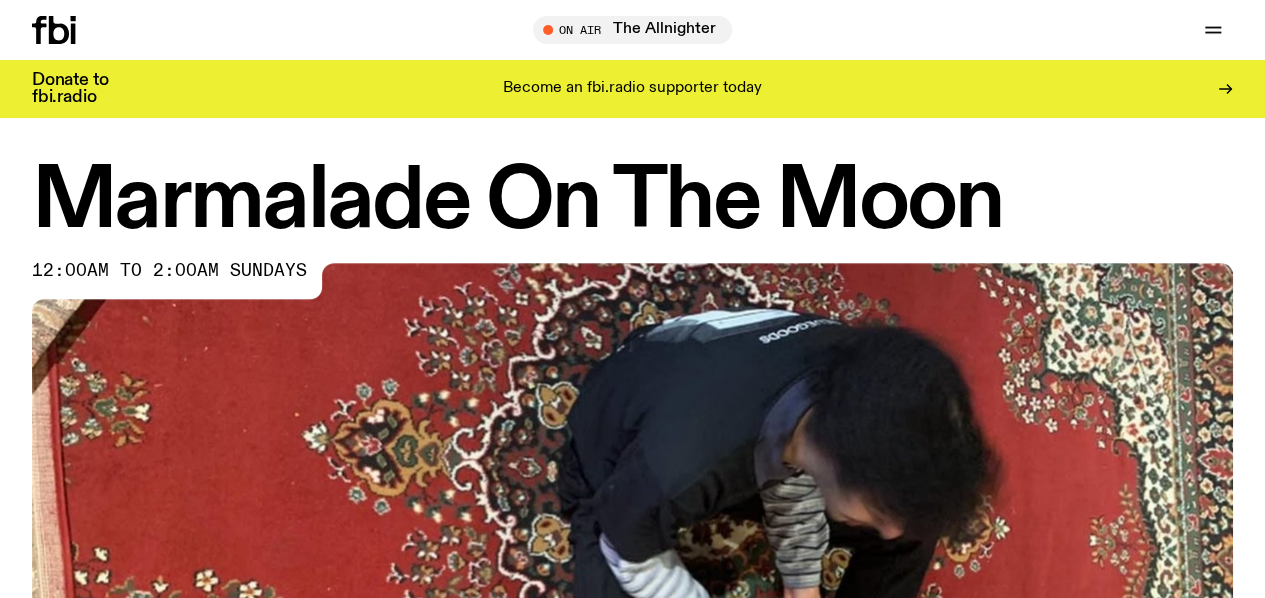 scroll, scrollTop: 0, scrollLeft: 0, axis: both 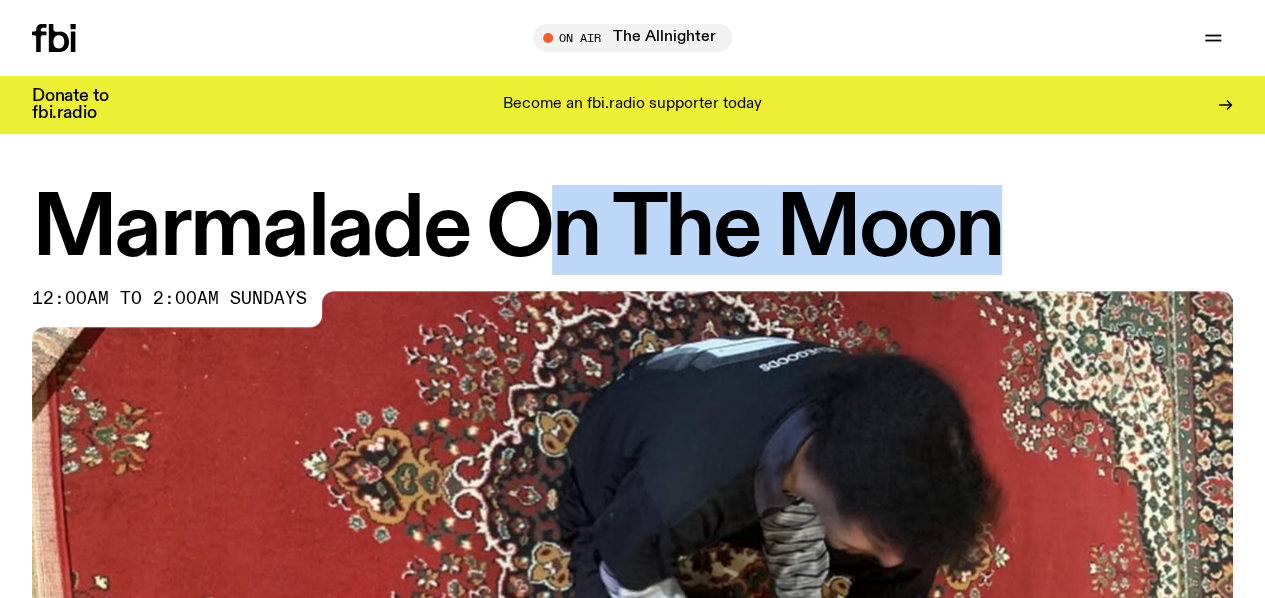 drag, startPoint x: 1112, startPoint y: 248, endPoint x: 574, endPoint y: 231, distance: 538.2685 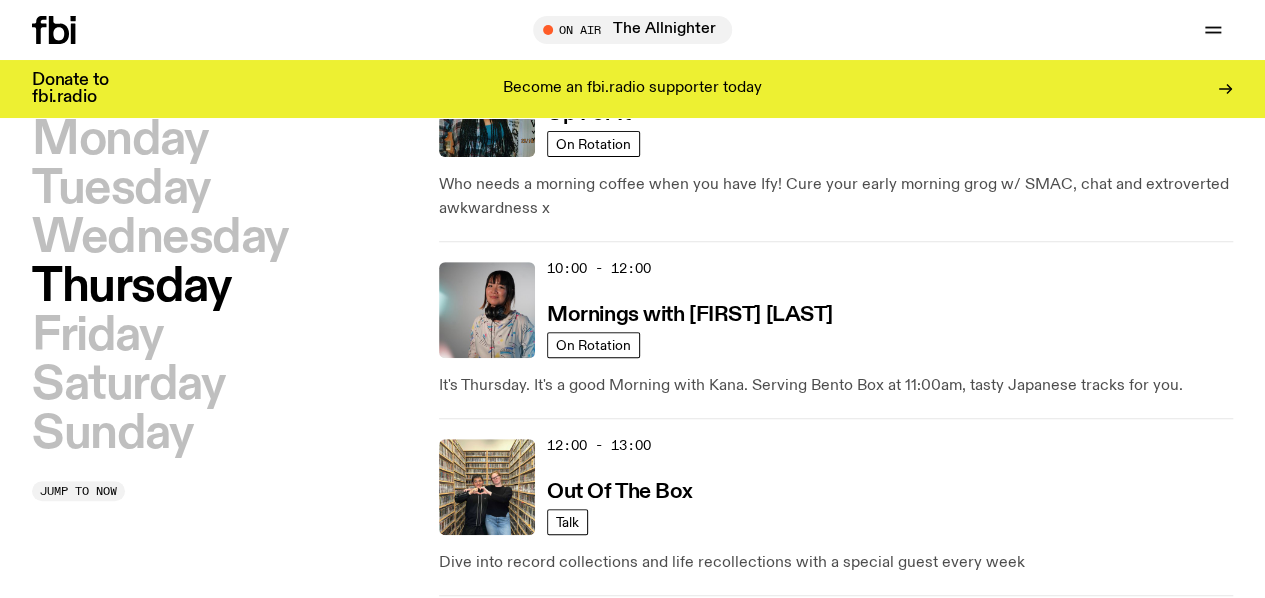 scroll, scrollTop: 320, scrollLeft: 0, axis: vertical 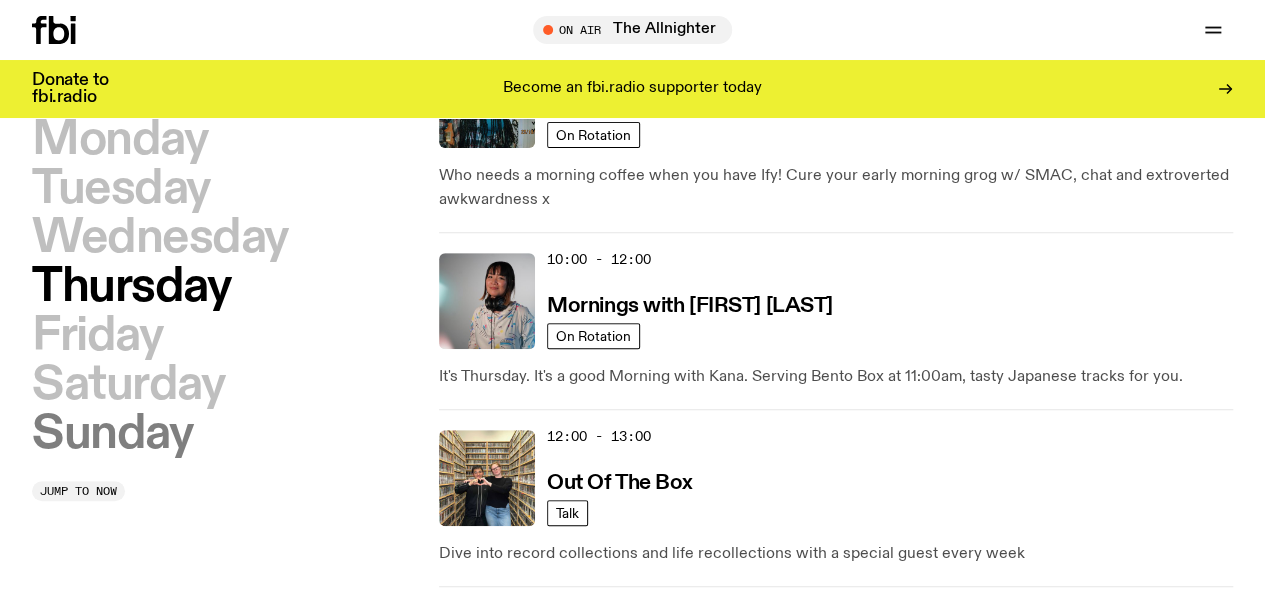 click on "Sunday" at bounding box center (112, 434) 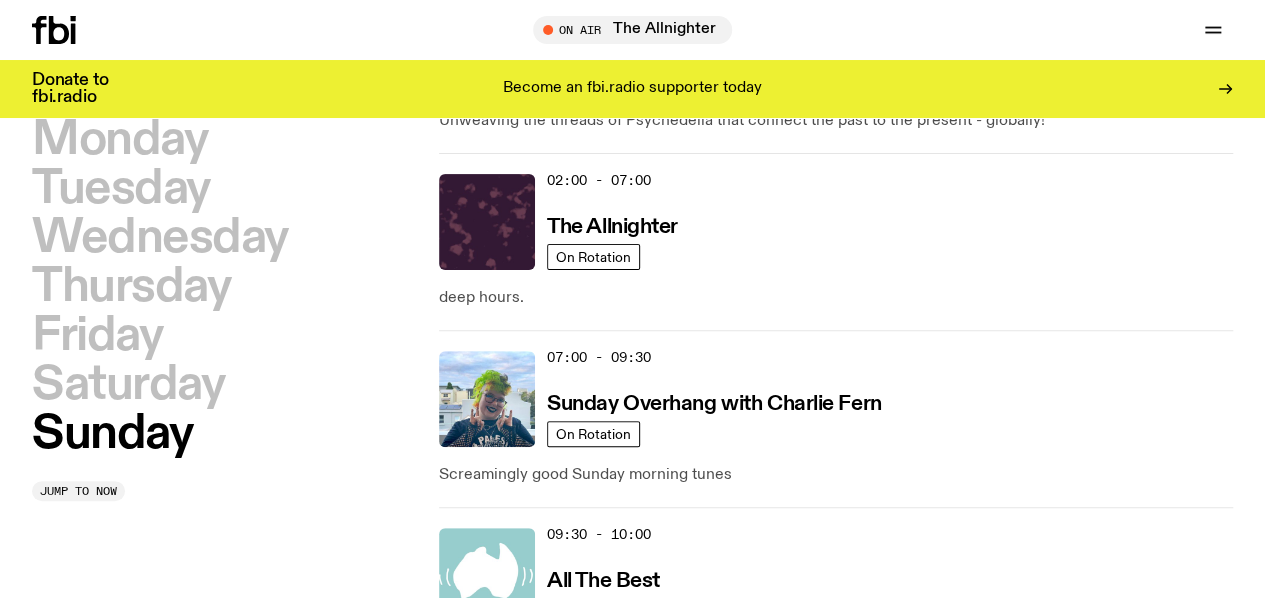 scroll, scrollTop: 214, scrollLeft: 0, axis: vertical 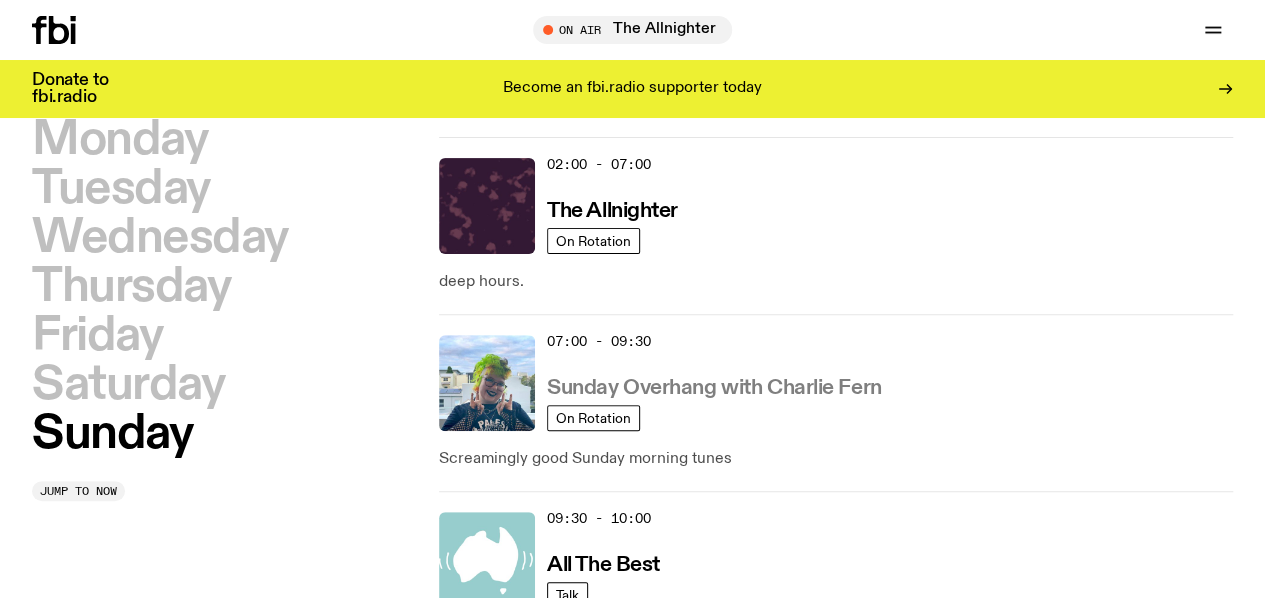 click on "Sunday Overhang with Charlie Fern" at bounding box center [714, 388] 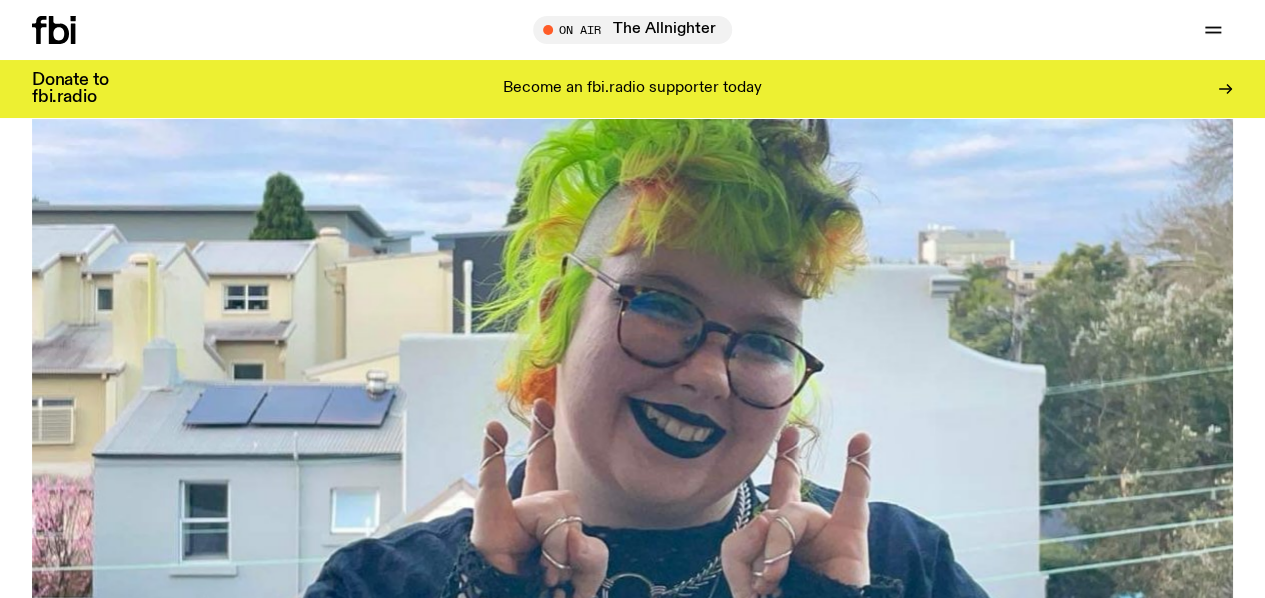 scroll, scrollTop: 366, scrollLeft: 0, axis: vertical 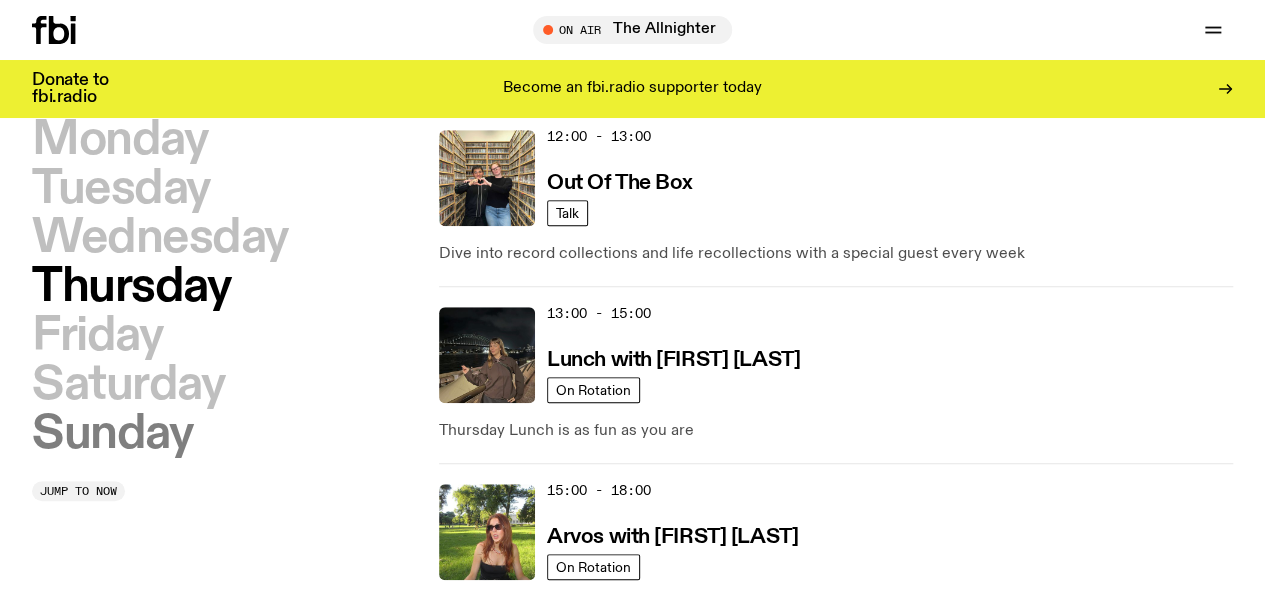 click on "Sunday" at bounding box center [112, 434] 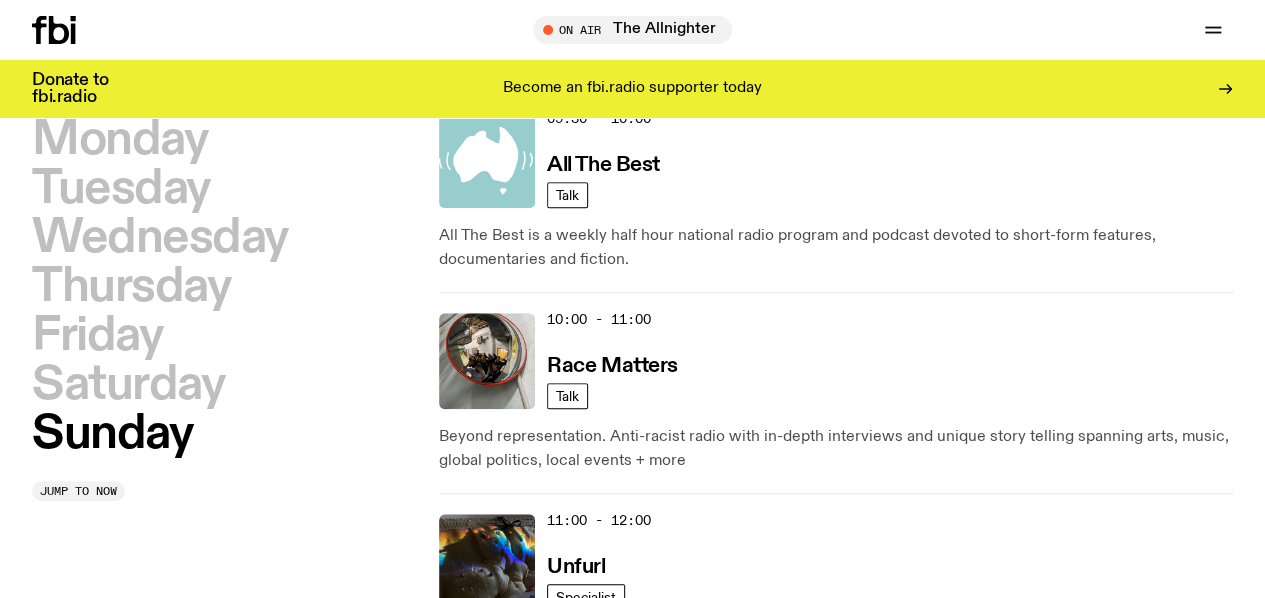 scroll, scrollTop: 612, scrollLeft: 0, axis: vertical 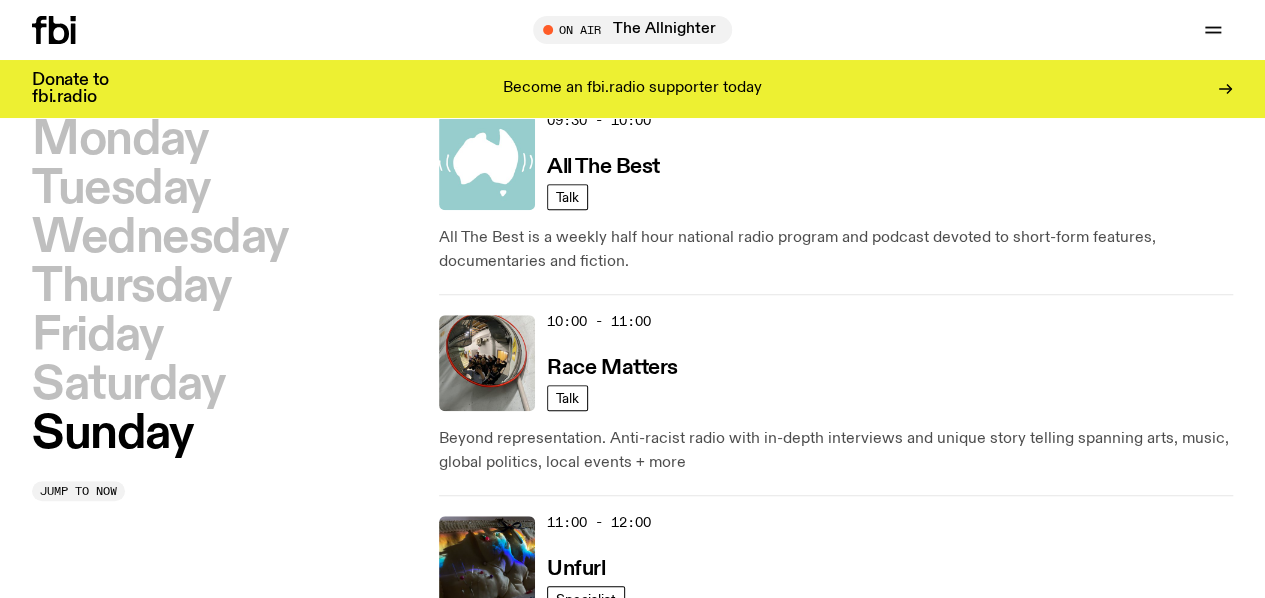 click on "Sunday Lunch with Zara Upfold" at bounding box center (696, 746) 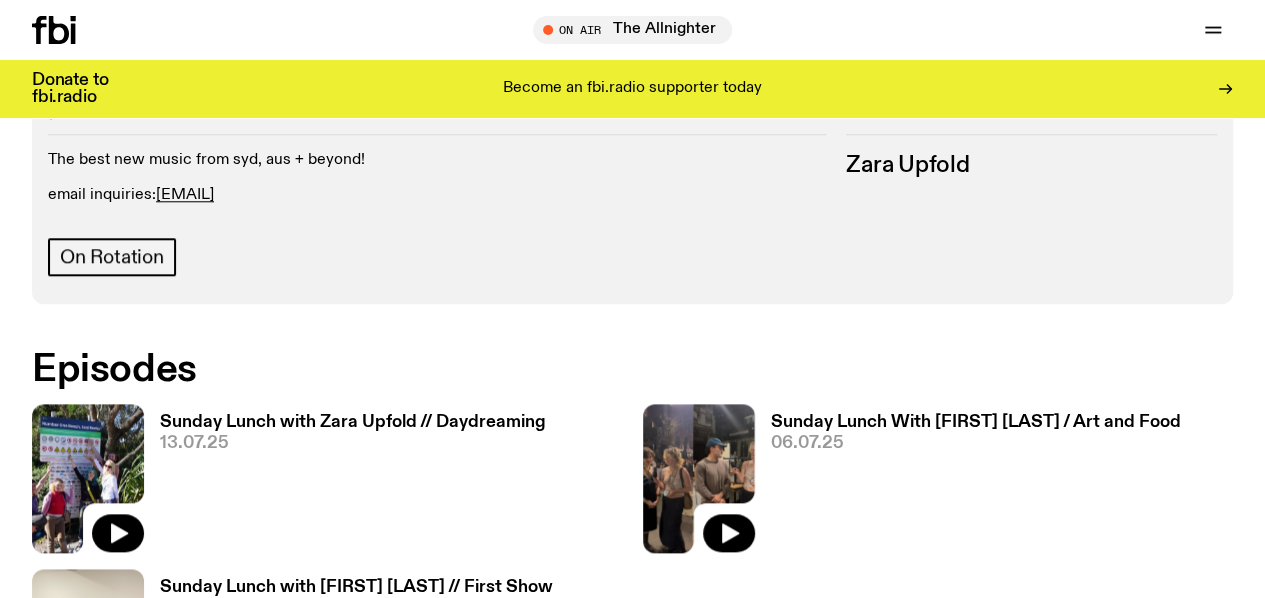 scroll, scrollTop: 905, scrollLeft: 0, axis: vertical 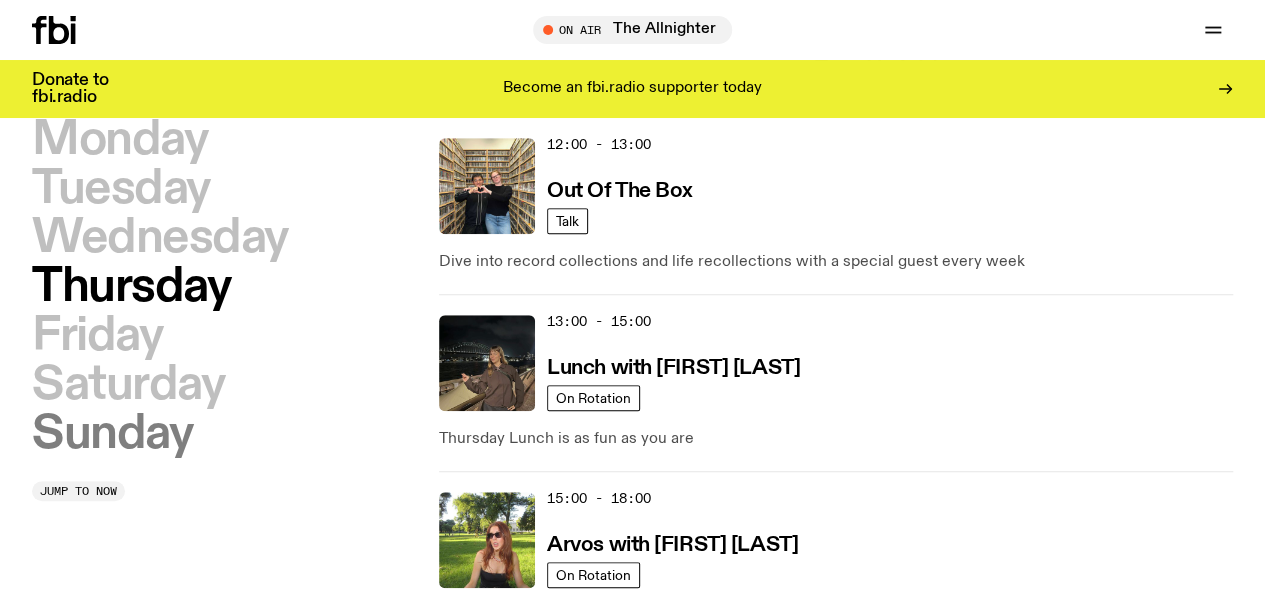 click on "Sunday" at bounding box center [112, 434] 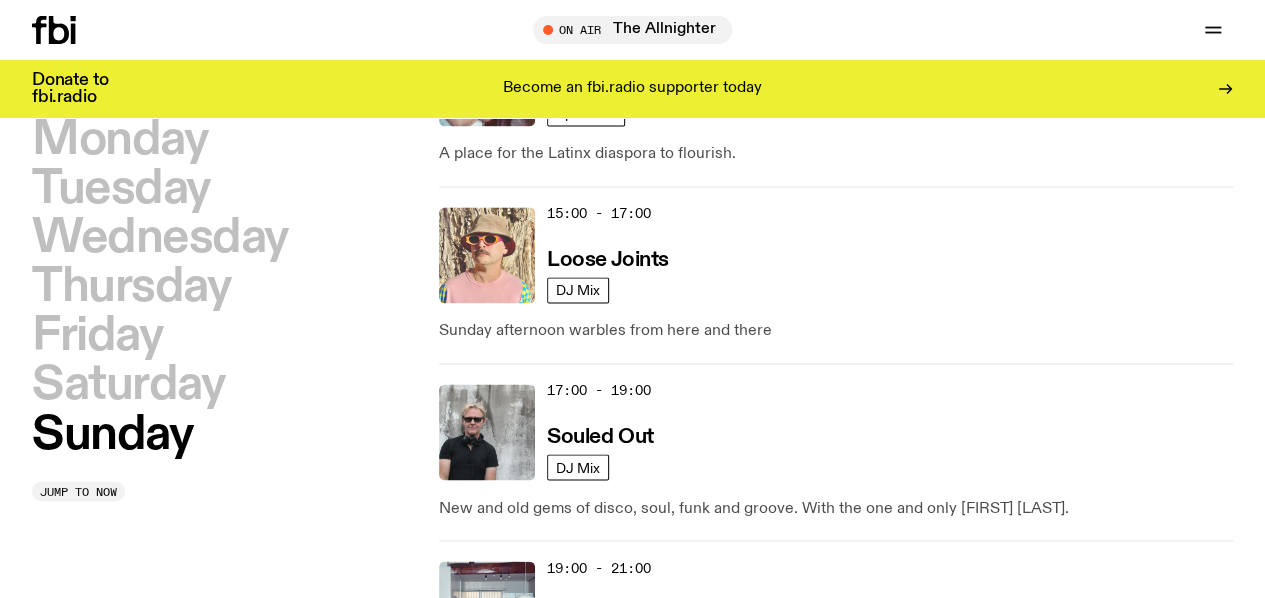 scroll, scrollTop: 1455, scrollLeft: 0, axis: vertical 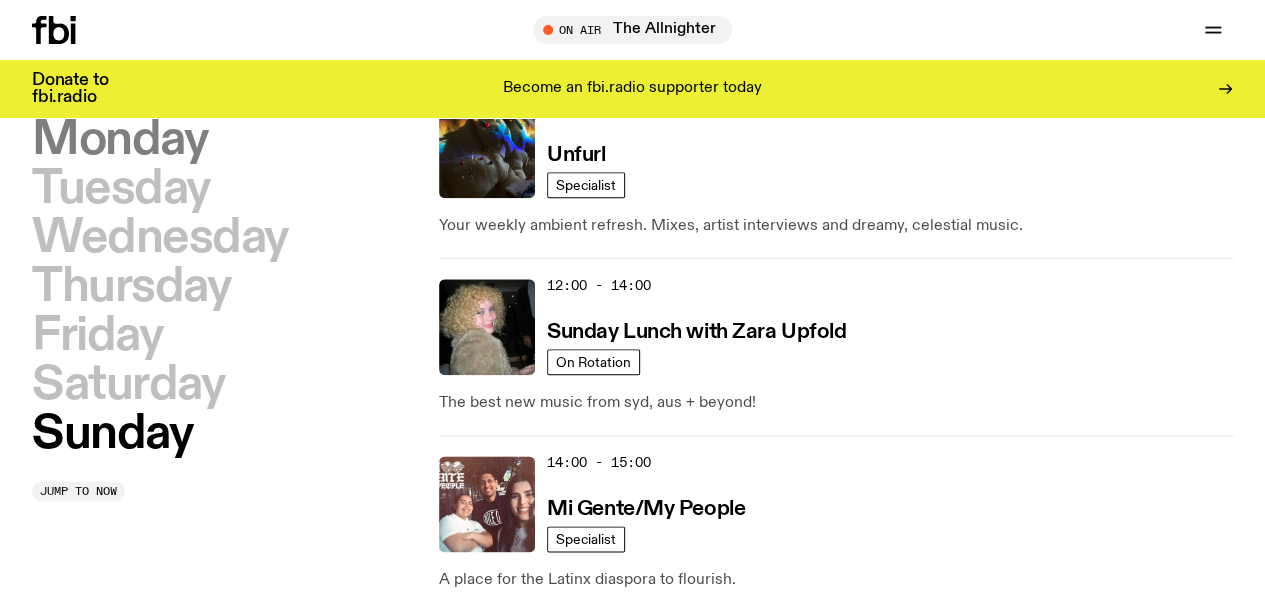 click on "Monday" at bounding box center (119, 140) 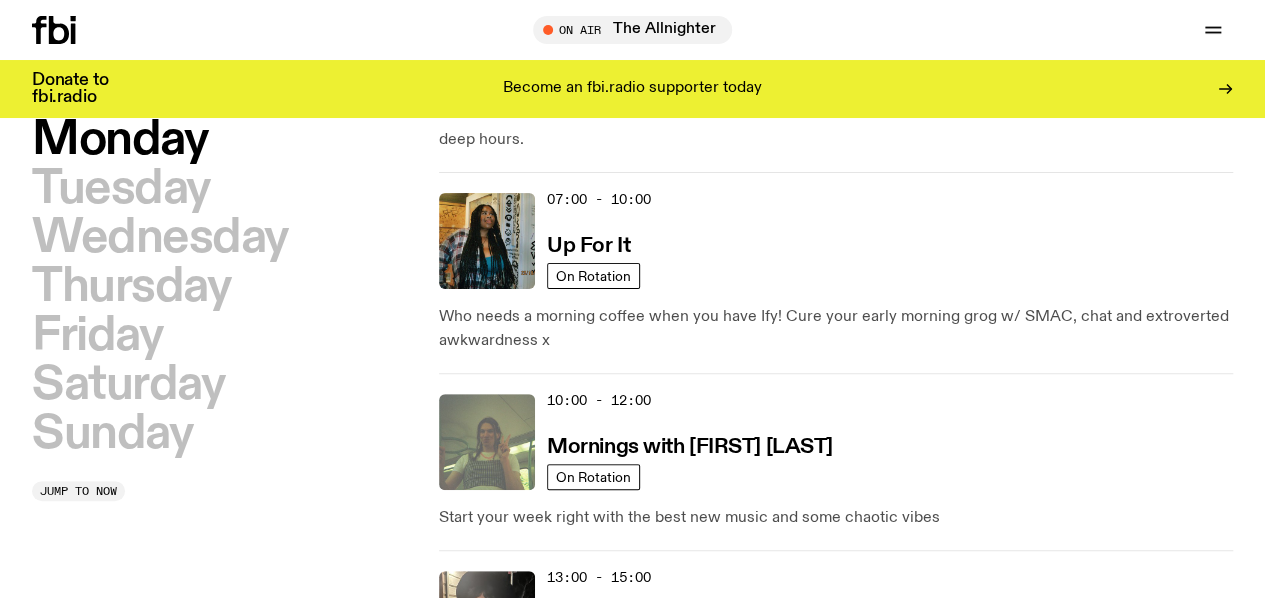 scroll, scrollTop: 180, scrollLeft: 0, axis: vertical 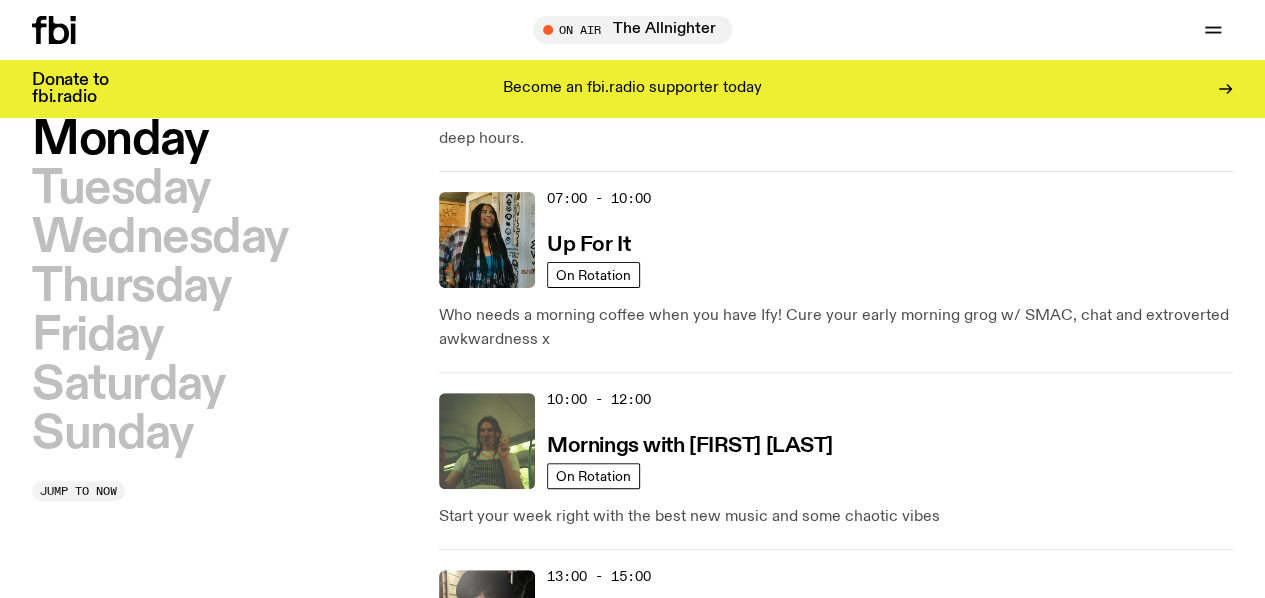 click on "[TIME] - [TIME] Mornings with [FIRST] [LAST]" at bounding box center (890, 441) 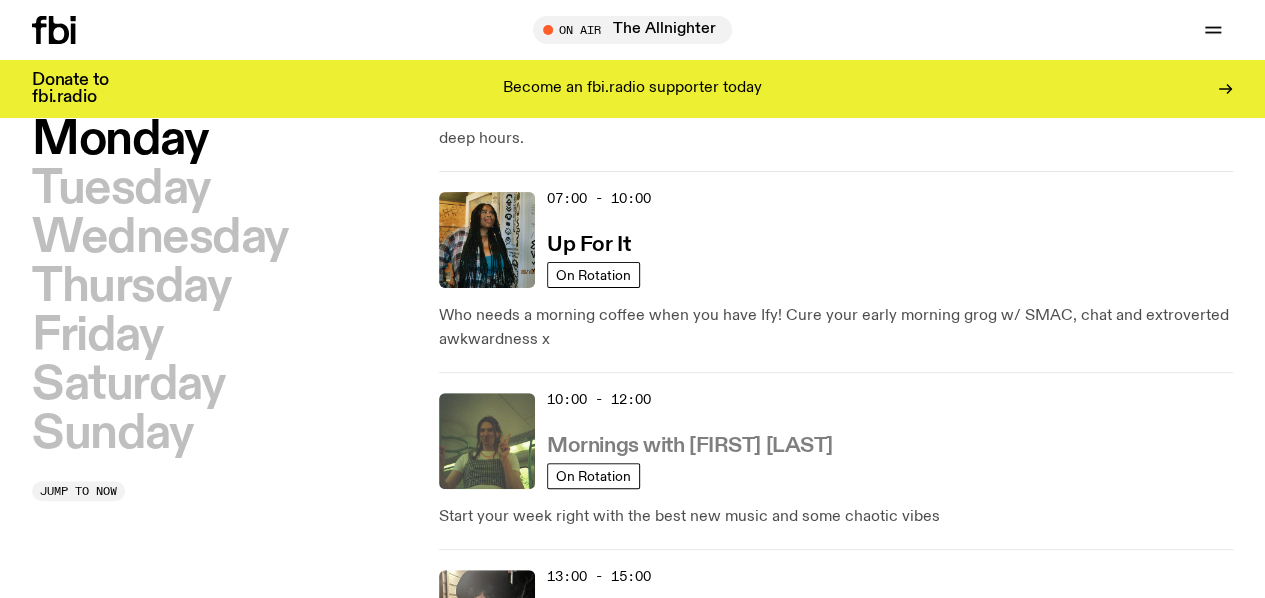 click on "Mornings with [FIRST] [LAST]" at bounding box center (690, 446) 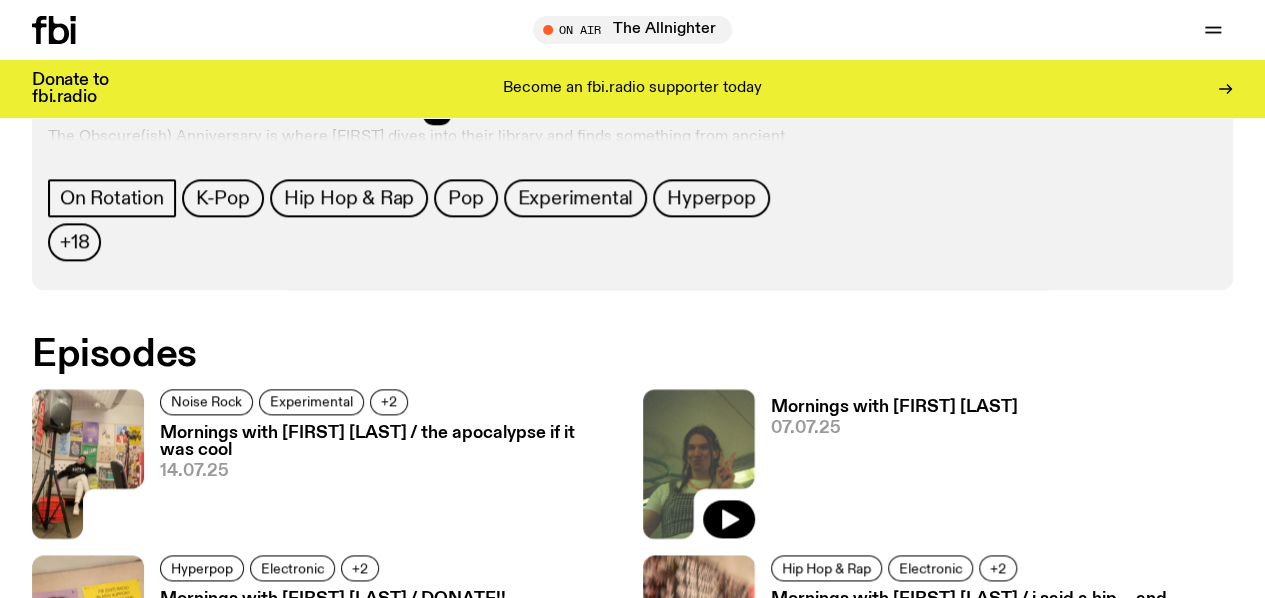scroll, scrollTop: 1029, scrollLeft: 0, axis: vertical 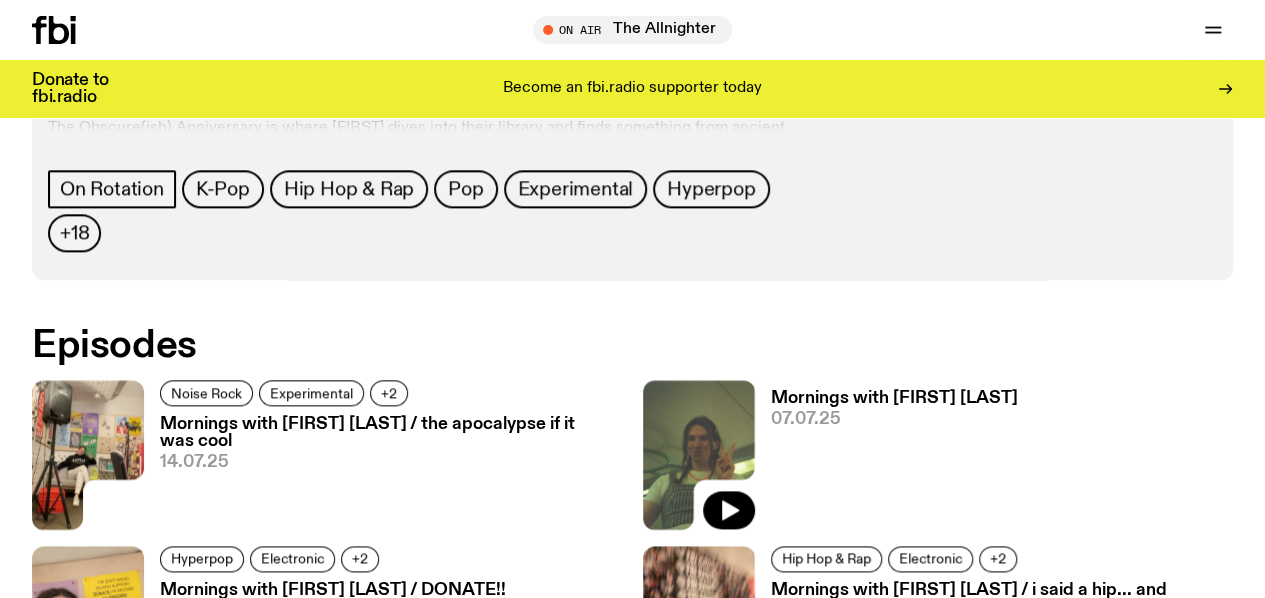 click 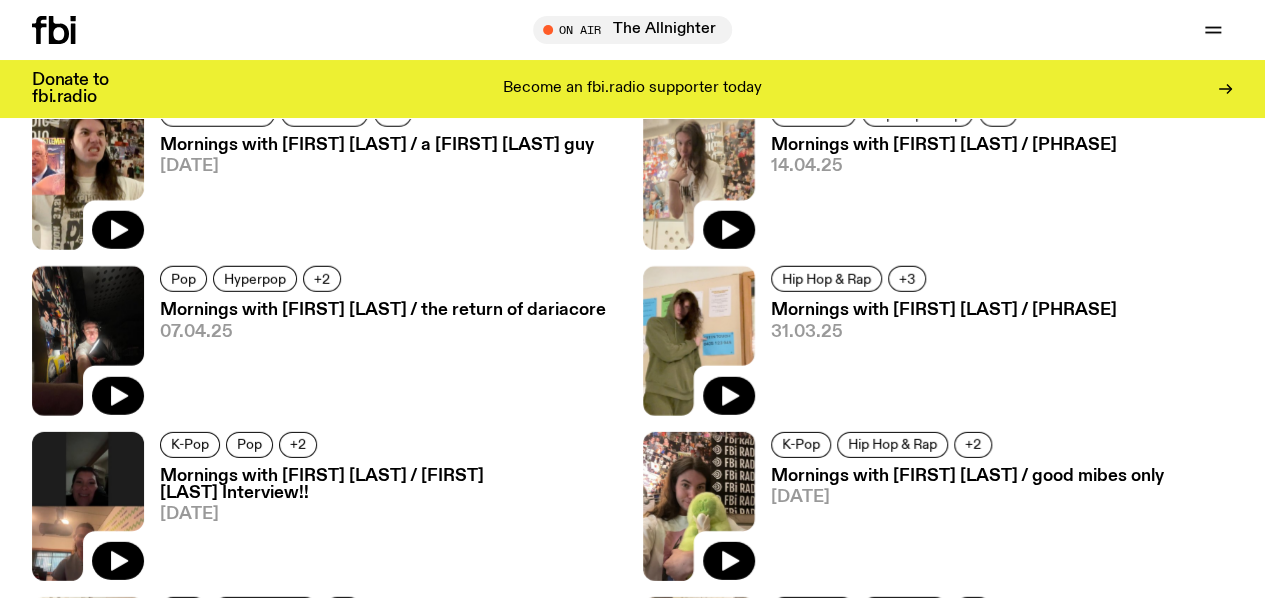 scroll, scrollTop: 3037, scrollLeft: 0, axis: vertical 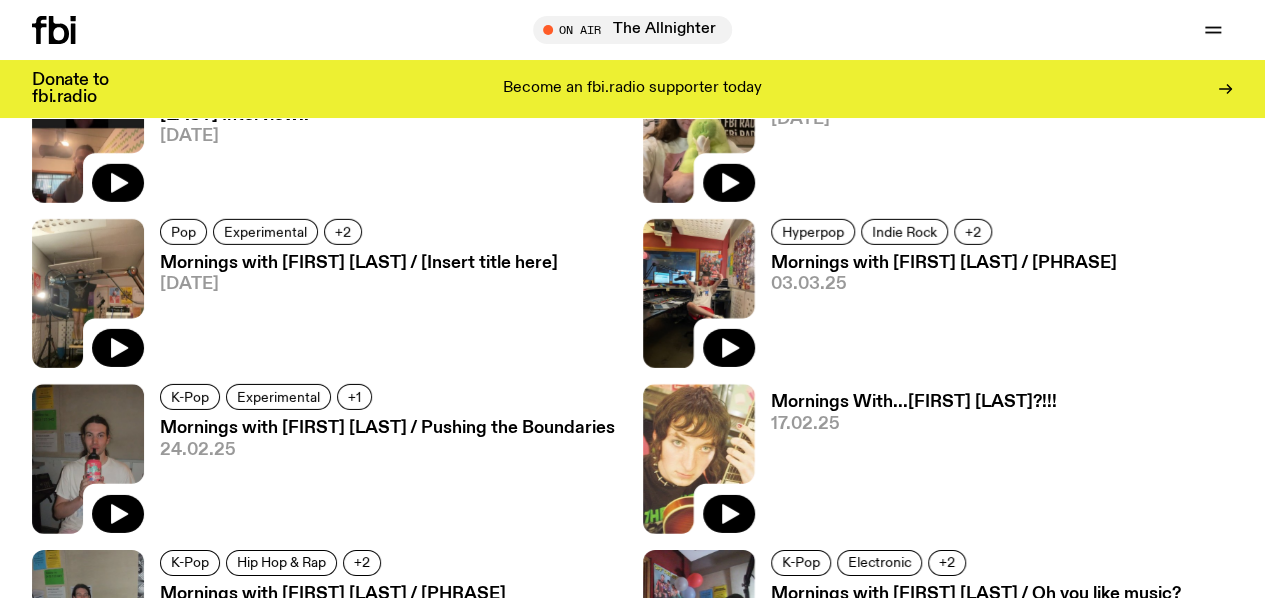 drag, startPoint x: 1015, startPoint y: 481, endPoint x: 855, endPoint y: 484, distance: 160.02812 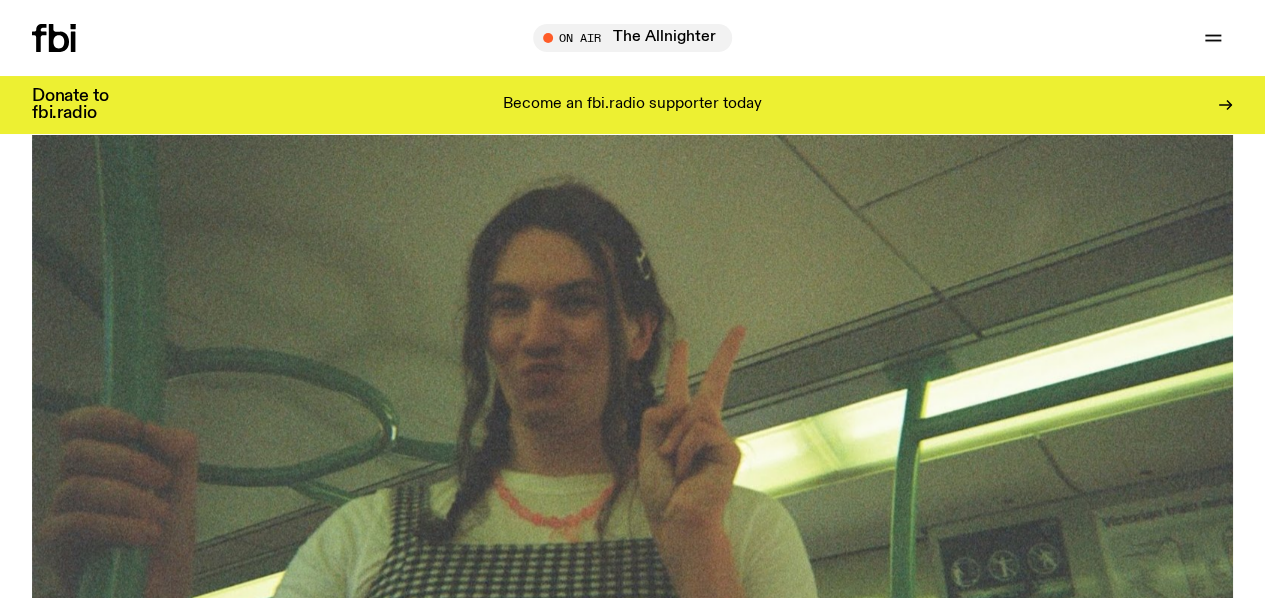 scroll, scrollTop: 0, scrollLeft: 0, axis: both 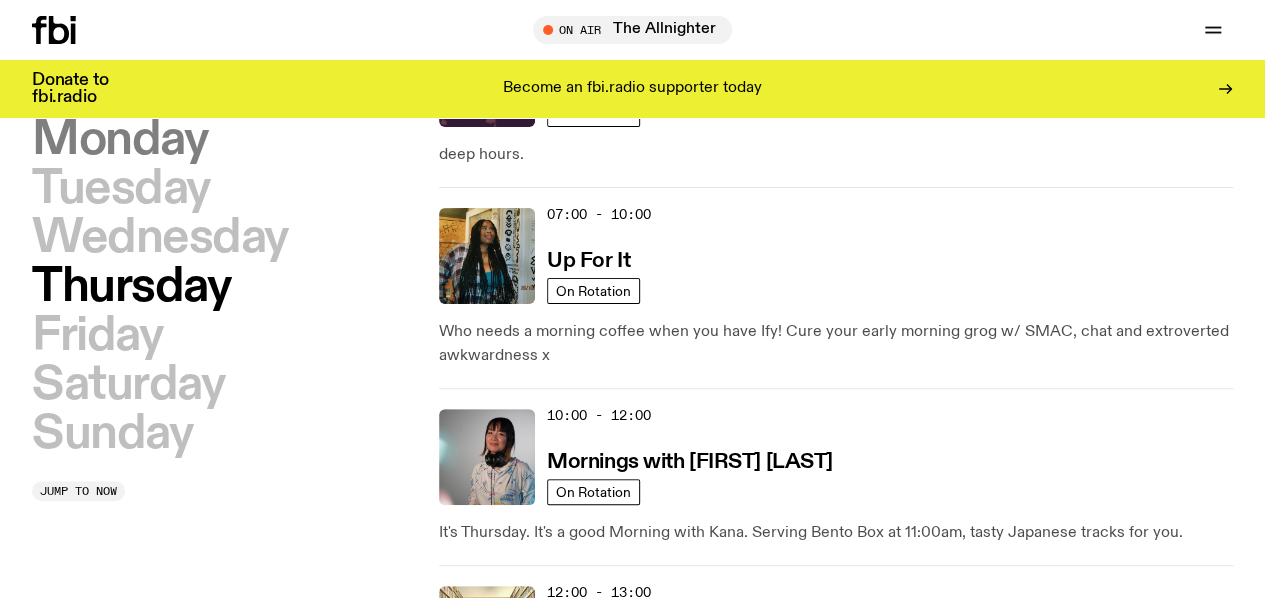 click on "Monday" at bounding box center (119, 140) 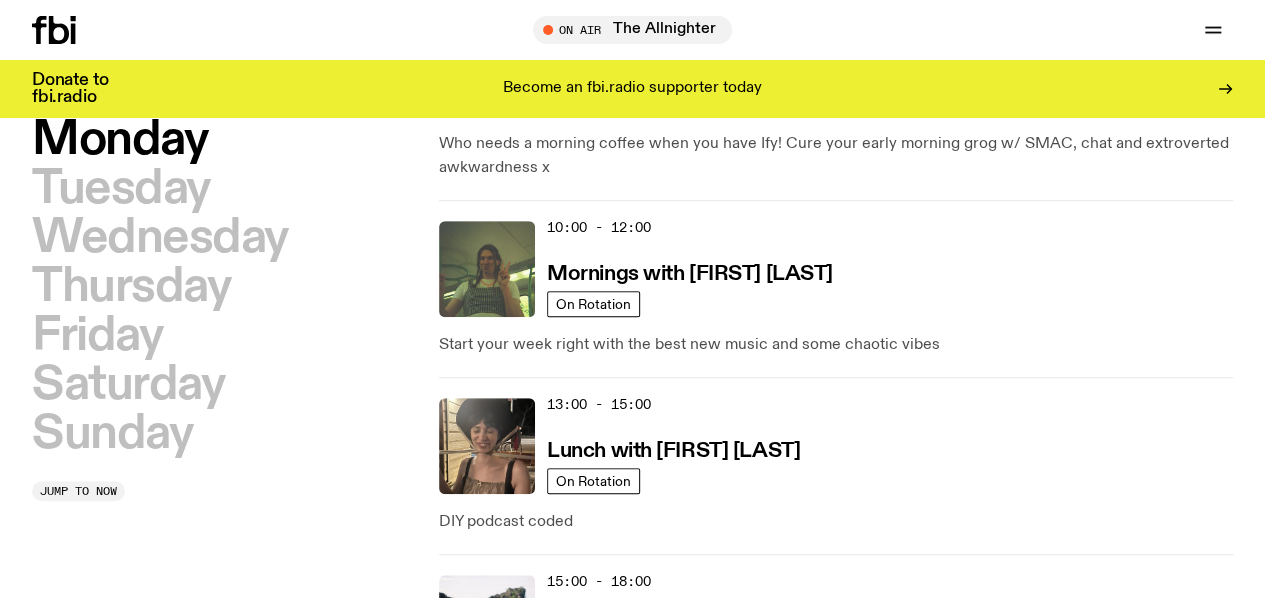scroll, scrollTop: 369, scrollLeft: 0, axis: vertical 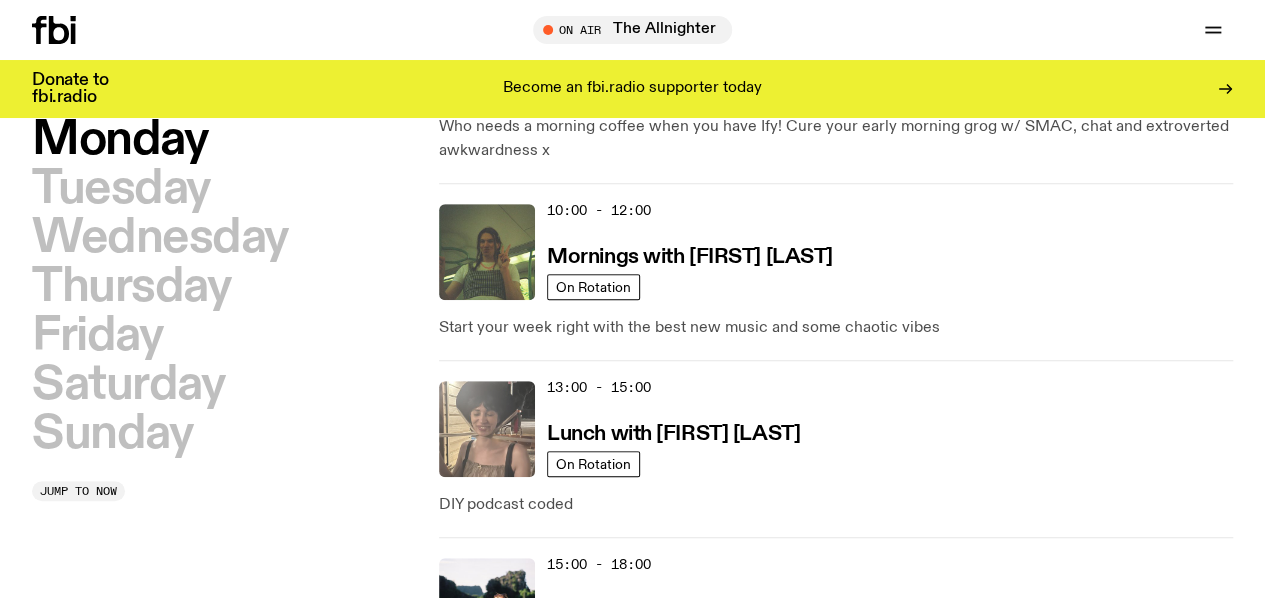 click 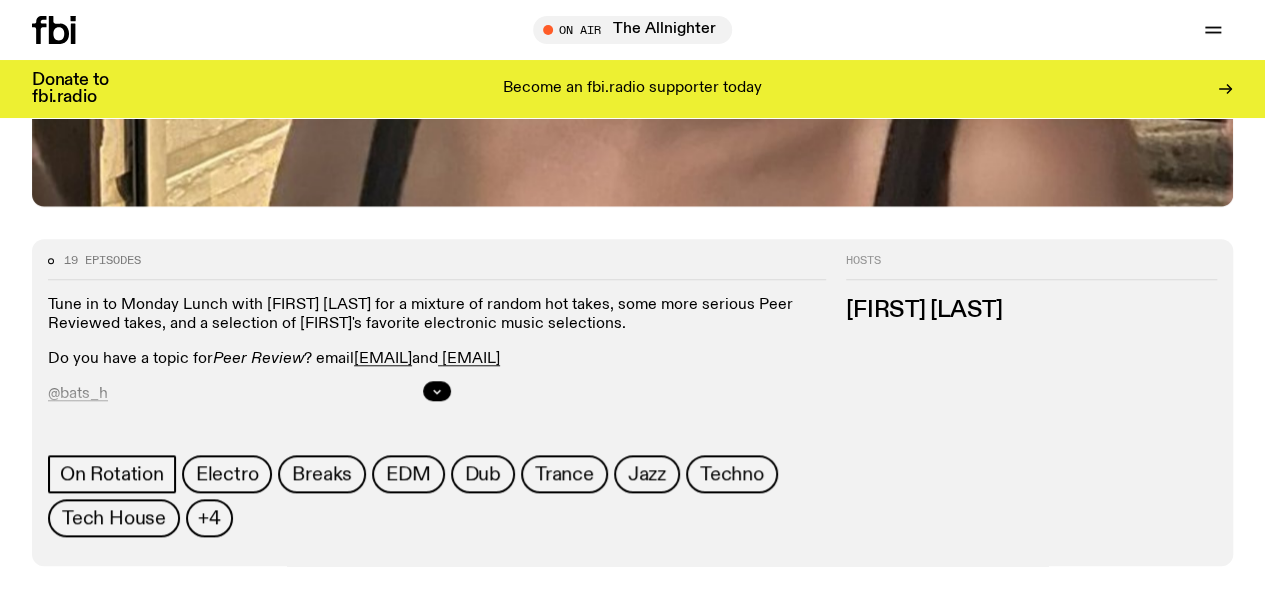 scroll, scrollTop: 776, scrollLeft: 0, axis: vertical 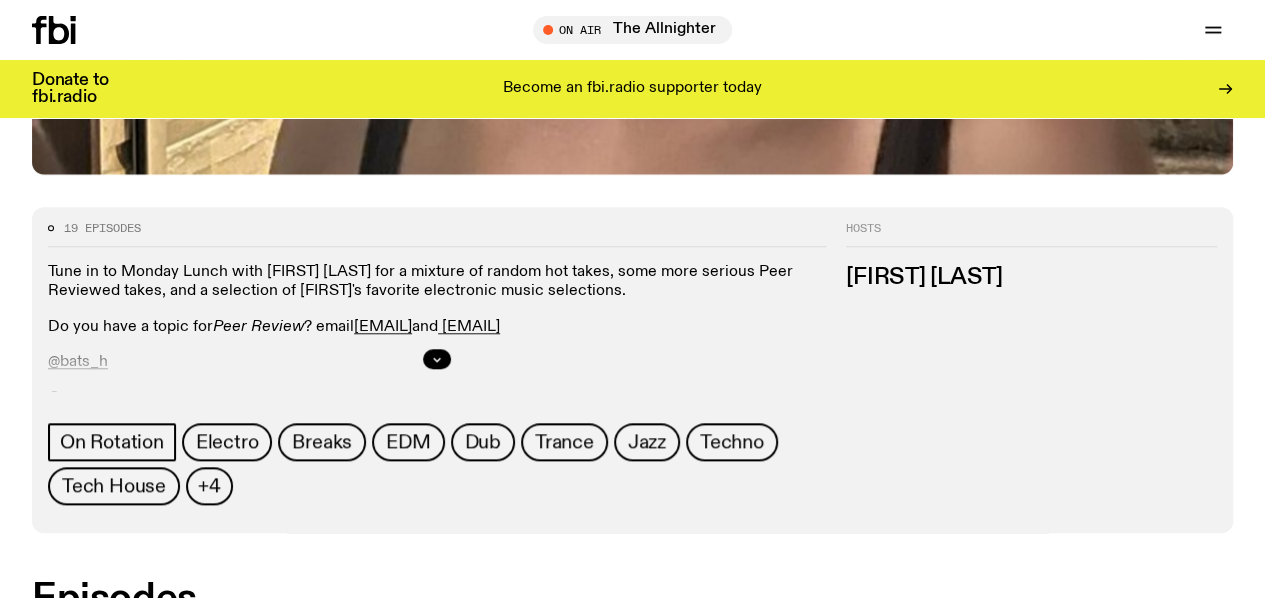 click at bounding box center [437, 359] 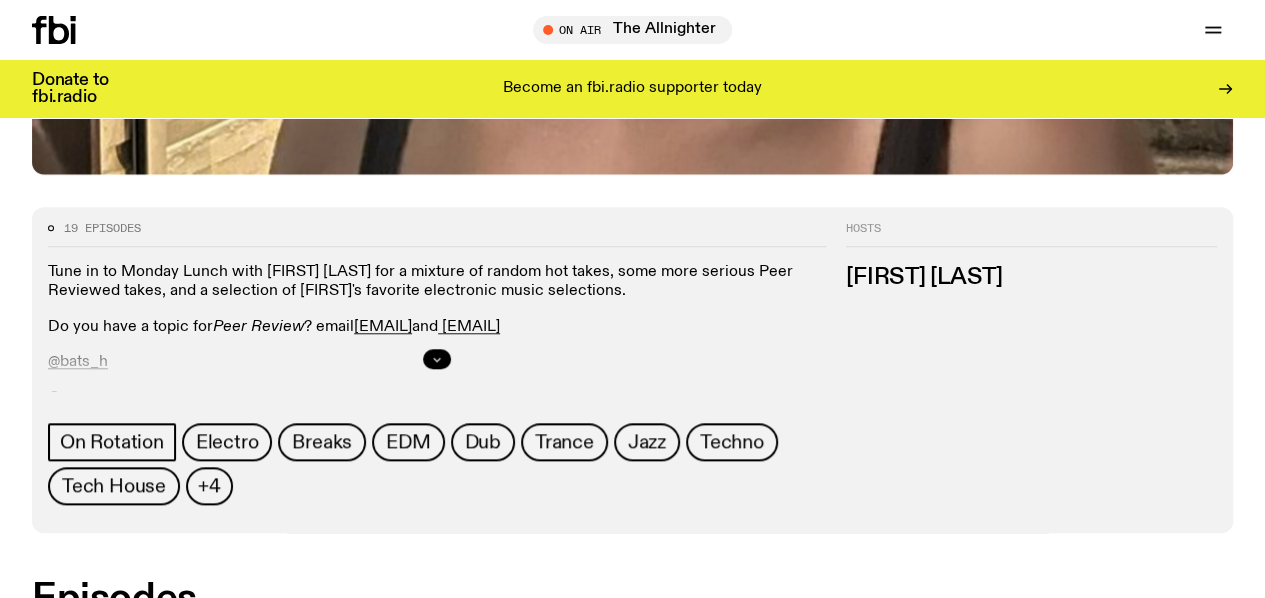 click 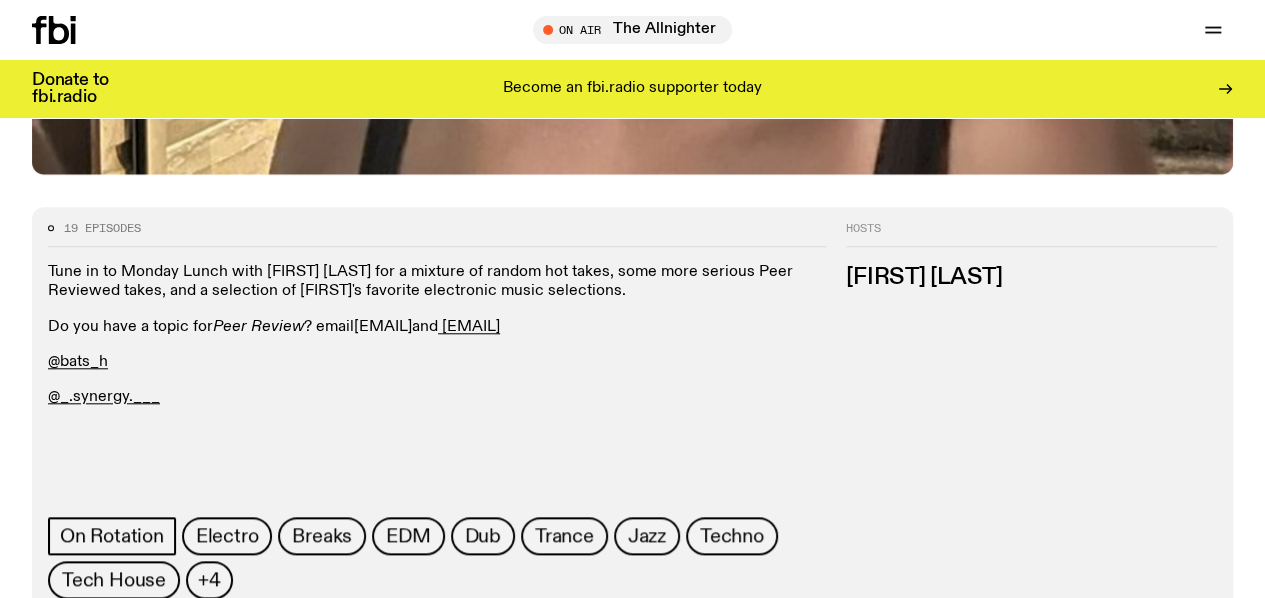 drag, startPoint x: 1048, startPoint y: 407, endPoint x: 908, endPoint y: 394, distance: 140.60228 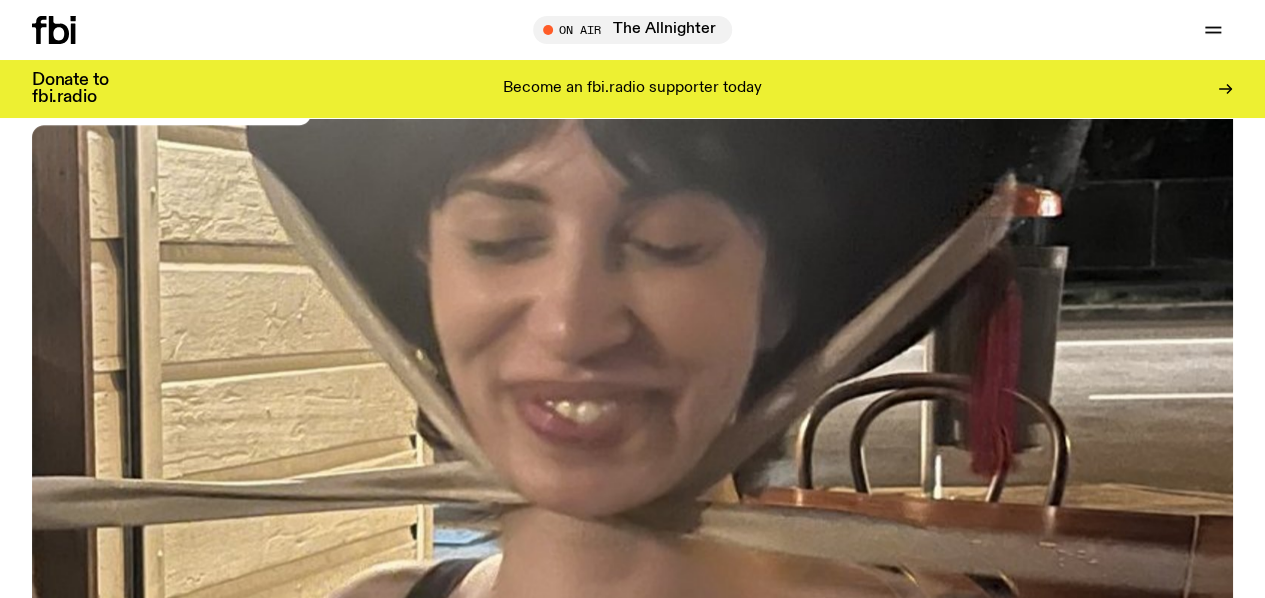scroll, scrollTop: 0, scrollLeft: 0, axis: both 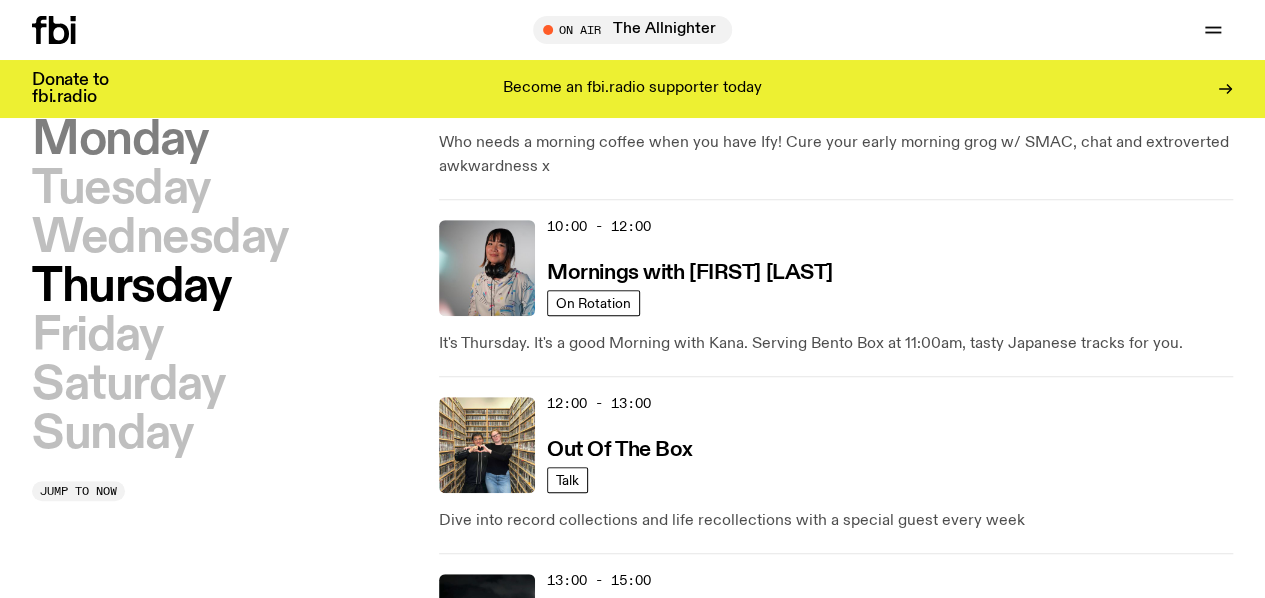 click on "Monday" at bounding box center (119, 140) 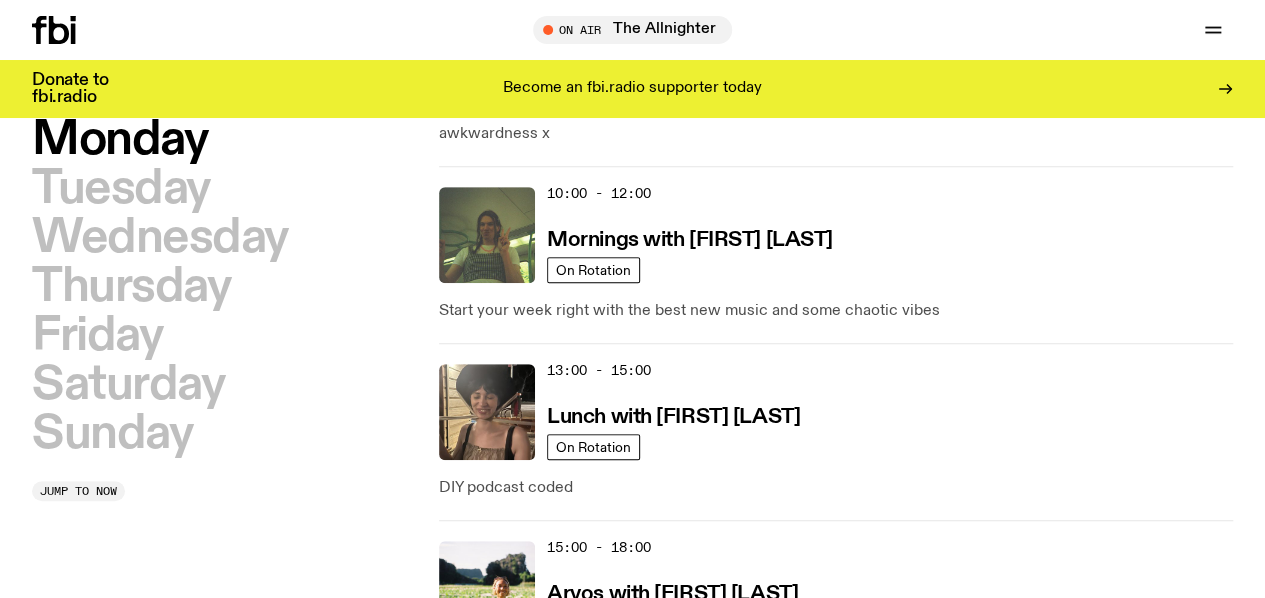 scroll, scrollTop: 387, scrollLeft: 0, axis: vertical 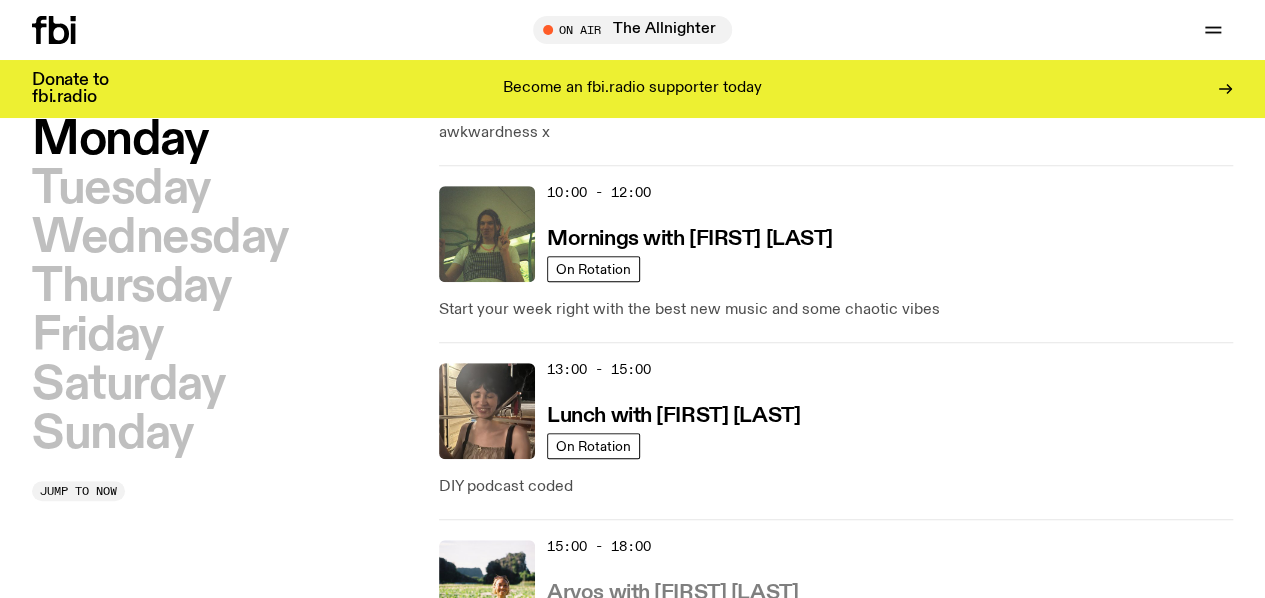 click on "Arvos with [FIRST] [LAST]" at bounding box center (672, 593) 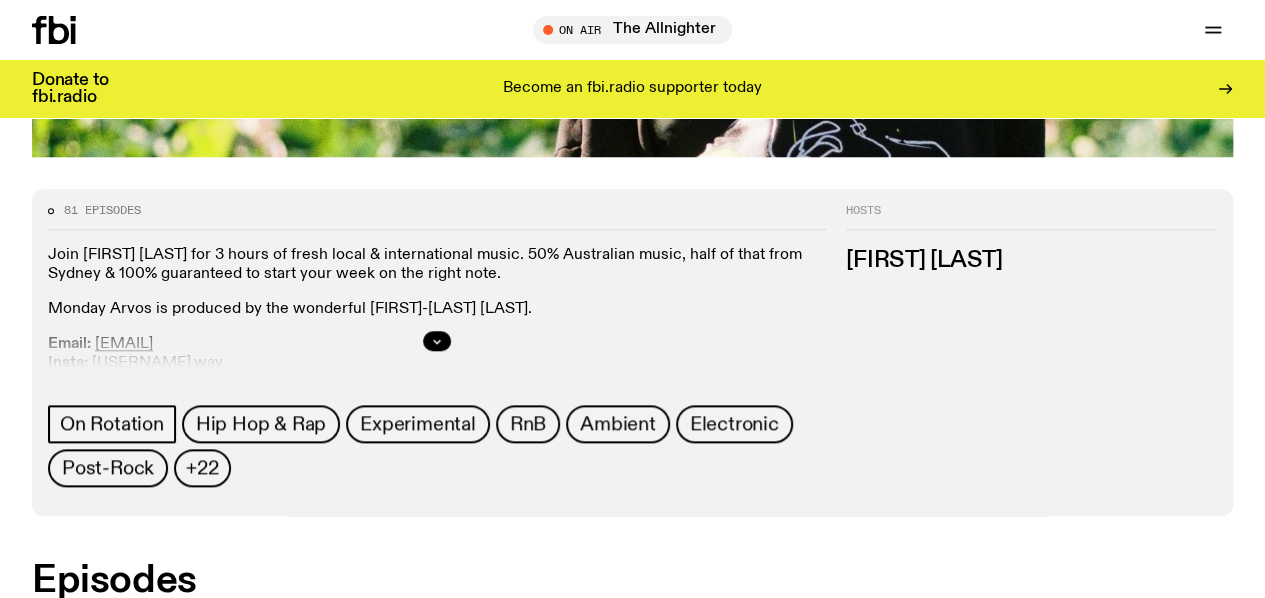 scroll, scrollTop: 979, scrollLeft: 0, axis: vertical 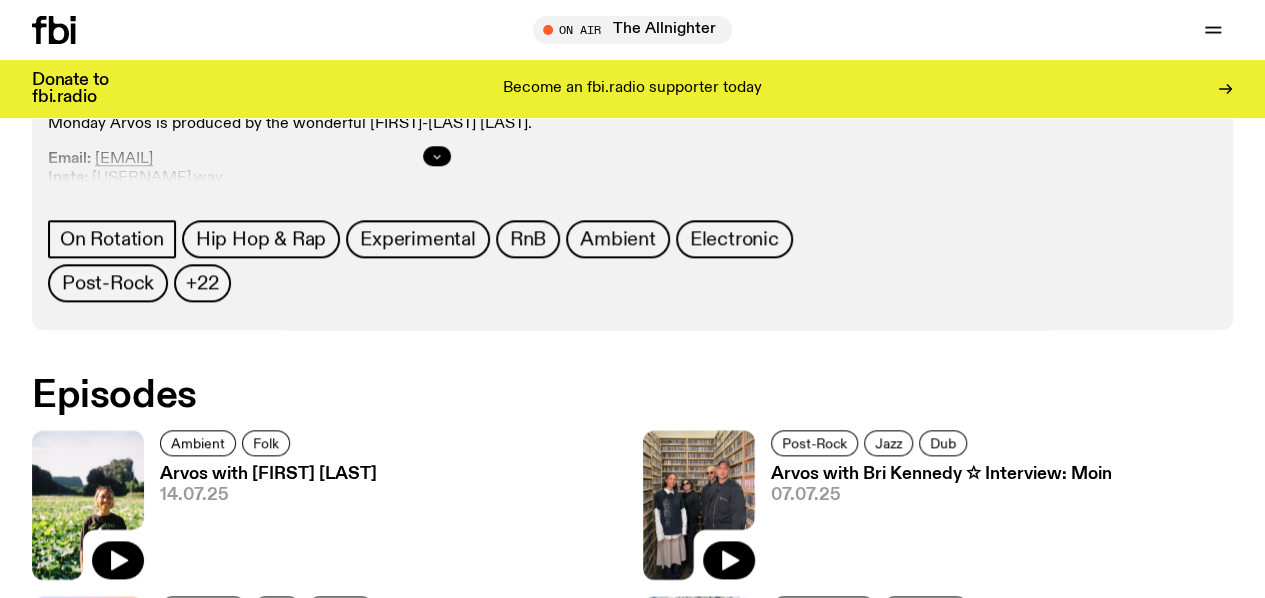 click 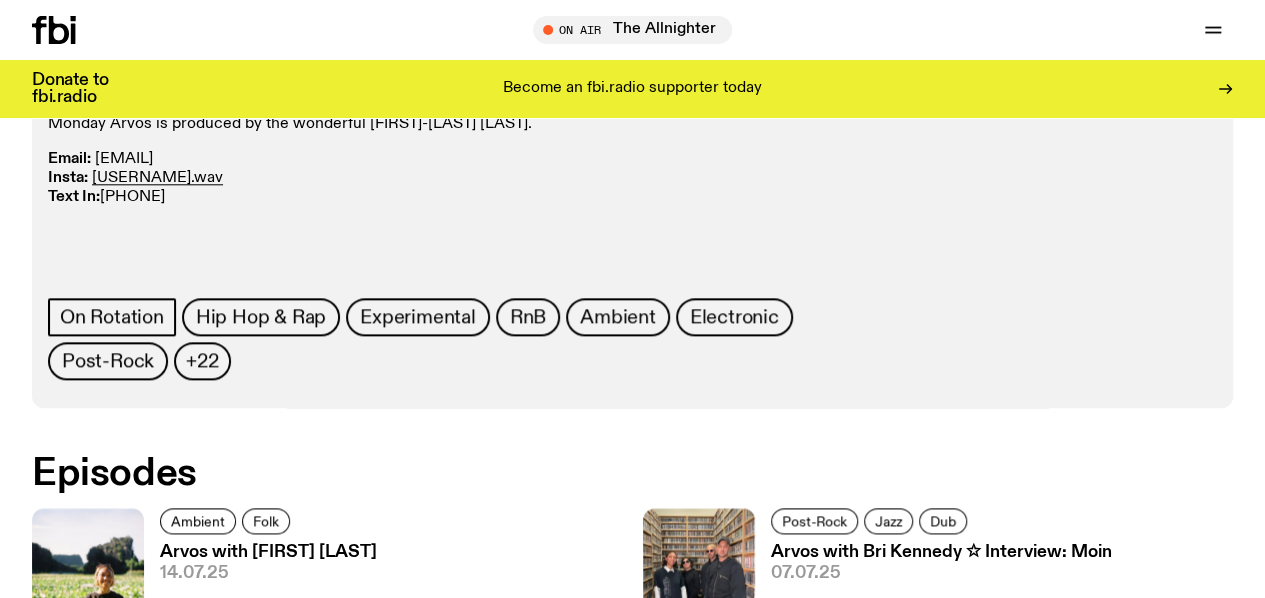 drag, startPoint x: 1112, startPoint y: 329, endPoint x: 915, endPoint y: 326, distance: 197.02284 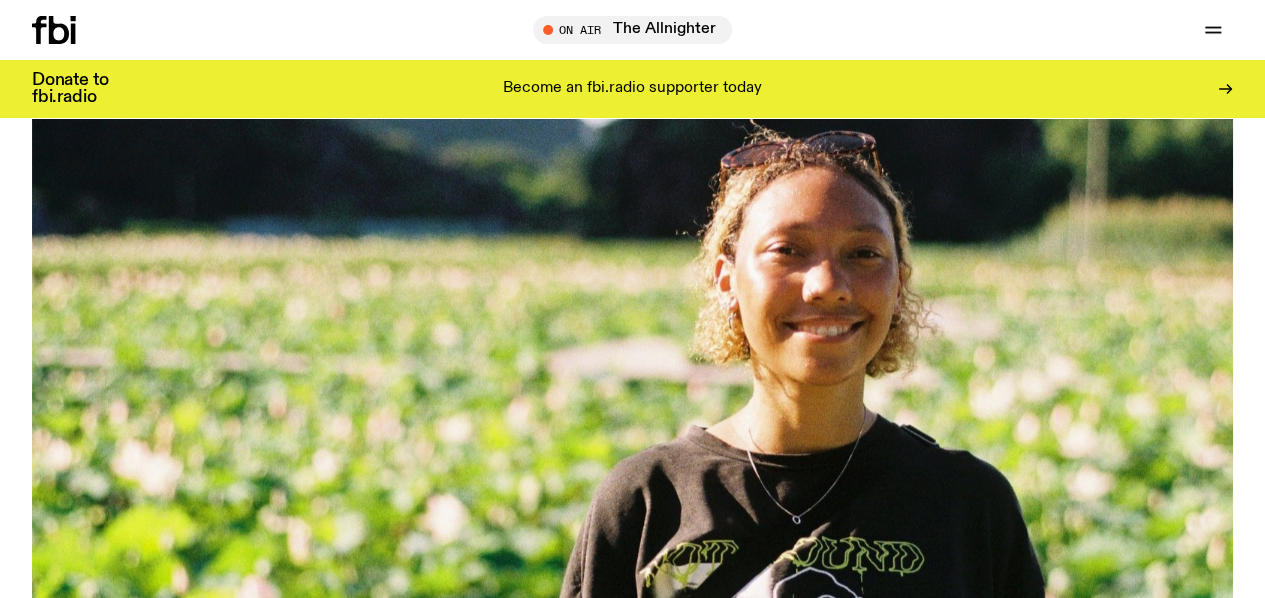 scroll, scrollTop: 0, scrollLeft: 0, axis: both 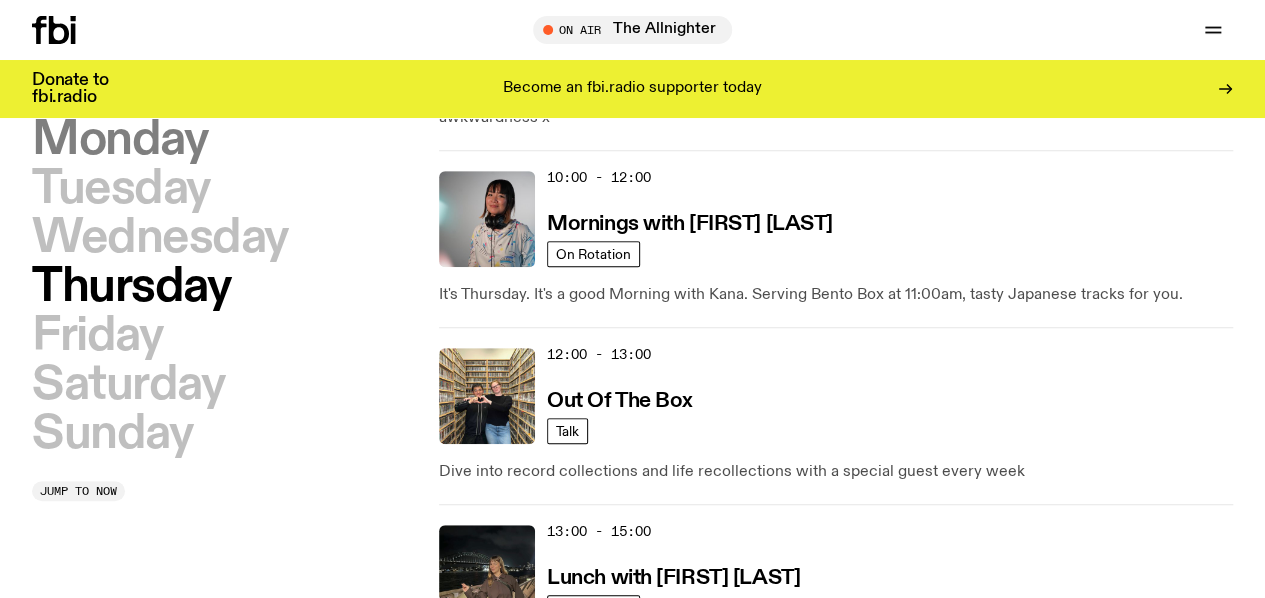 click on "Monday" at bounding box center [119, 140] 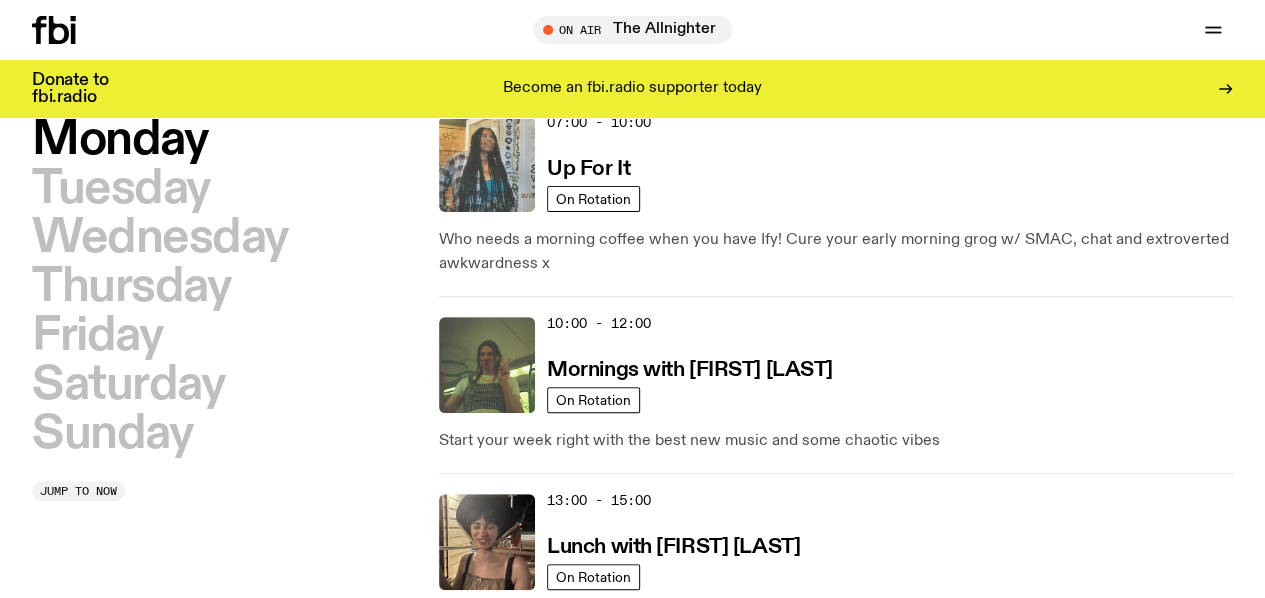 scroll, scrollTop: 478, scrollLeft: 0, axis: vertical 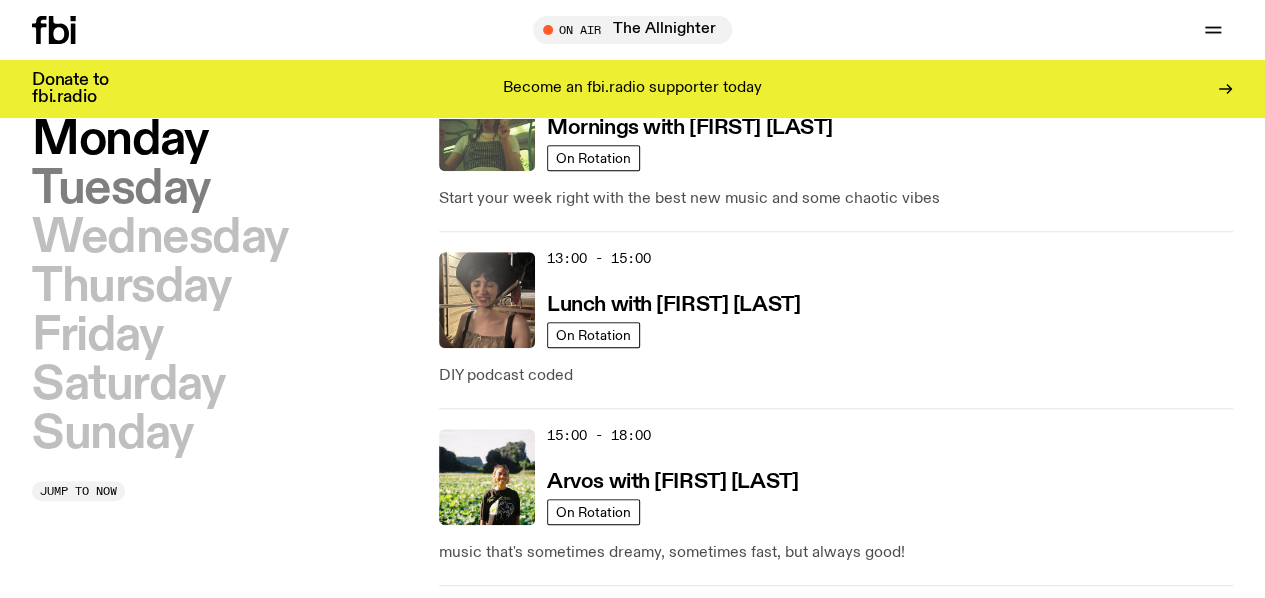 click on "Tuesday" at bounding box center [121, 189] 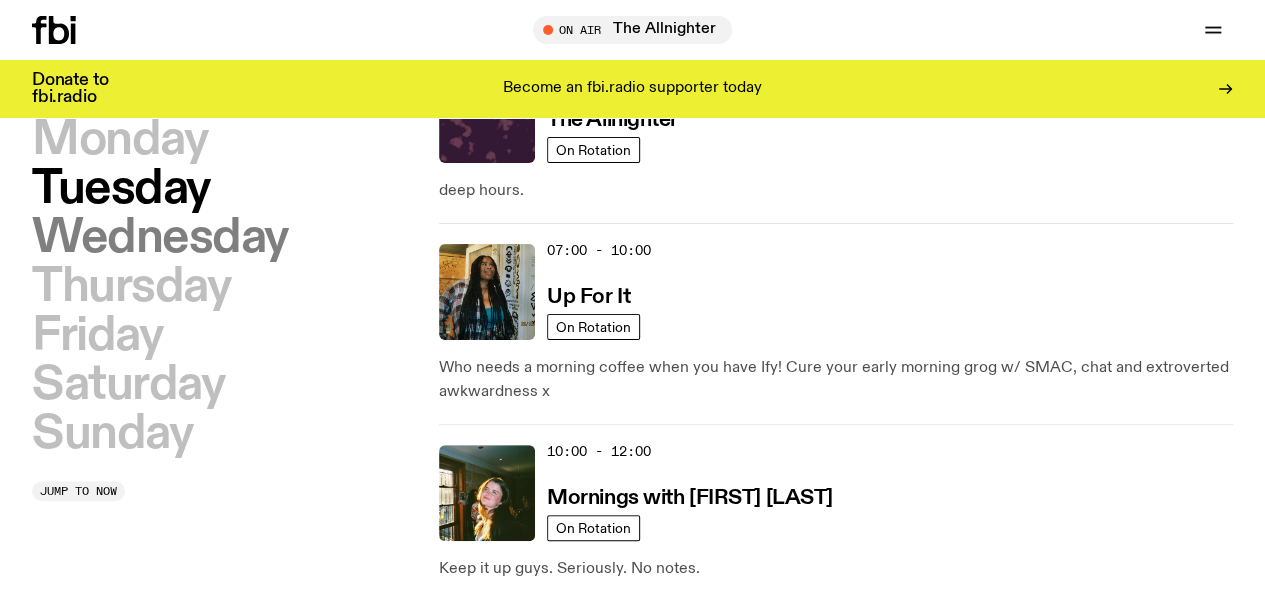 scroll, scrollTop: 129, scrollLeft: 0, axis: vertical 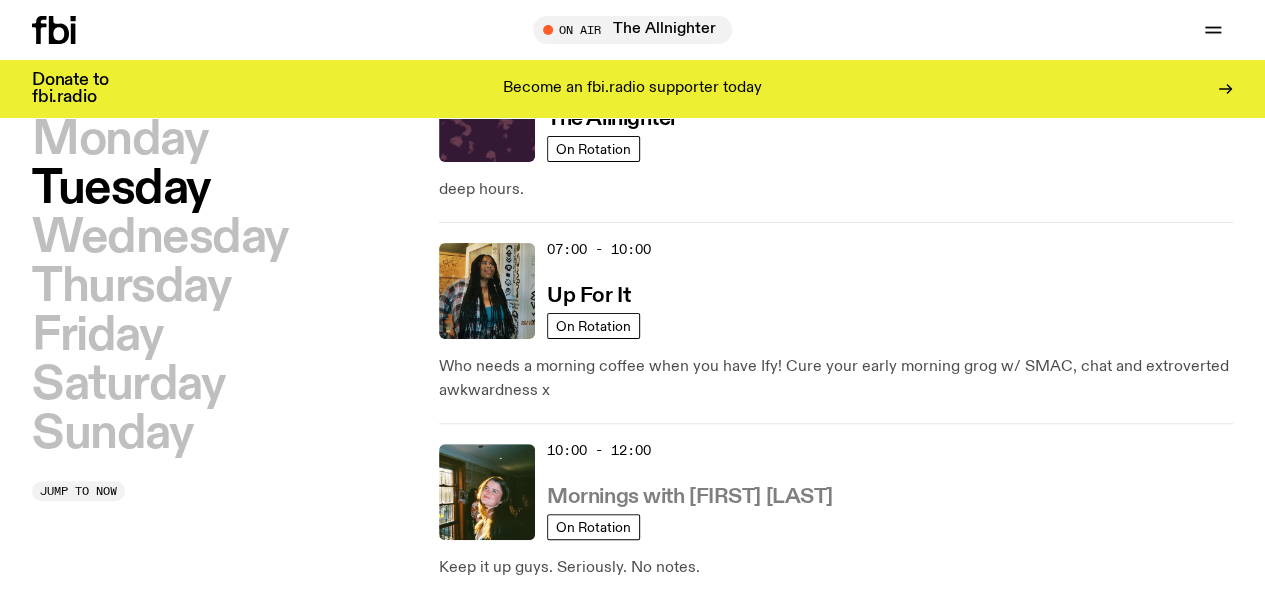 click on "Mornings with [FIRST] [LAST]" at bounding box center [690, 497] 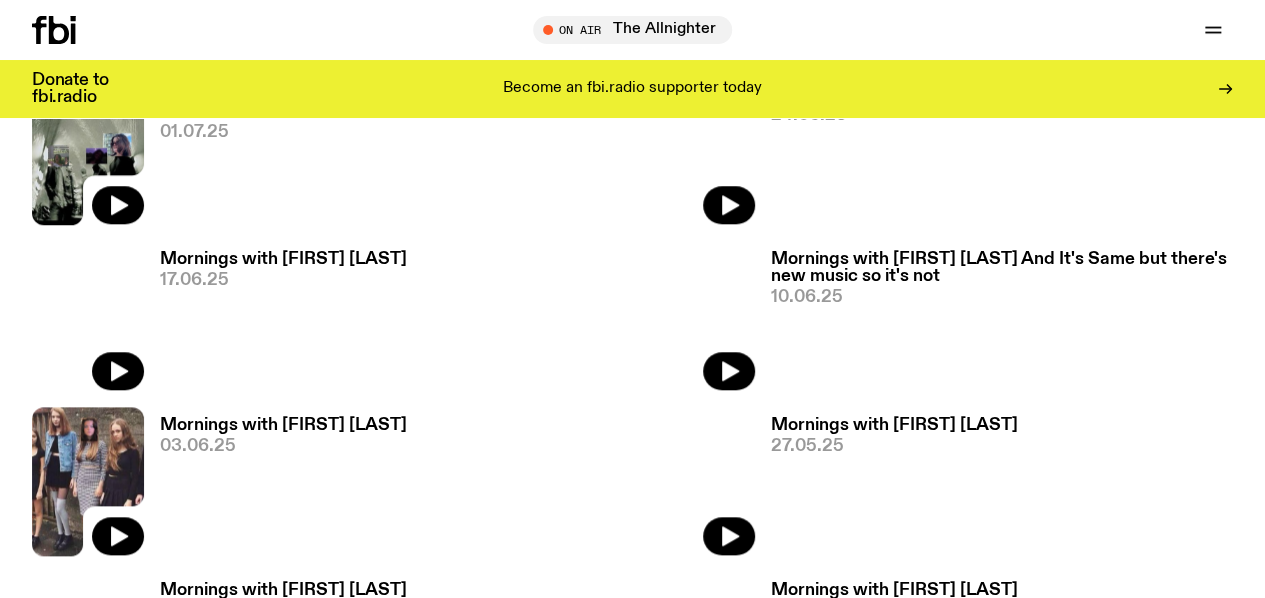 scroll, scrollTop: 827, scrollLeft: 0, axis: vertical 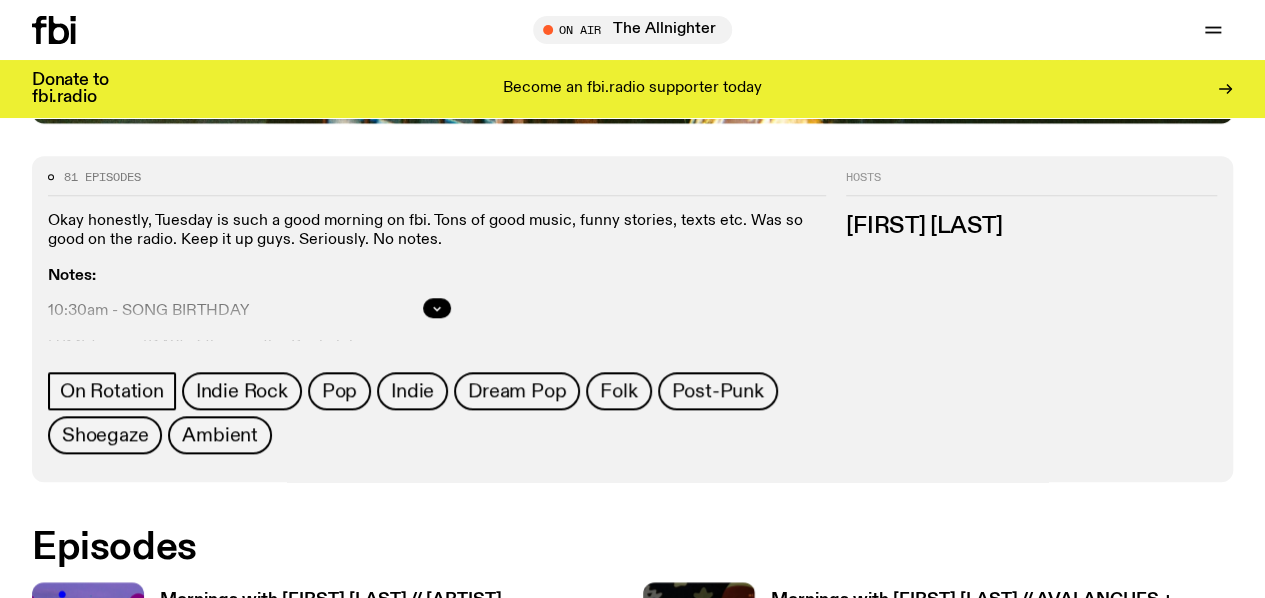 click at bounding box center [437, 308] 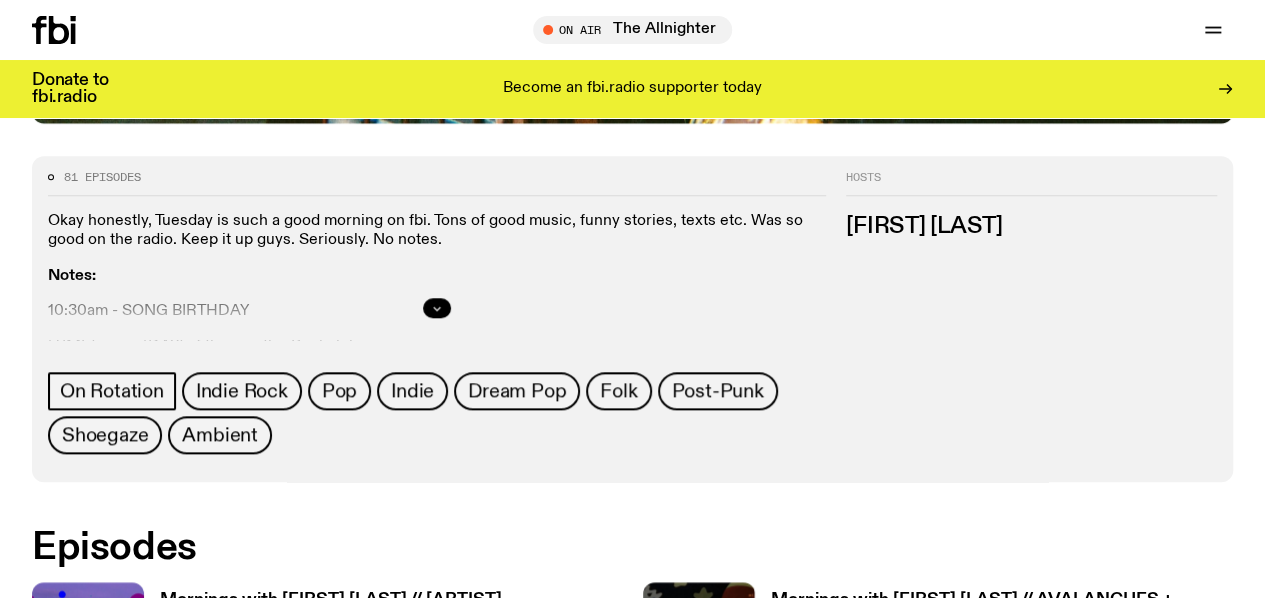click at bounding box center [437, 308] 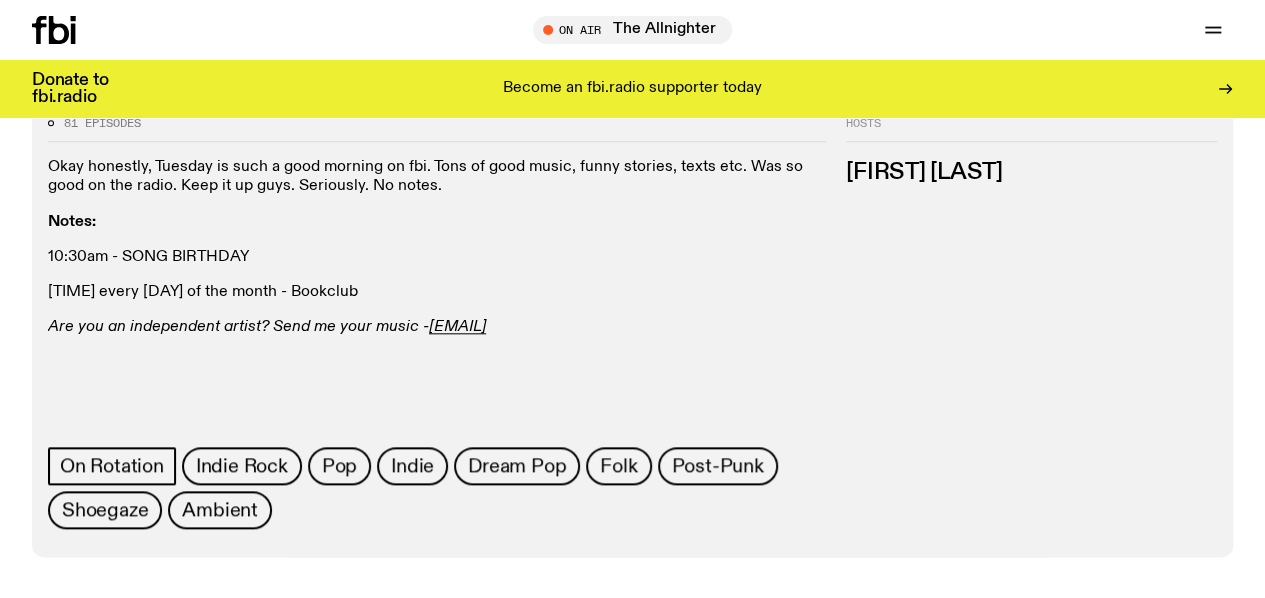 scroll, scrollTop: 882, scrollLeft: 0, axis: vertical 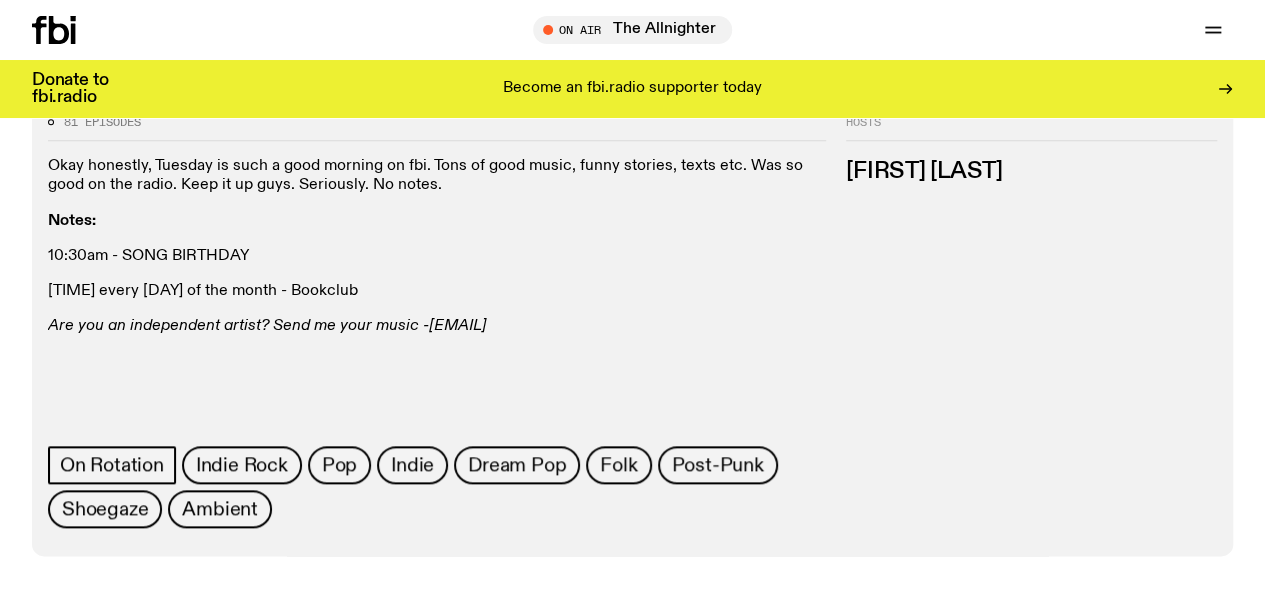 drag, startPoint x: 1092, startPoint y: 422, endPoint x: 920, endPoint y: 423, distance: 172.00291 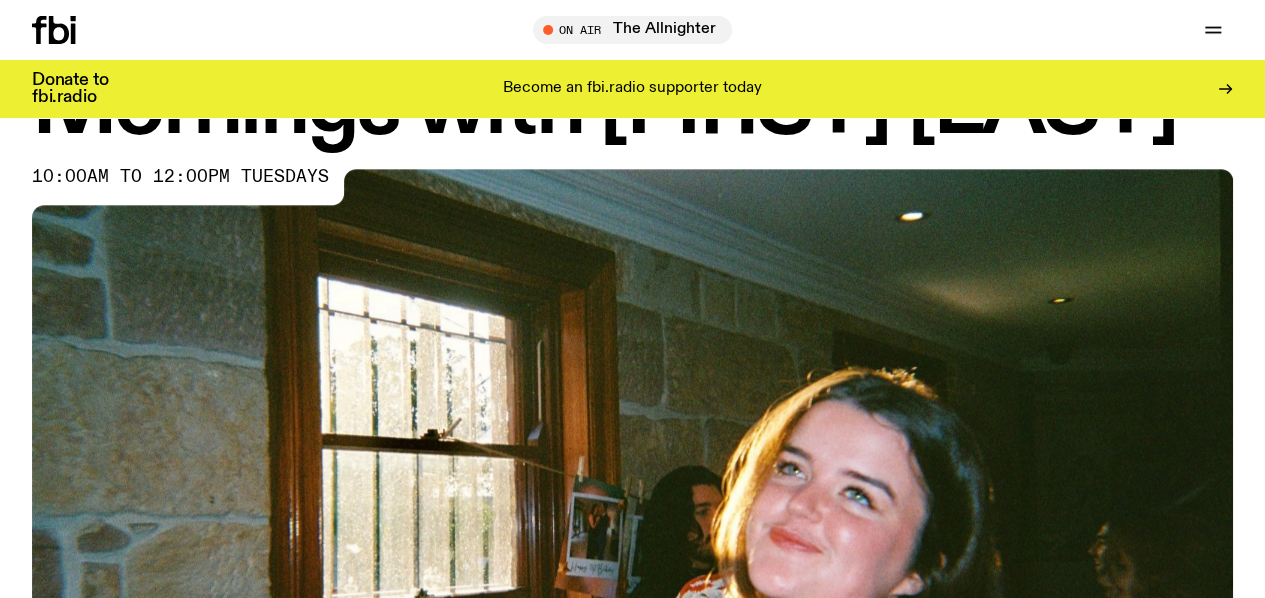 scroll, scrollTop: 0, scrollLeft: 0, axis: both 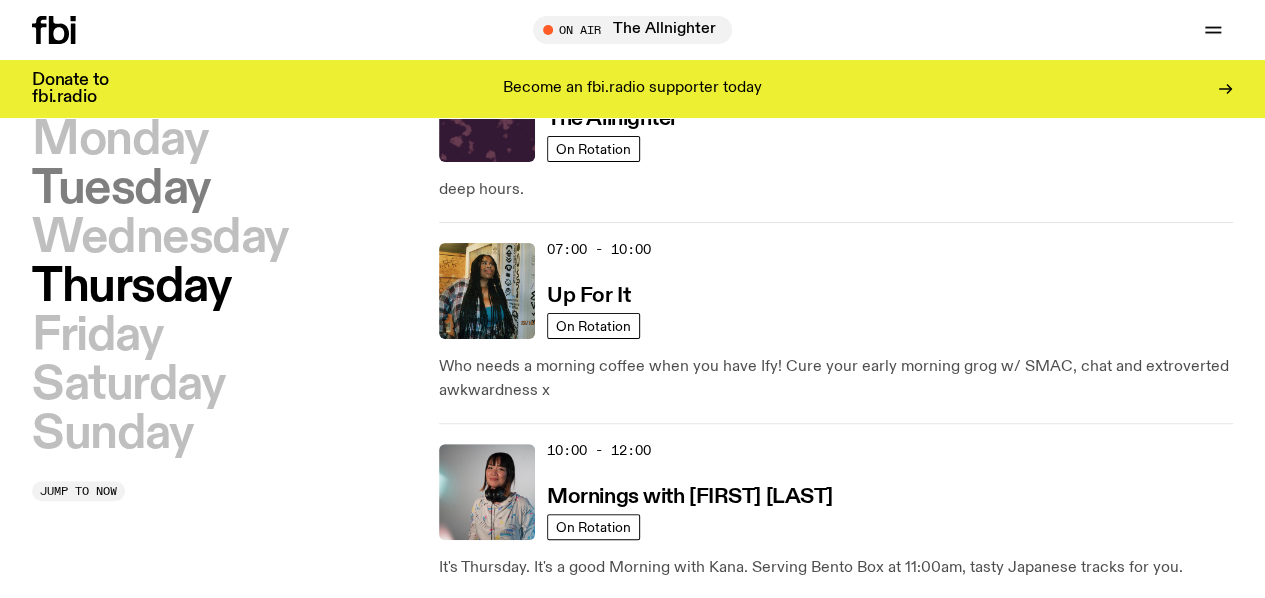 click on "Tuesday" at bounding box center (121, 189) 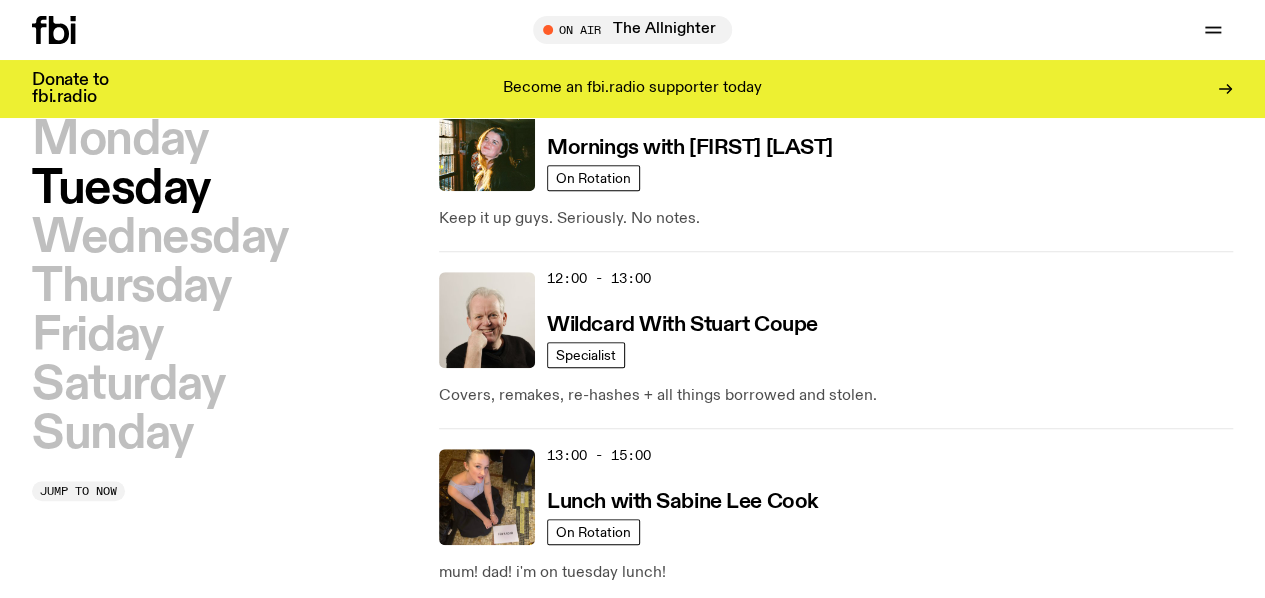 scroll, scrollTop: 479, scrollLeft: 0, axis: vertical 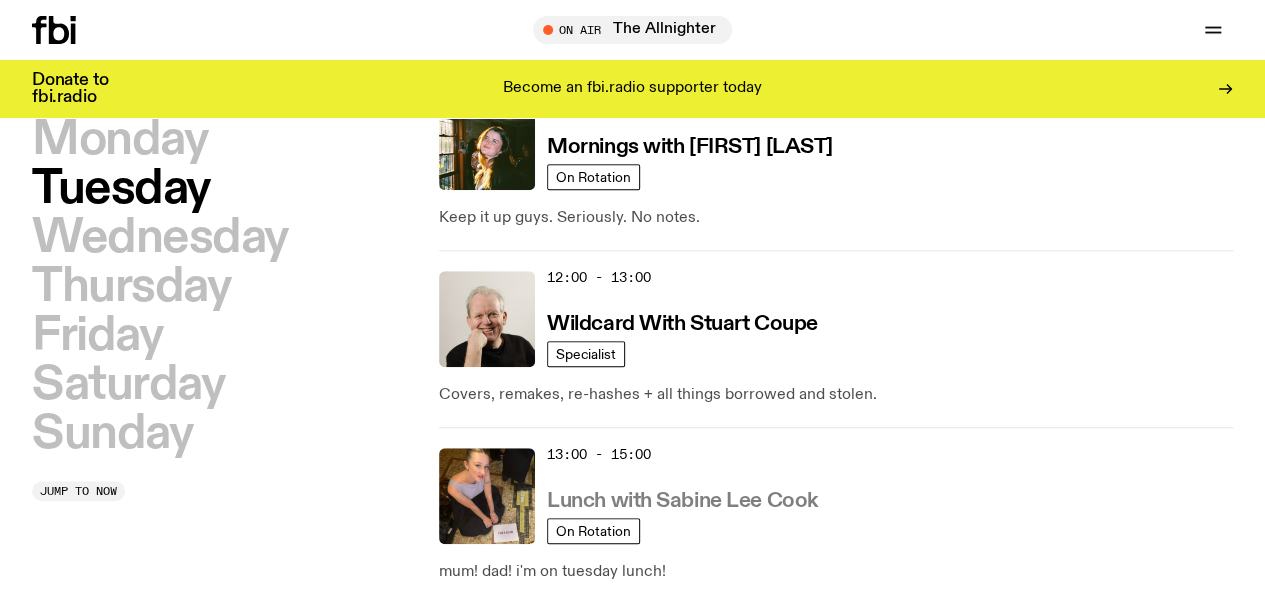 click on "Lunch with Sabine Lee Cook" at bounding box center (682, 499) 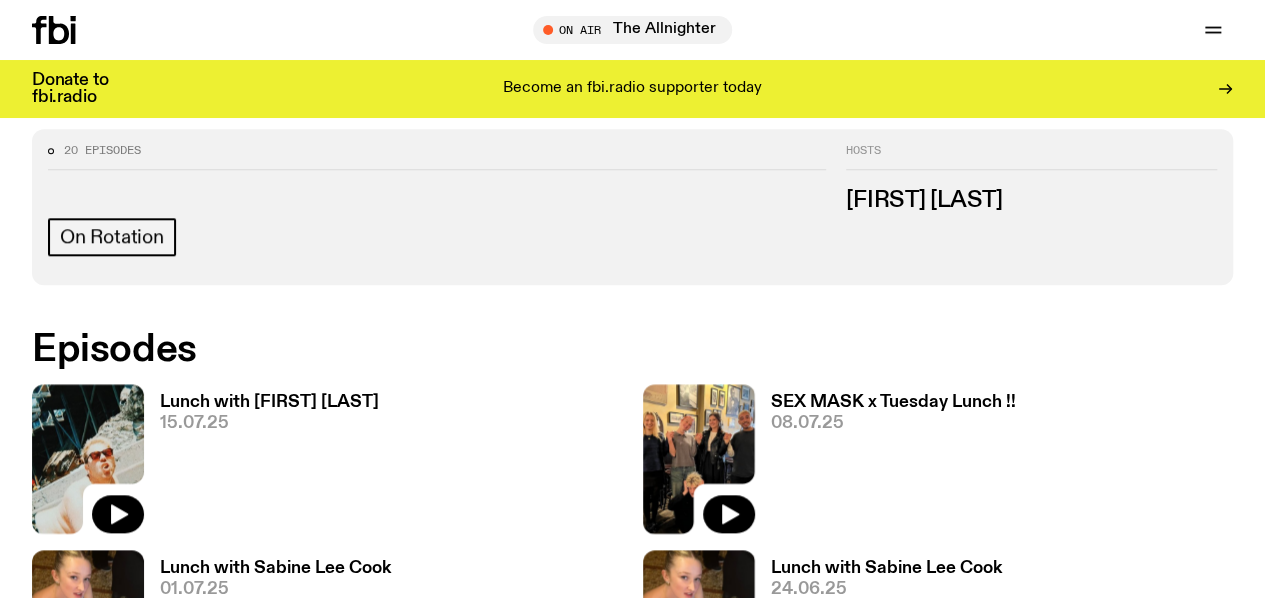 scroll, scrollTop: 855, scrollLeft: 0, axis: vertical 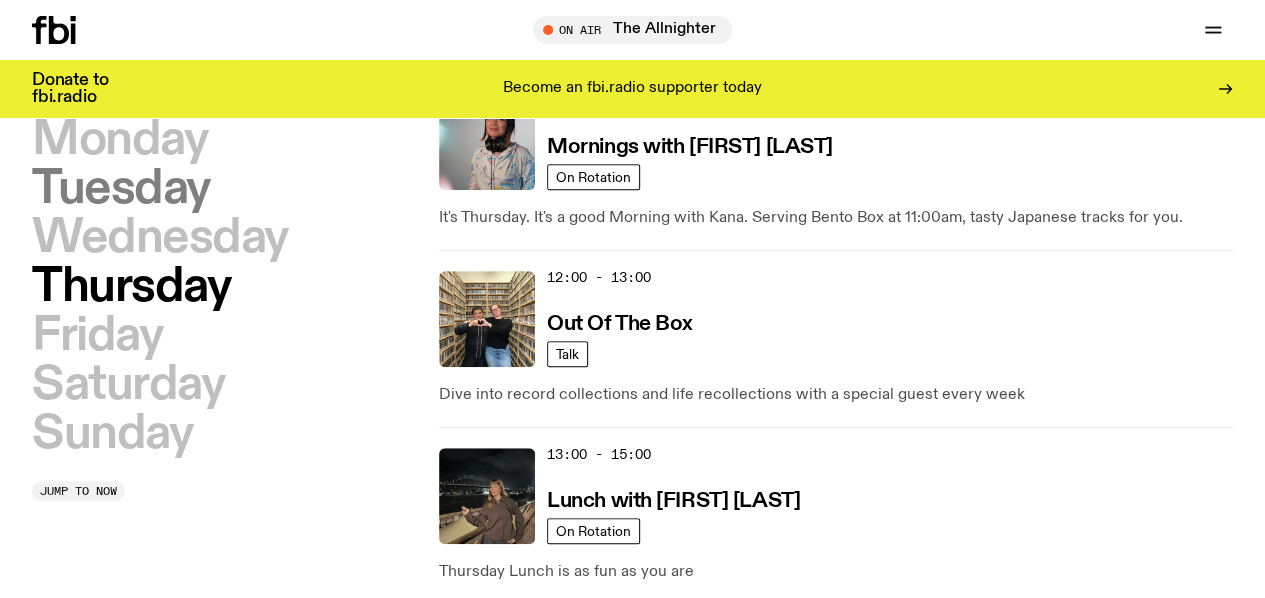 click on "Tuesday" at bounding box center (121, 189) 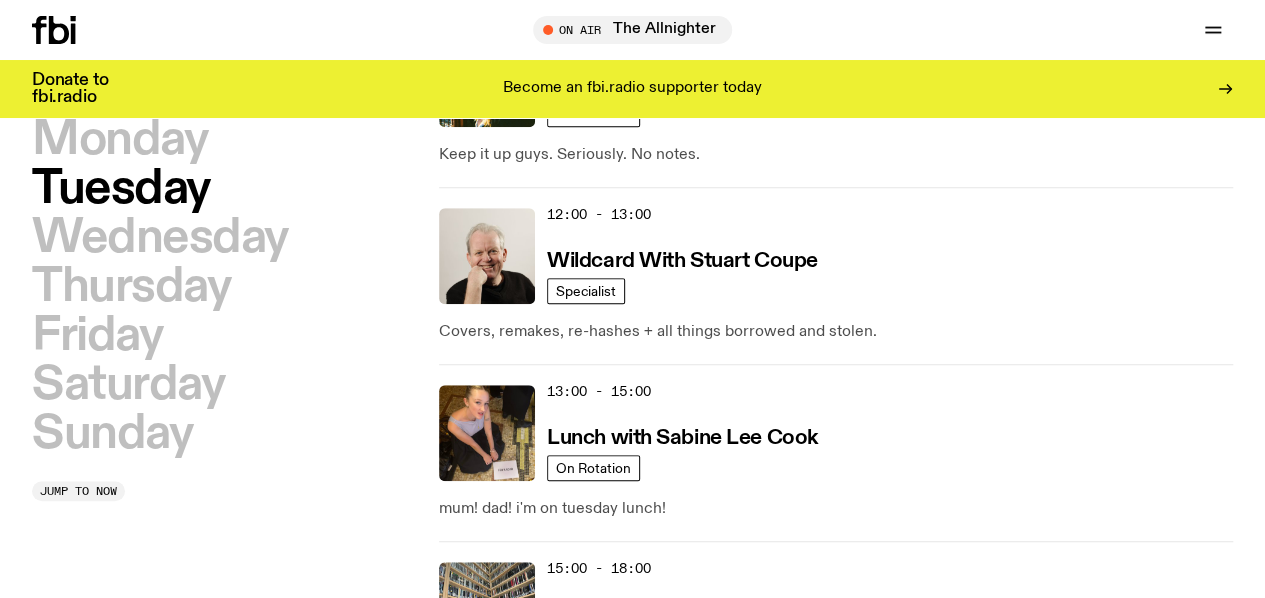 scroll, scrollTop: 547, scrollLeft: 0, axis: vertical 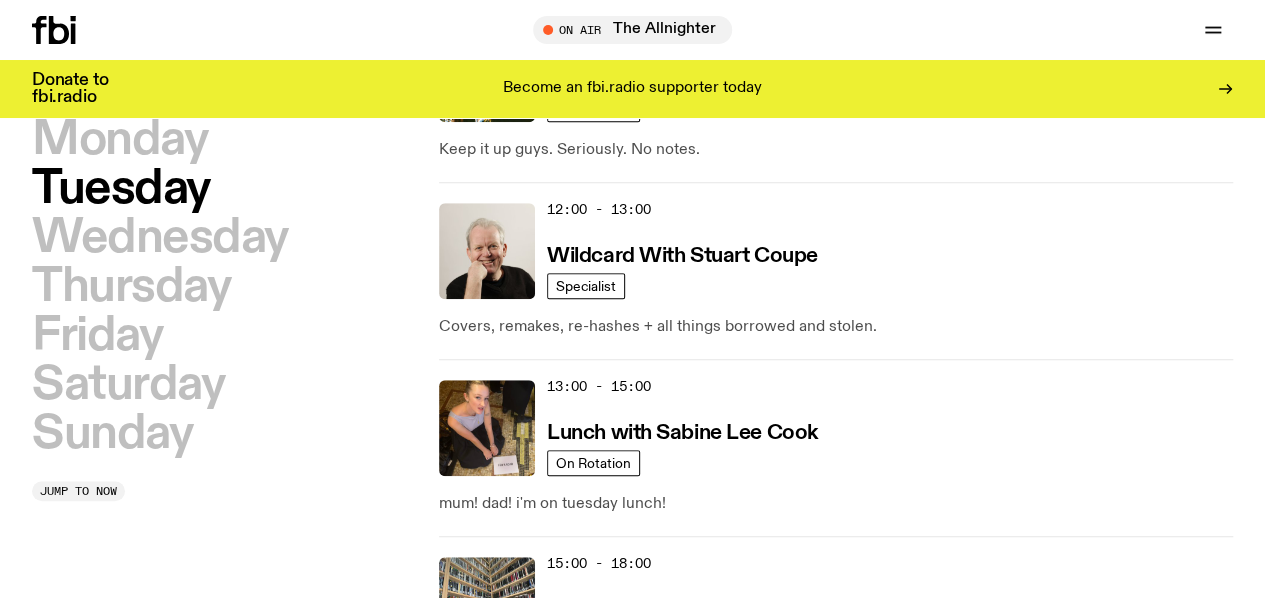 click on "Tuesday Arvos" at bounding box center [616, 610] 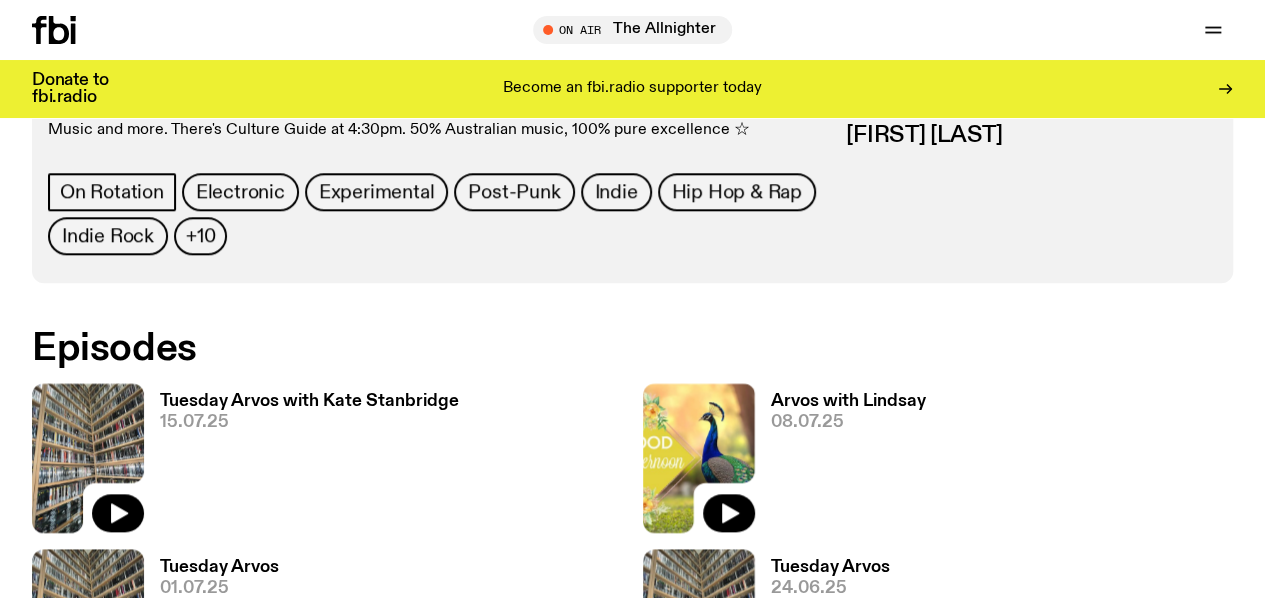 scroll, scrollTop: 920, scrollLeft: 0, axis: vertical 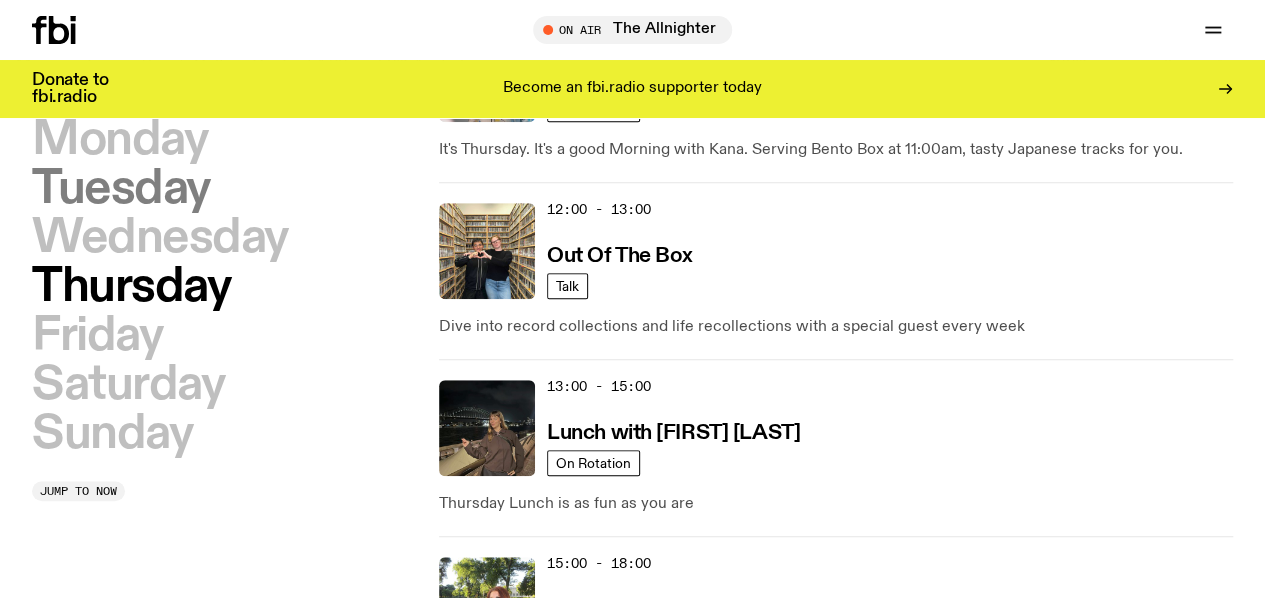 click on "Tuesday" at bounding box center (121, 189) 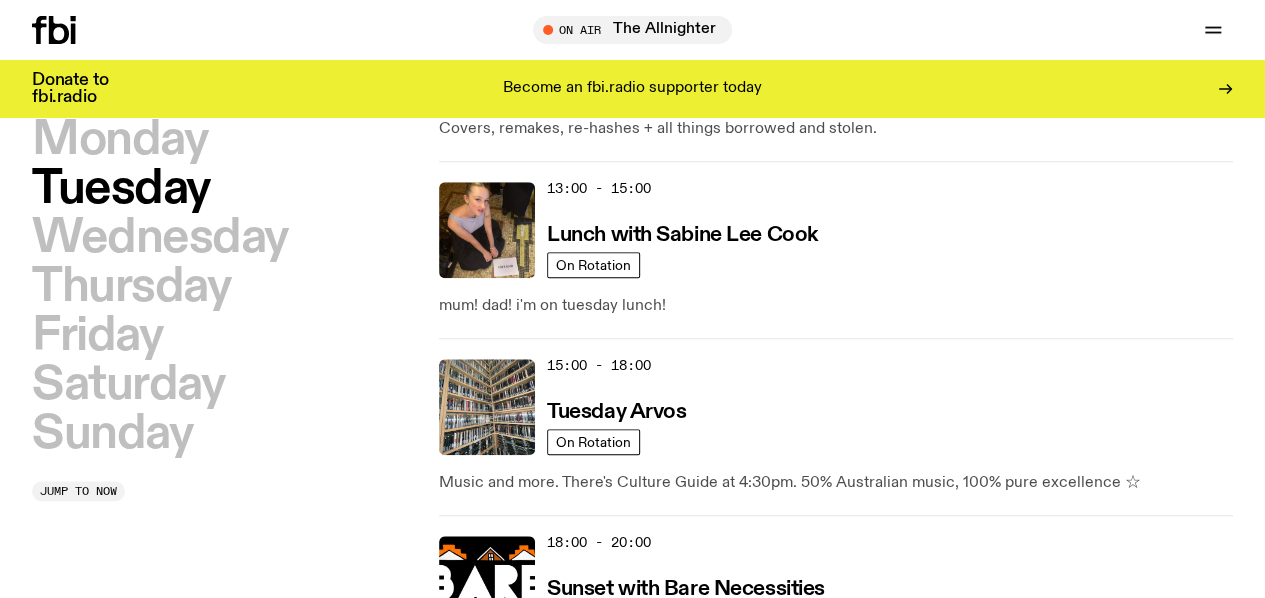 scroll, scrollTop: 743, scrollLeft: 0, axis: vertical 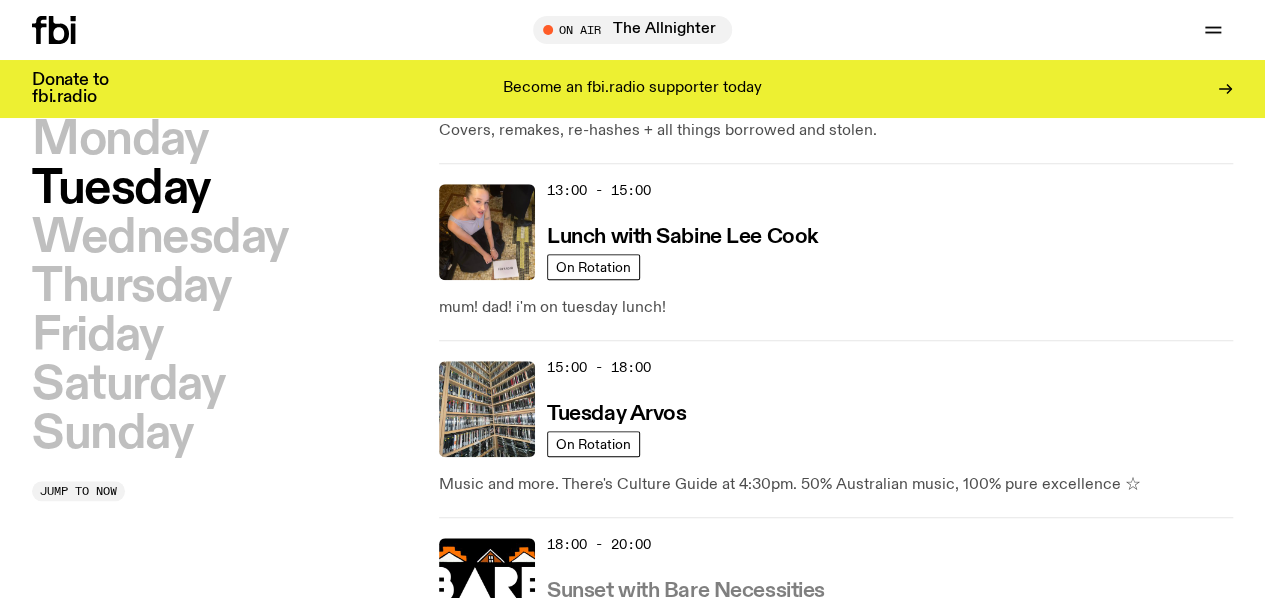 click on "Sunset with Bare Necessities" at bounding box center [686, 591] 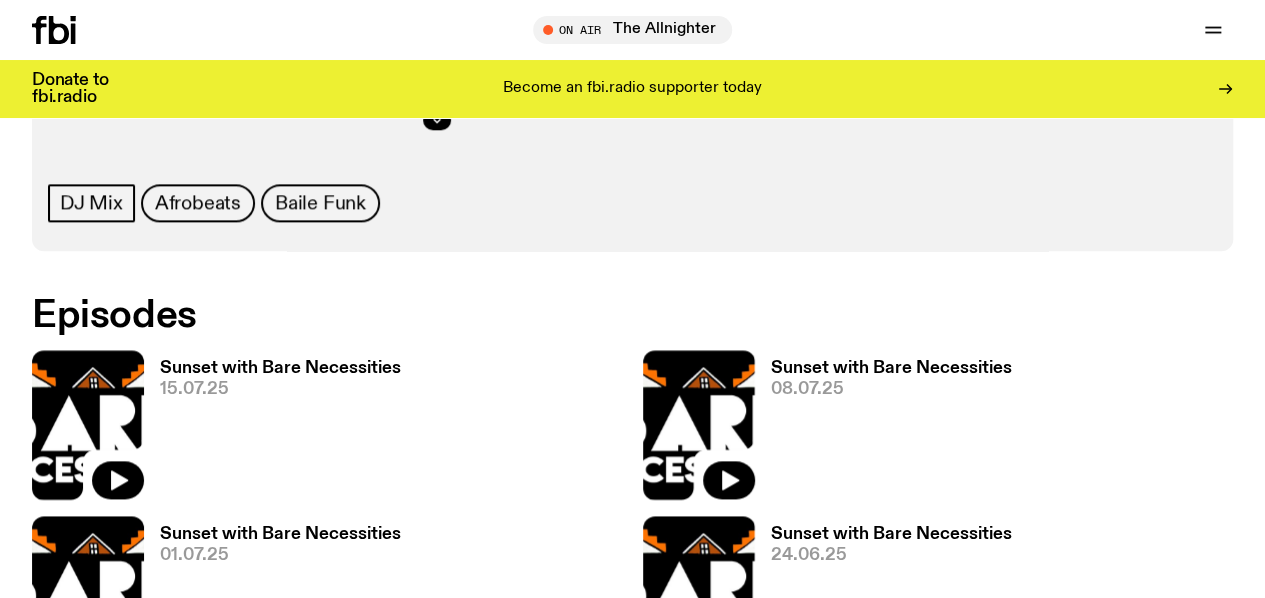scroll, scrollTop: 1016, scrollLeft: 0, axis: vertical 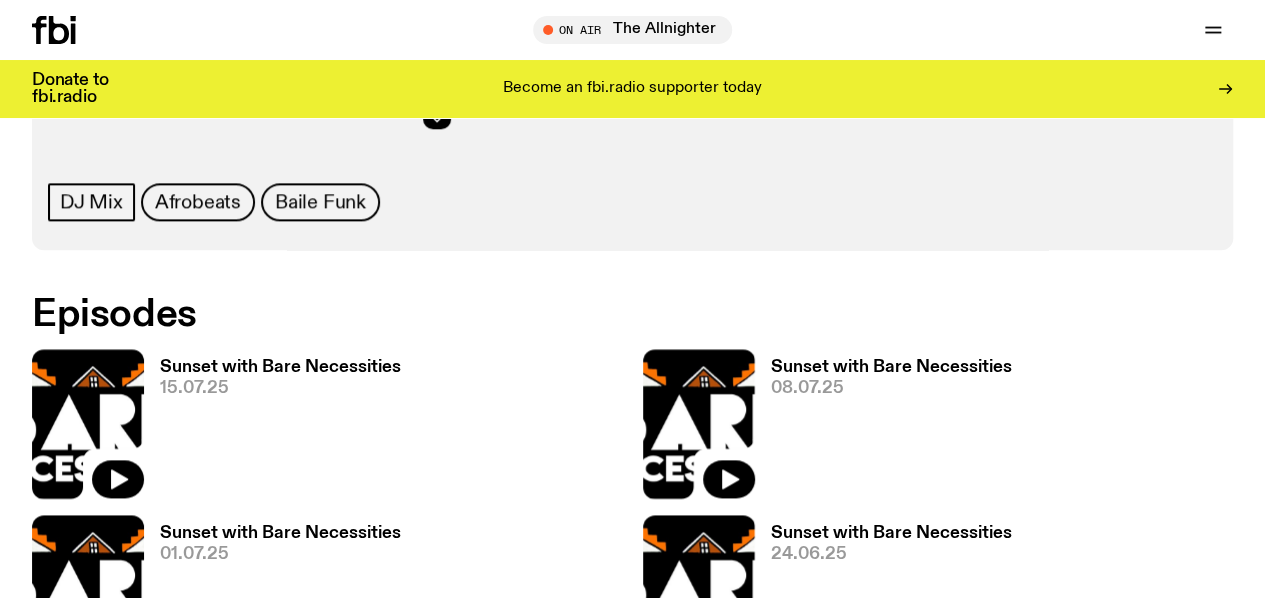 click at bounding box center (437, 119) 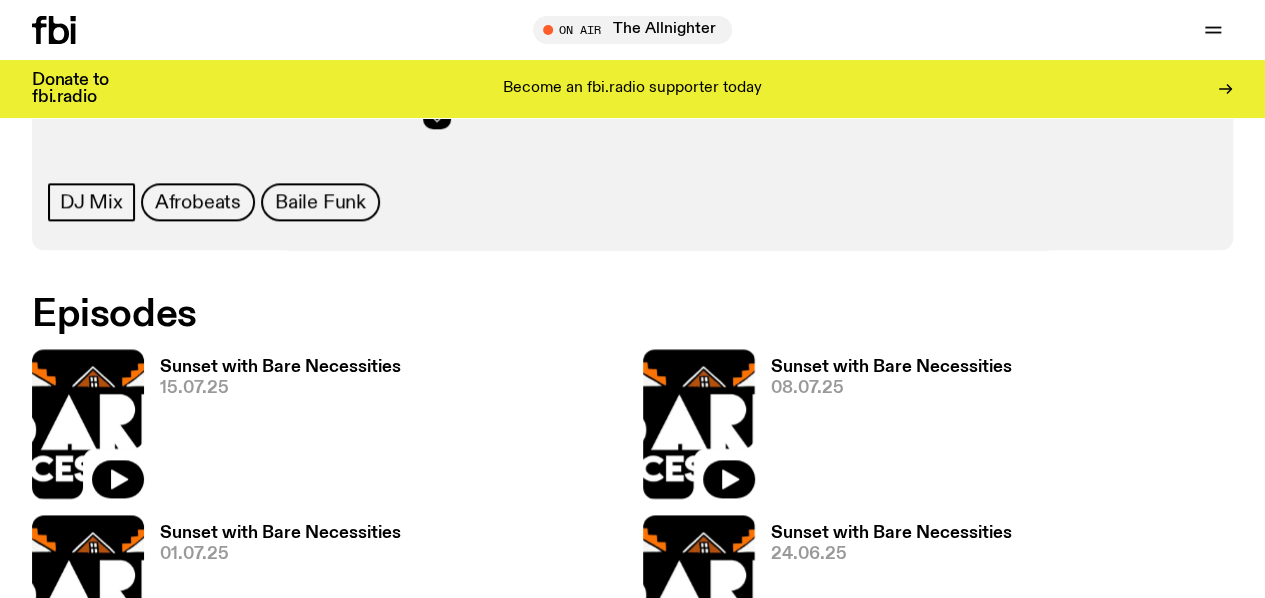 click 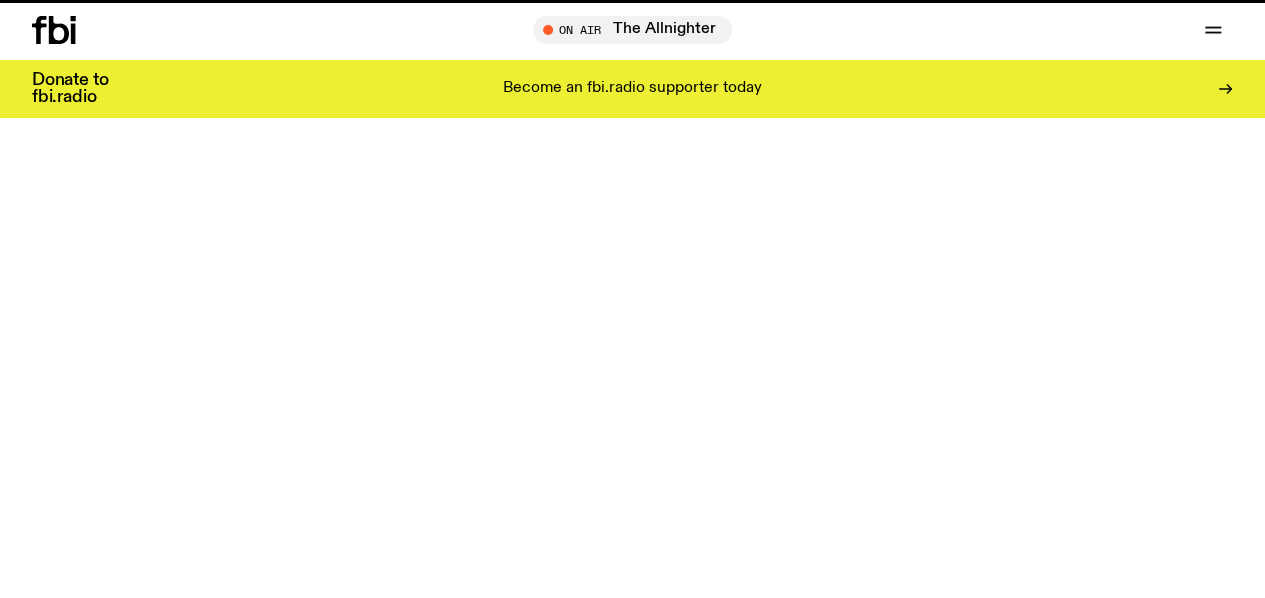 scroll, scrollTop: 743, scrollLeft: 0, axis: vertical 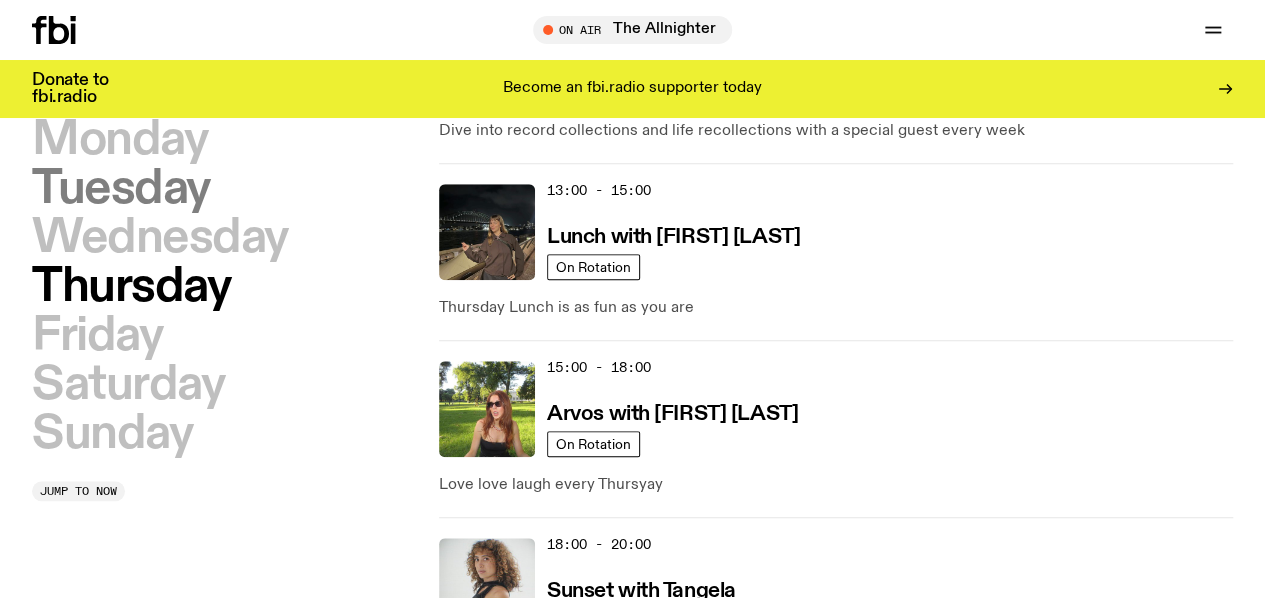 click on "Tuesday" at bounding box center (121, 189) 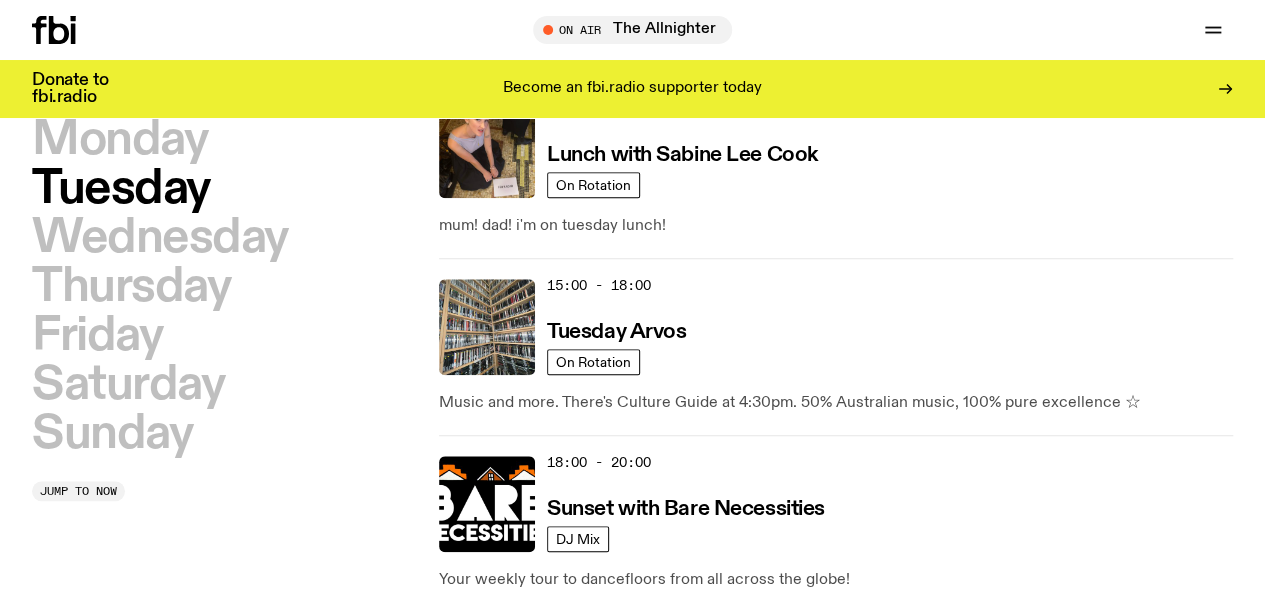 scroll, scrollTop: 826, scrollLeft: 0, axis: vertical 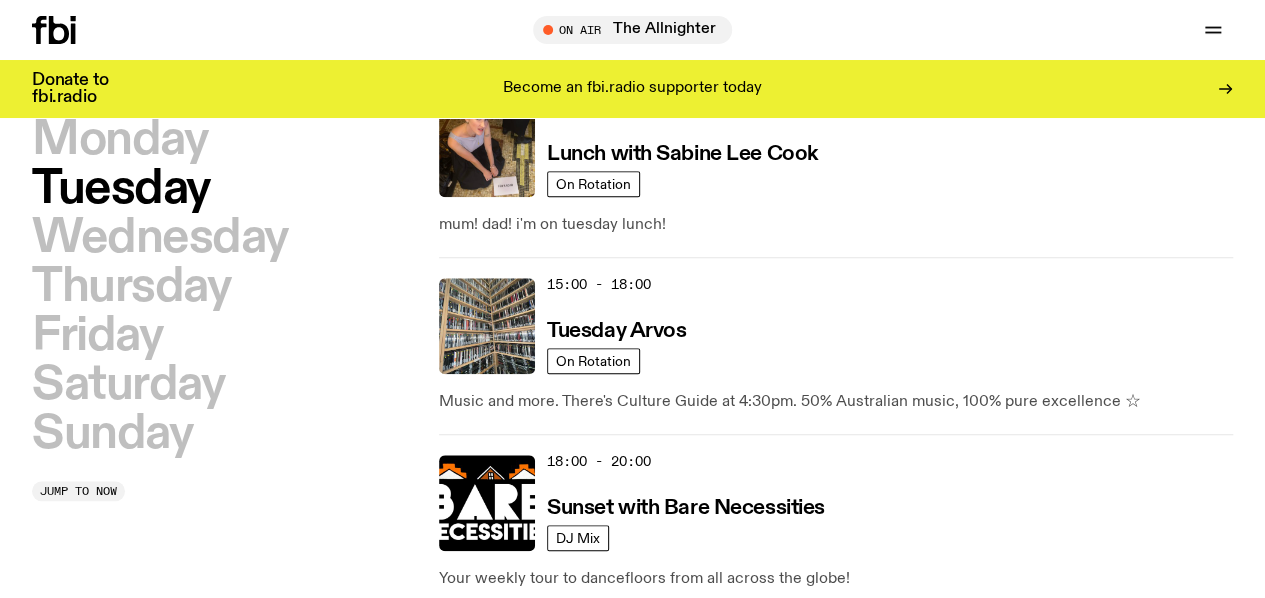 click on "The Bridge with Mara Schwerdtfeger" at bounding box center [724, 685] 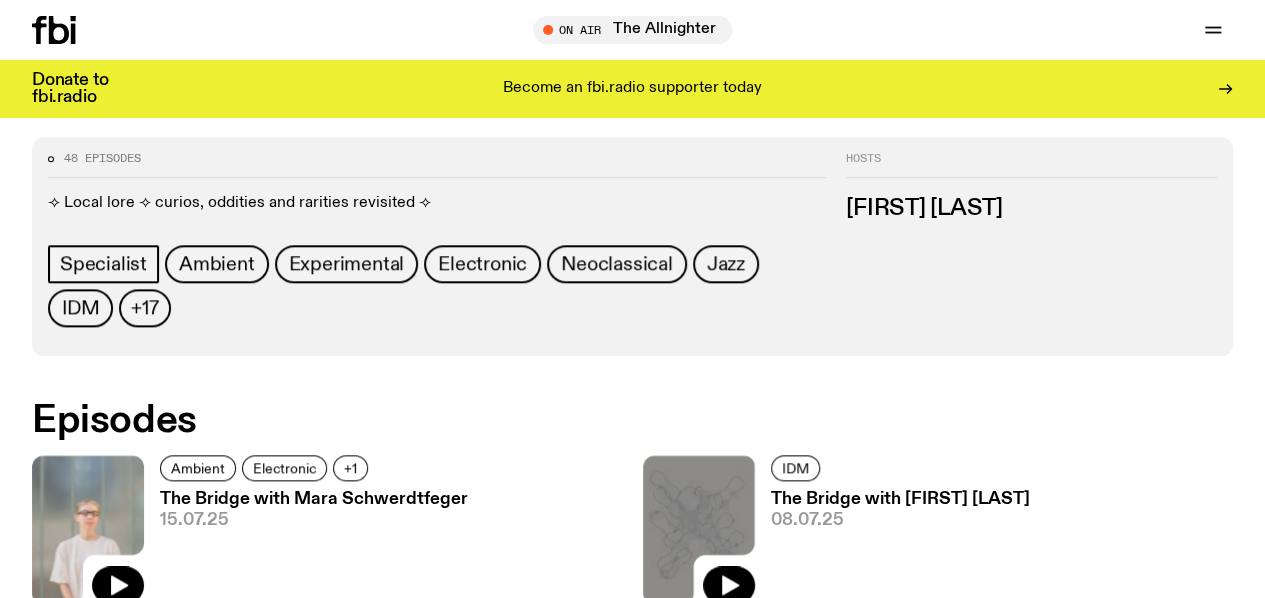 scroll, scrollTop: 940, scrollLeft: 0, axis: vertical 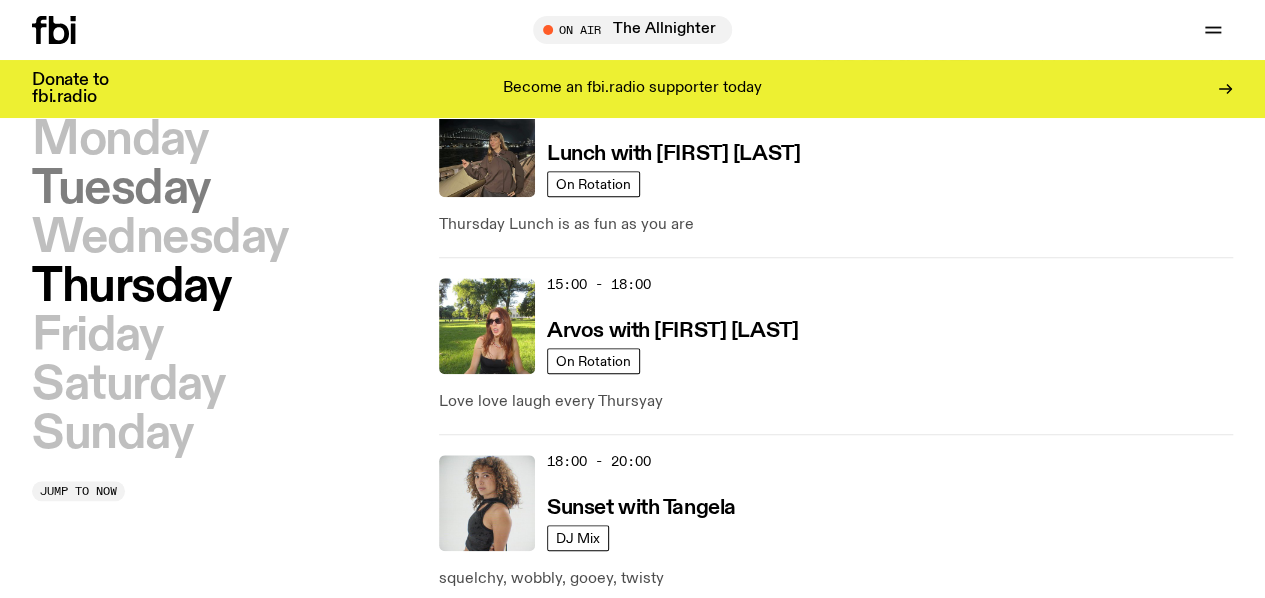 click on "Tuesday" at bounding box center [121, 189] 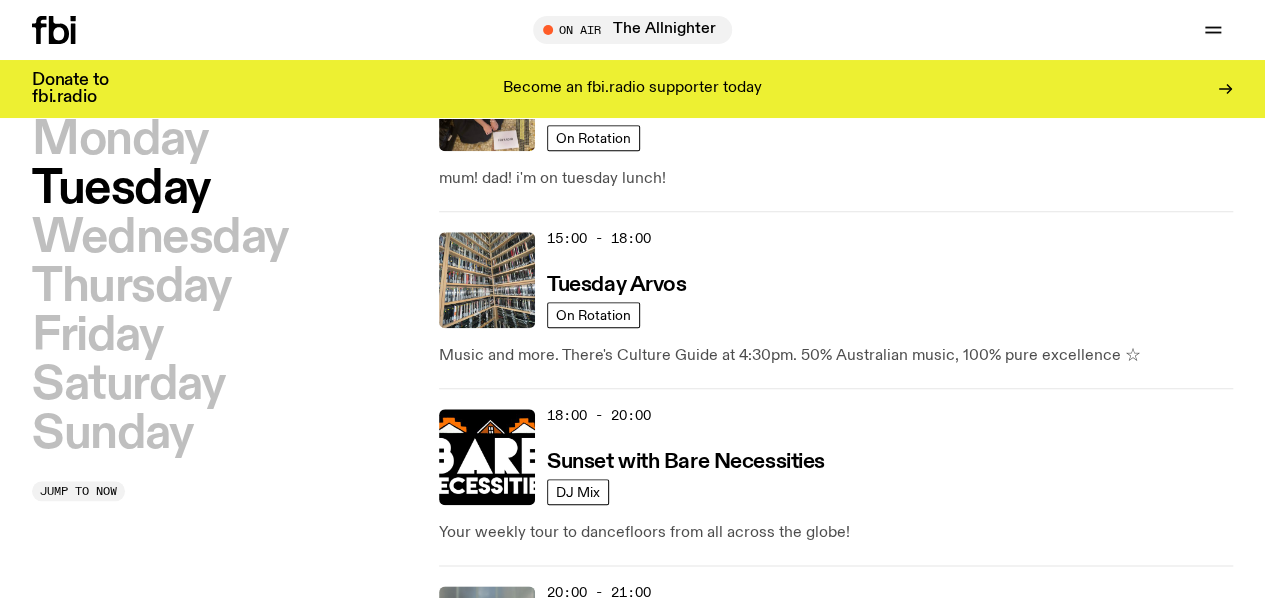 scroll, scrollTop: 821, scrollLeft: 0, axis: vertical 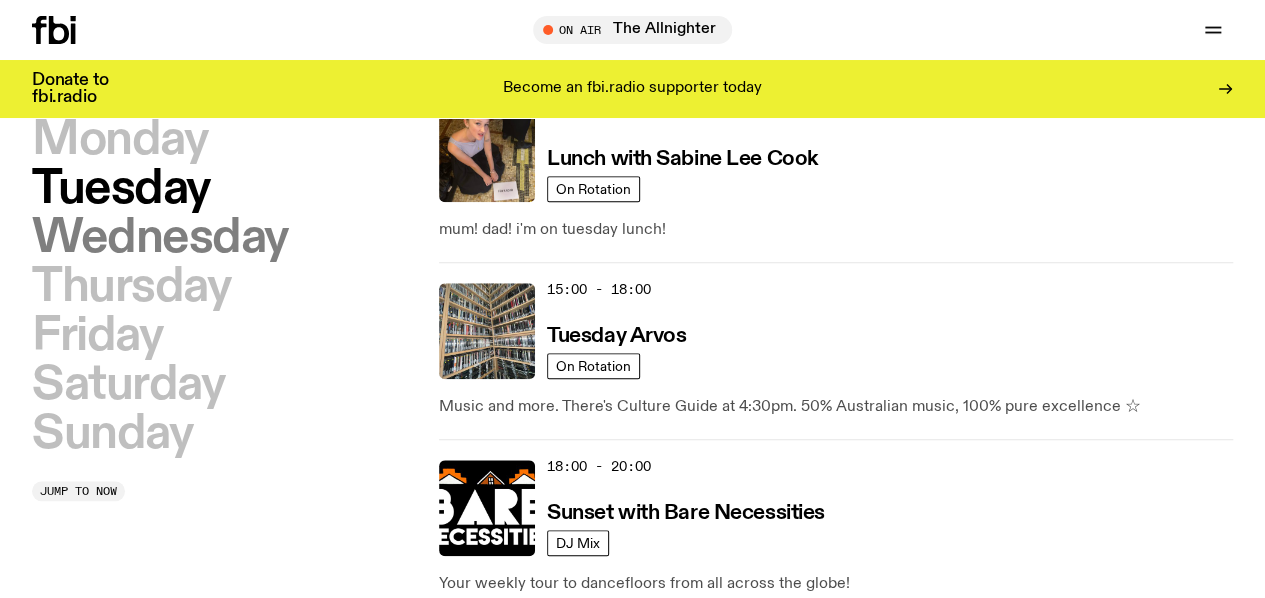 click on "Wednesday" at bounding box center (160, 238) 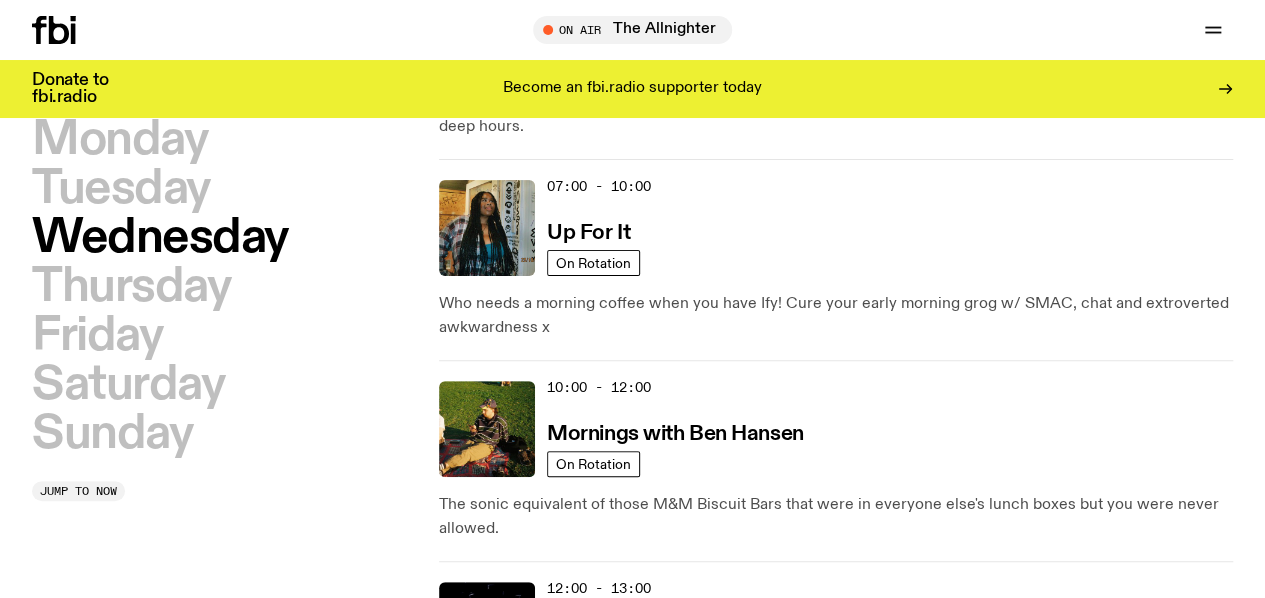 scroll, scrollTop: 199, scrollLeft: 0, axis: vertical 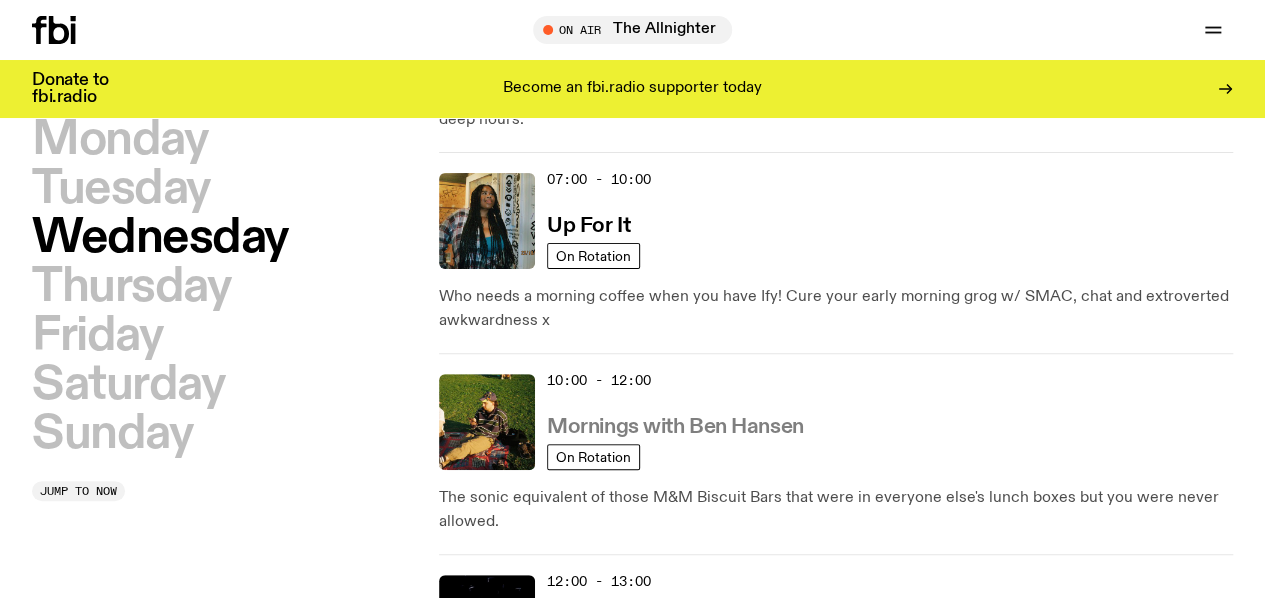 click on "Mornings with Ben Hansen" at bounding box center [675, 427] 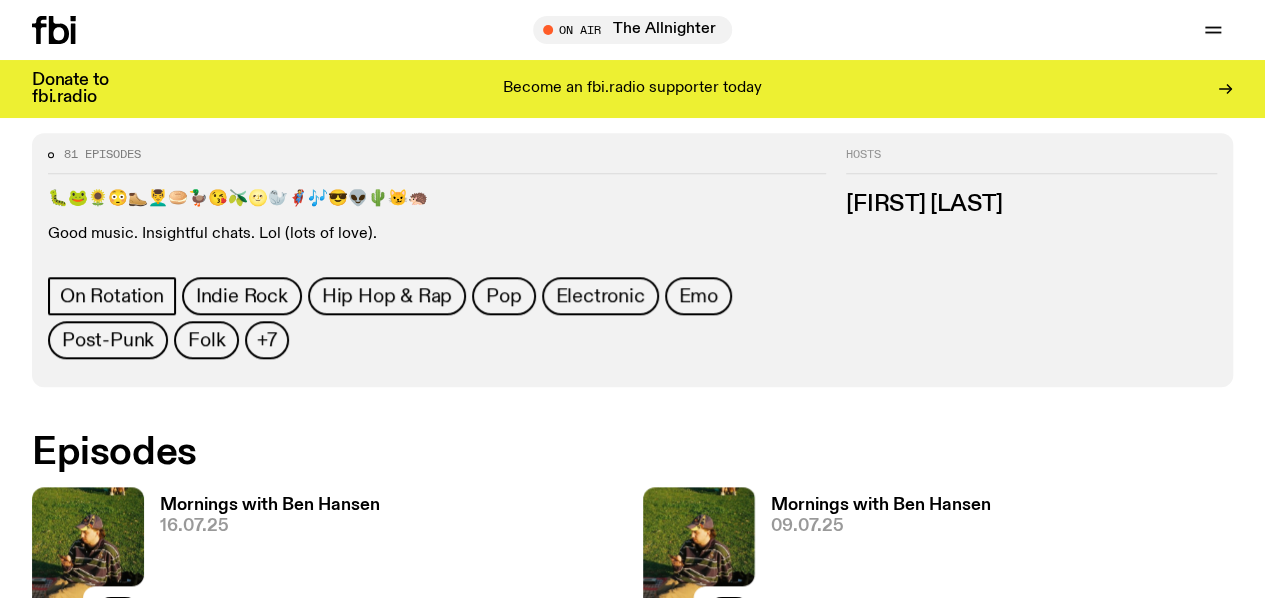 scroll, scrollTop: 851, scrollLeft: 0, axis: vertical 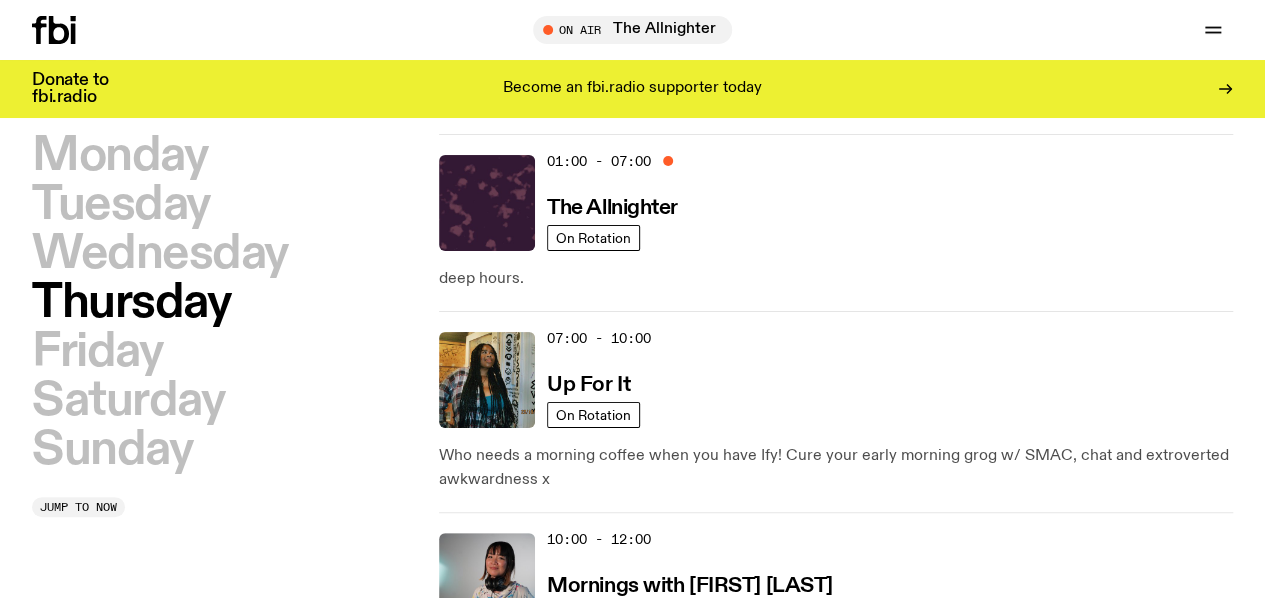 click on "Thursday" at bounding box center [131, 303] 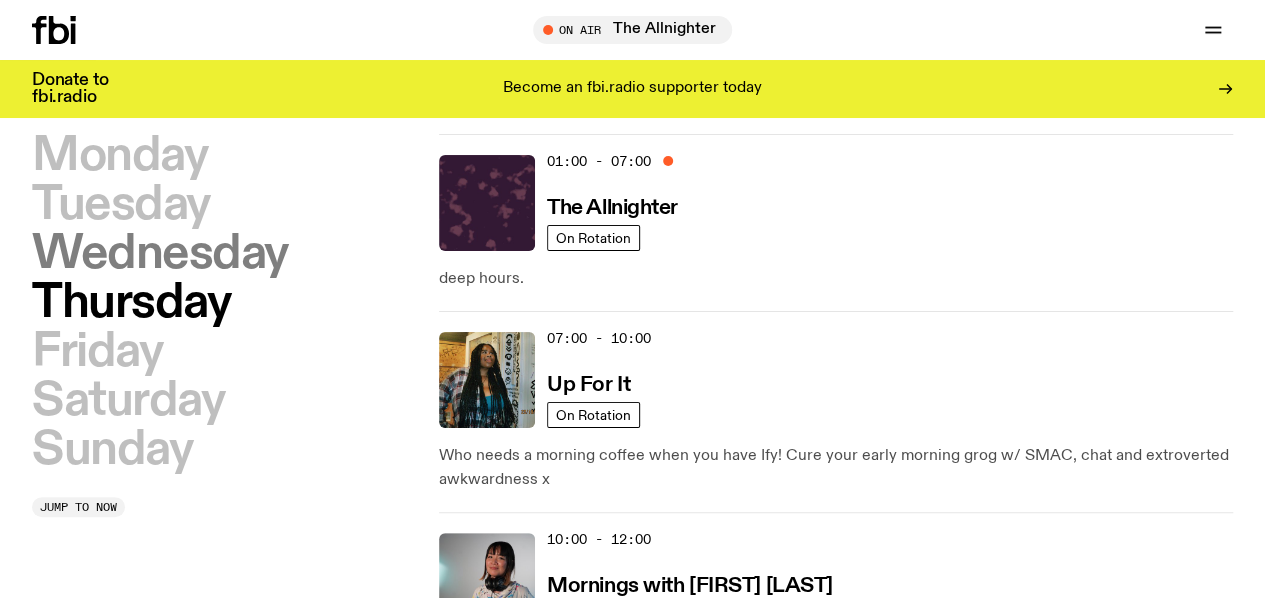 click on "Wednesday" at bounding box center (160, 254) 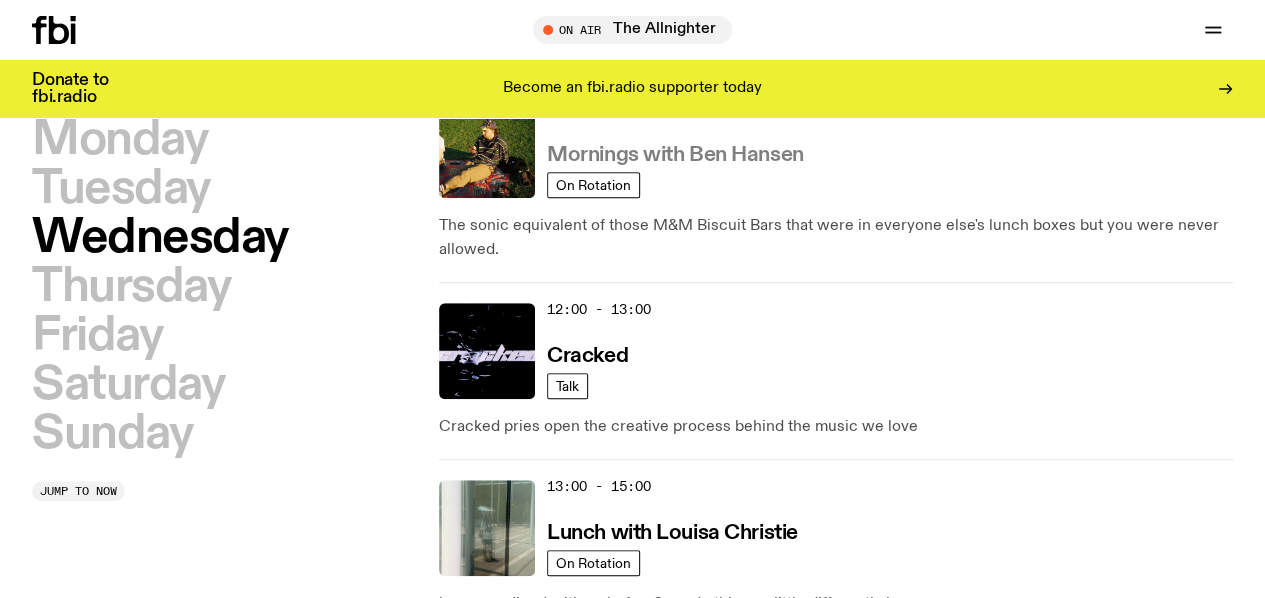 scroll, scrollTop: 472, scrollLeft: 0, axis: vertical 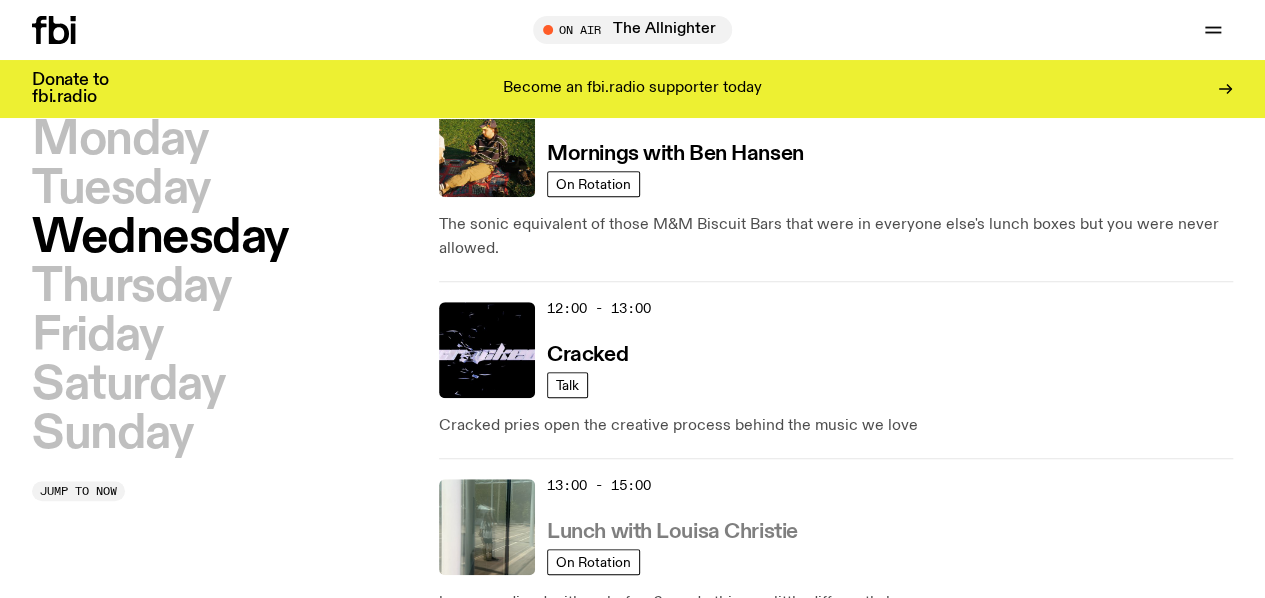 click on "Lunch with Louisa Christie" at bounding box center [672, 532] 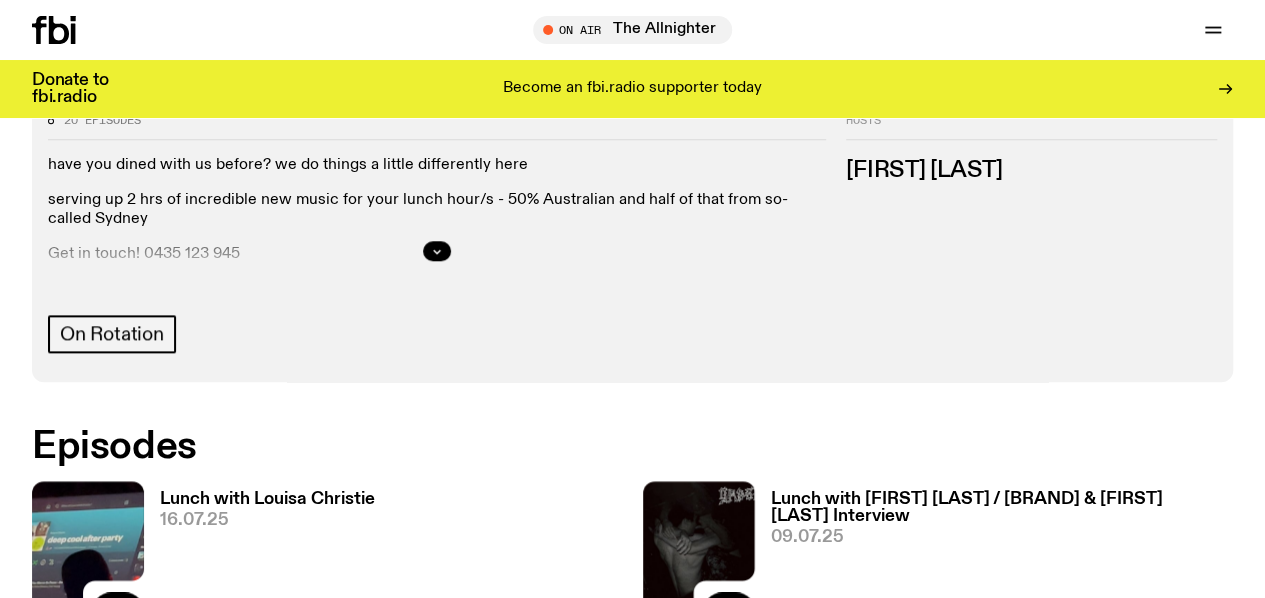 scroll, scrollTop: 882, scrollLeft: 0, axis: vertical 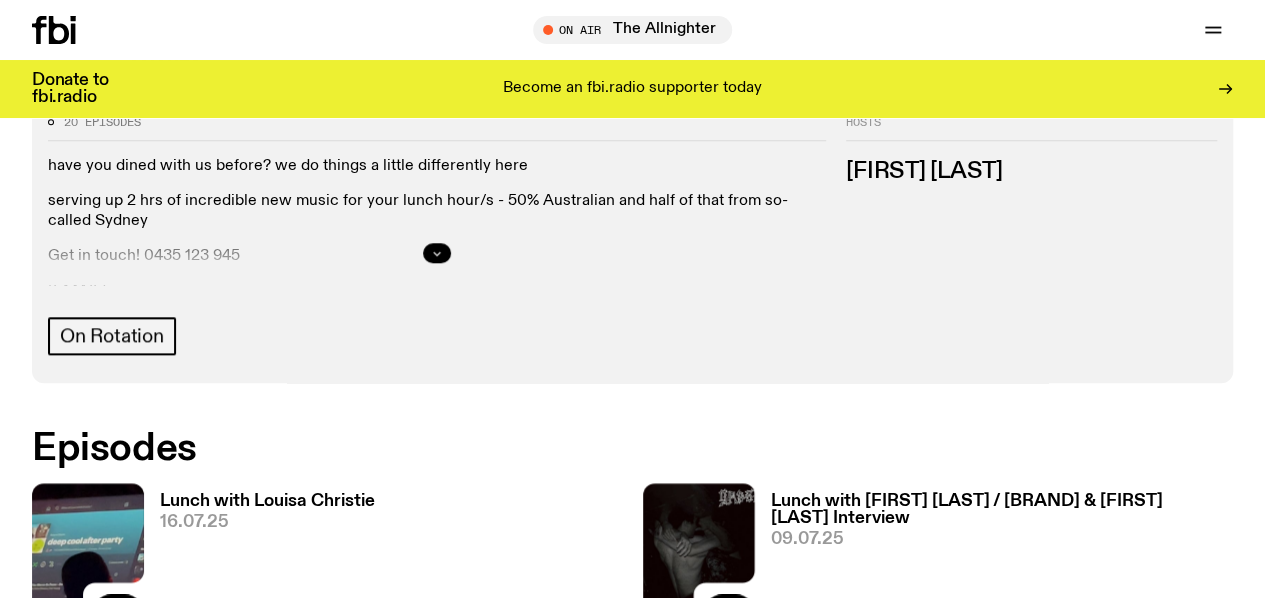 click 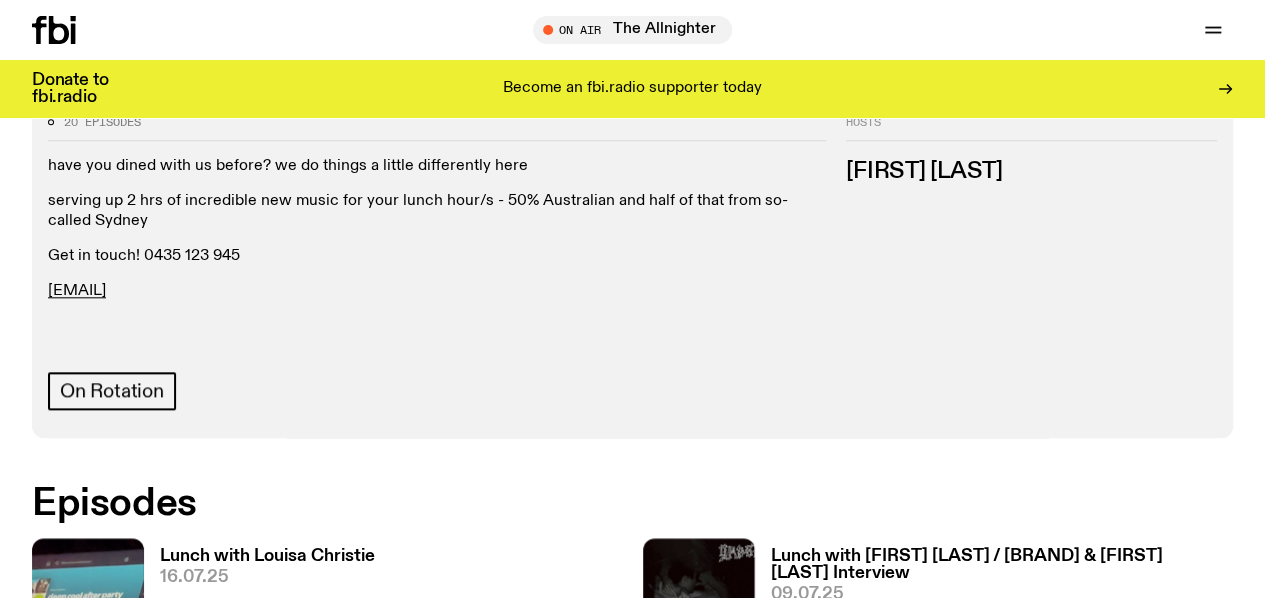 drag, startPoint x: 1037, startPoint y: 341, endPoint x: 852, endPoint y: 341, distance: 185 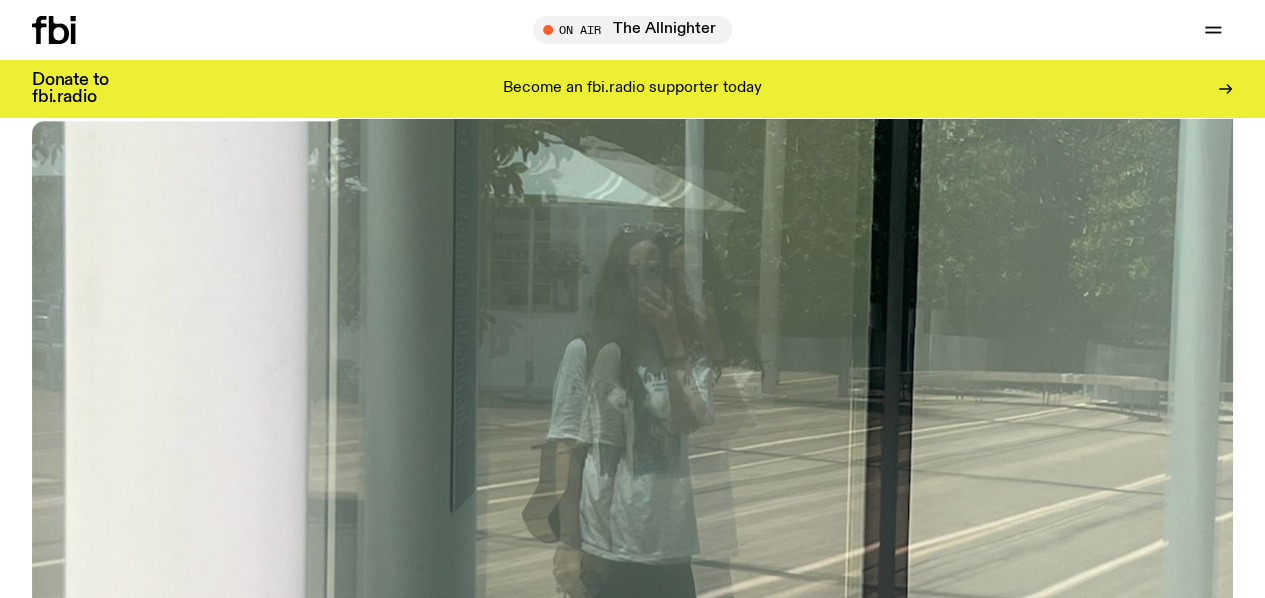scroll, scrollTop: 0, scrollLeft: 0, axis: both 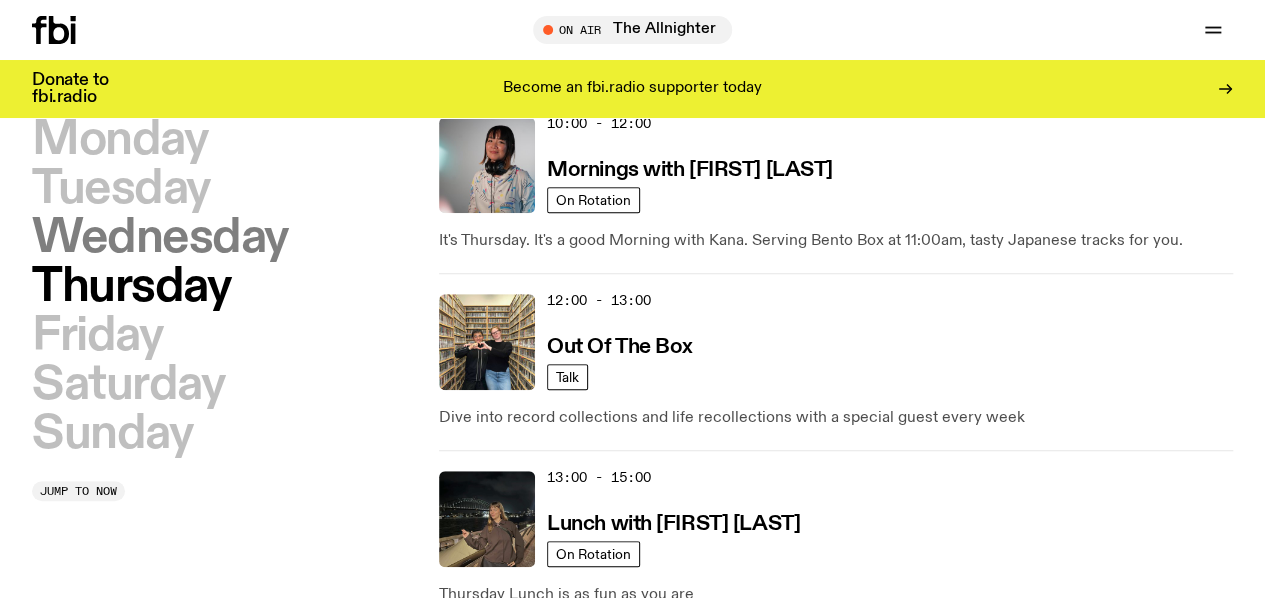 click on "Wednesday" at bounding box center [160, 238] 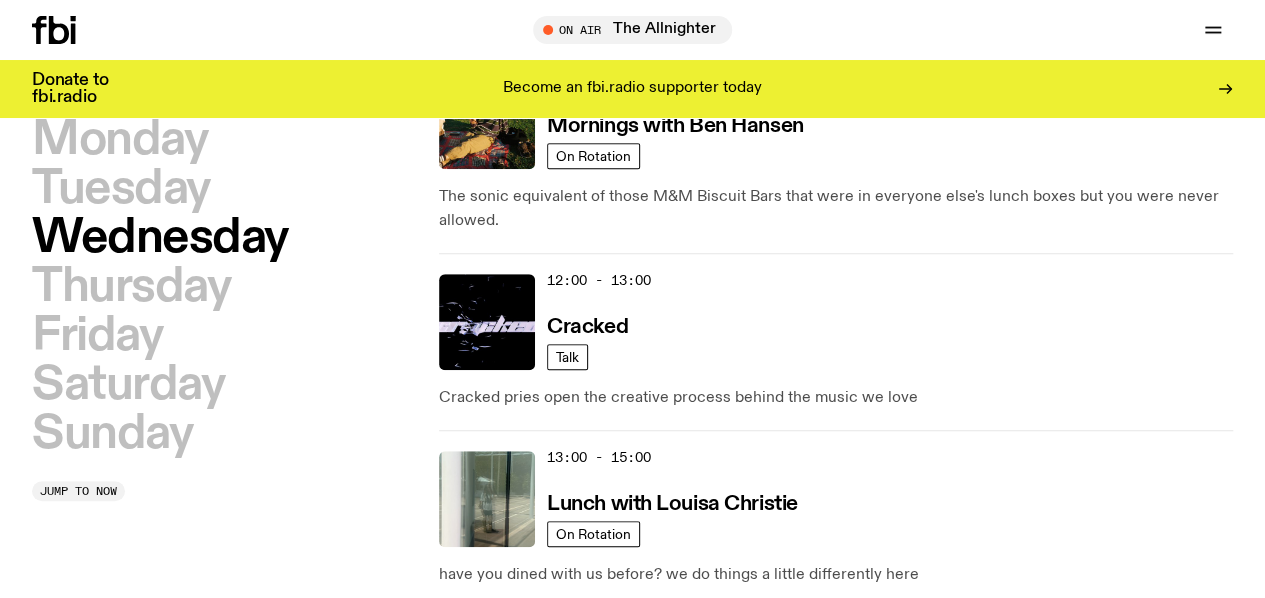 scroll, scrollTop: 504, scrollLeft: 0, axis: vertical 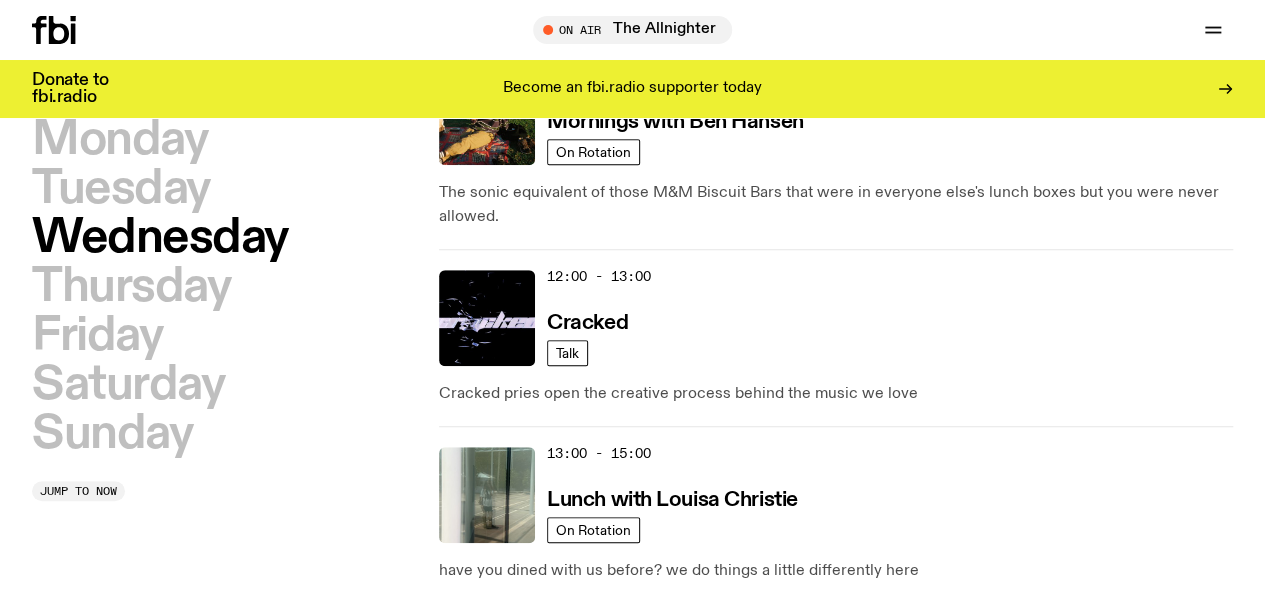 type 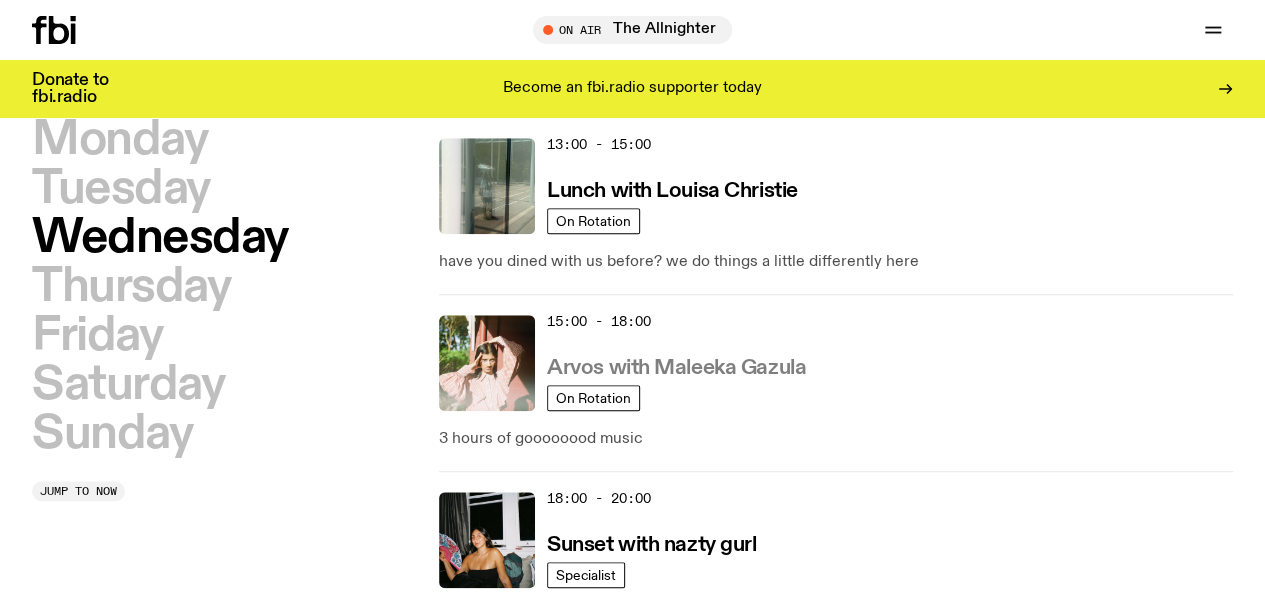 scroll, scrollTop: 814, scrollLeft: 0, axis: vertical 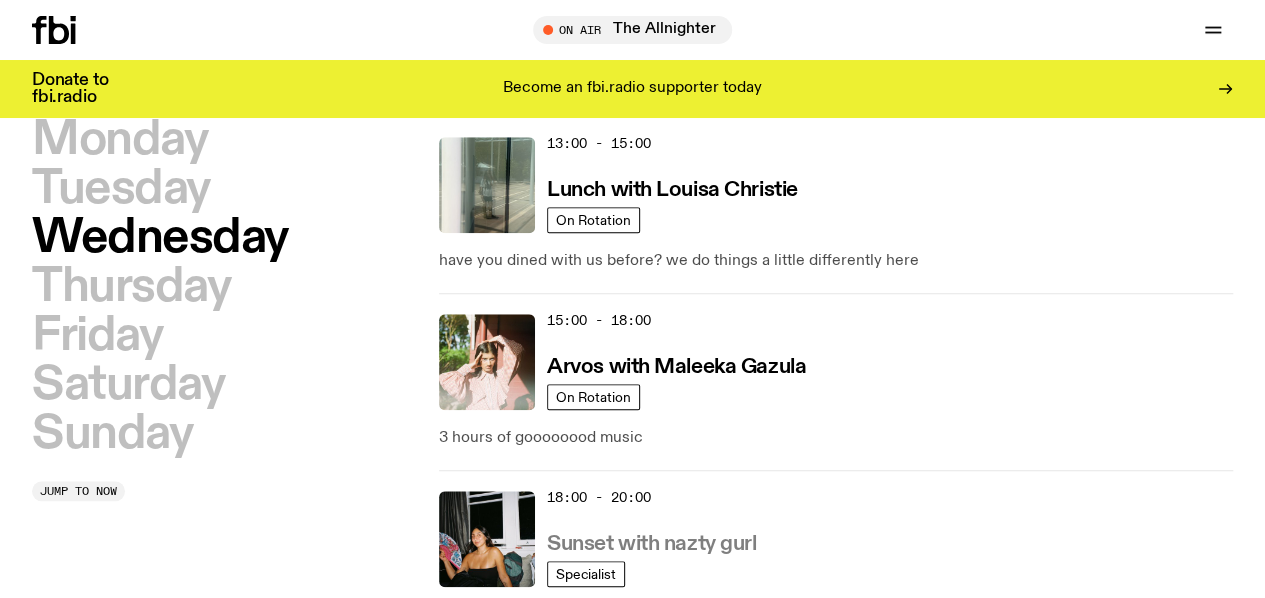 click on "Sunset with nazty gurl" at bounding box center (651, 544) 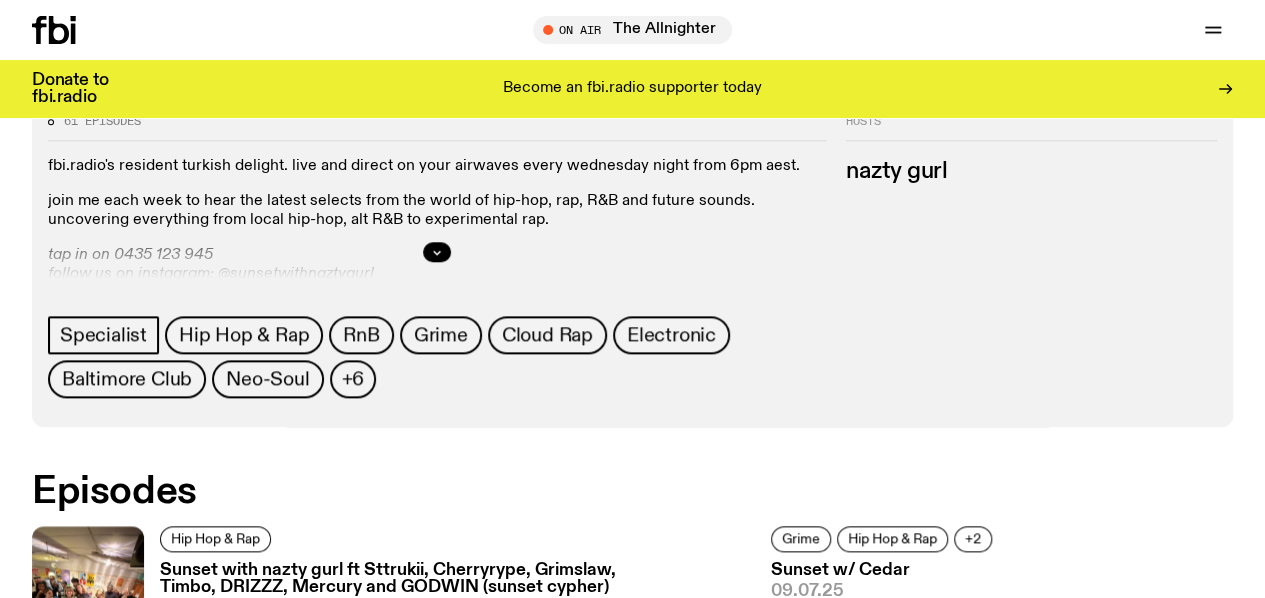 scroll, scrollTop: 897, scrollLeft: 0, axis: vertical 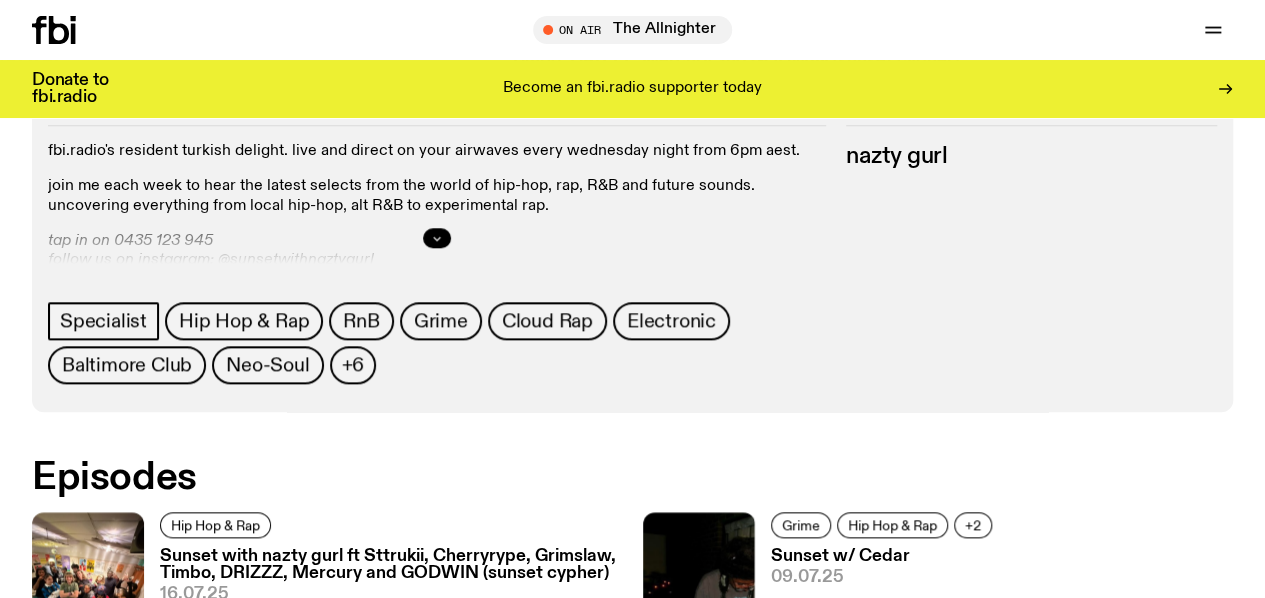 click at bounding box center (437, 238) 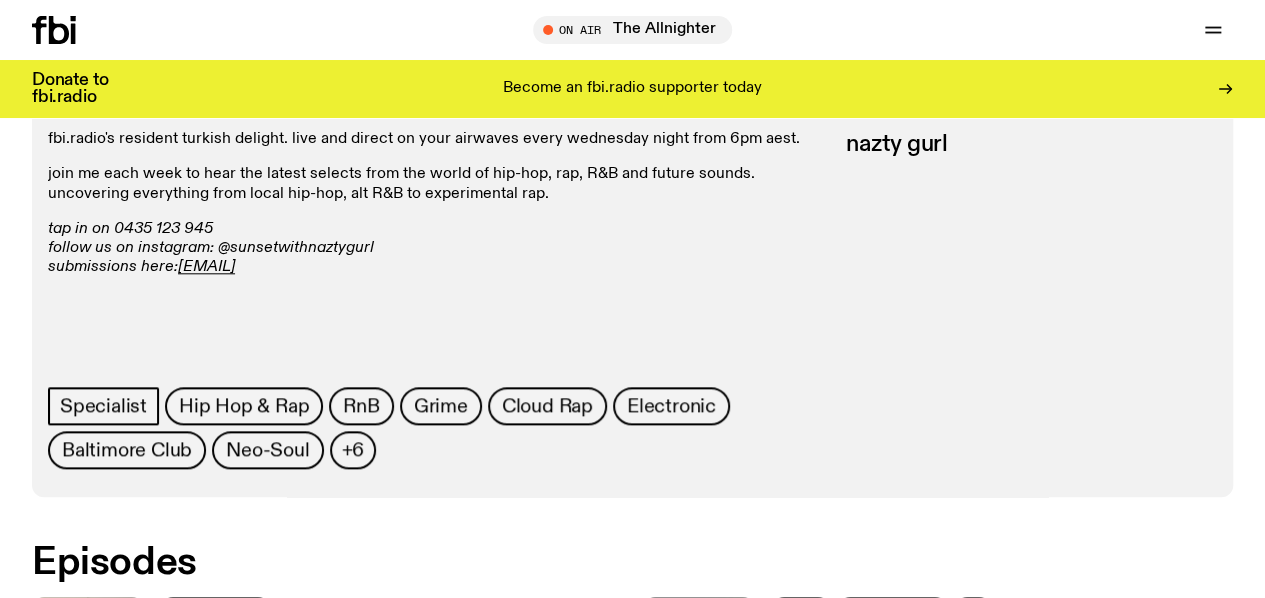 scroll, scrollTop: 910, scrollLeft: 0, axis: vertical 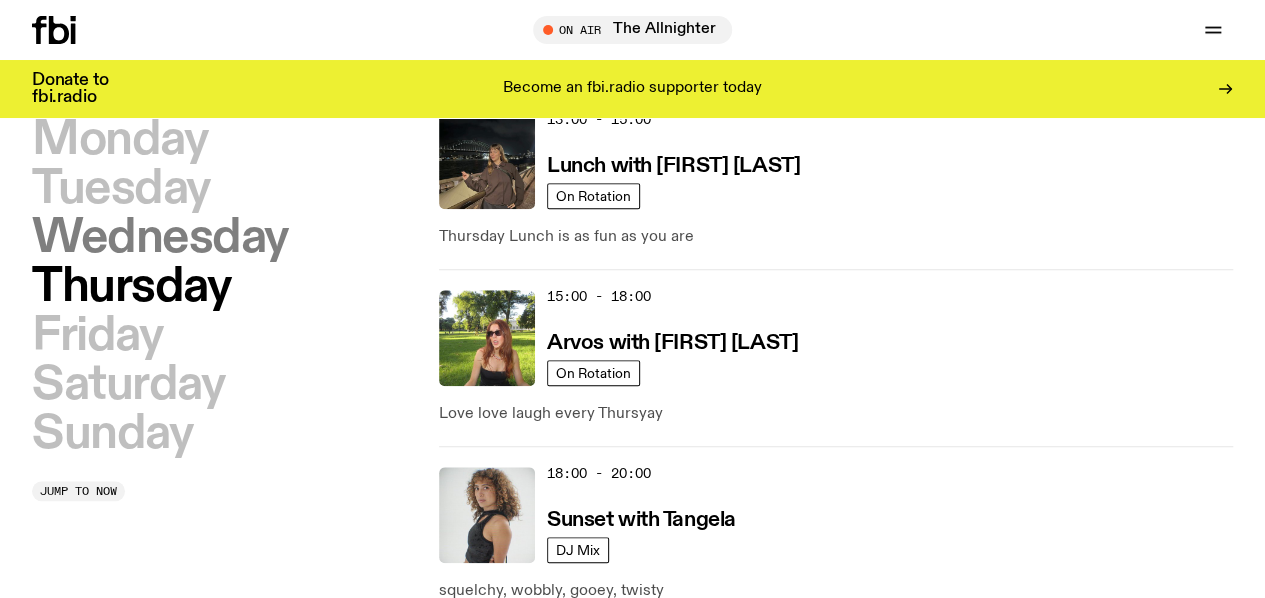 click on "Wednesday" at bounding box center [160, 238] 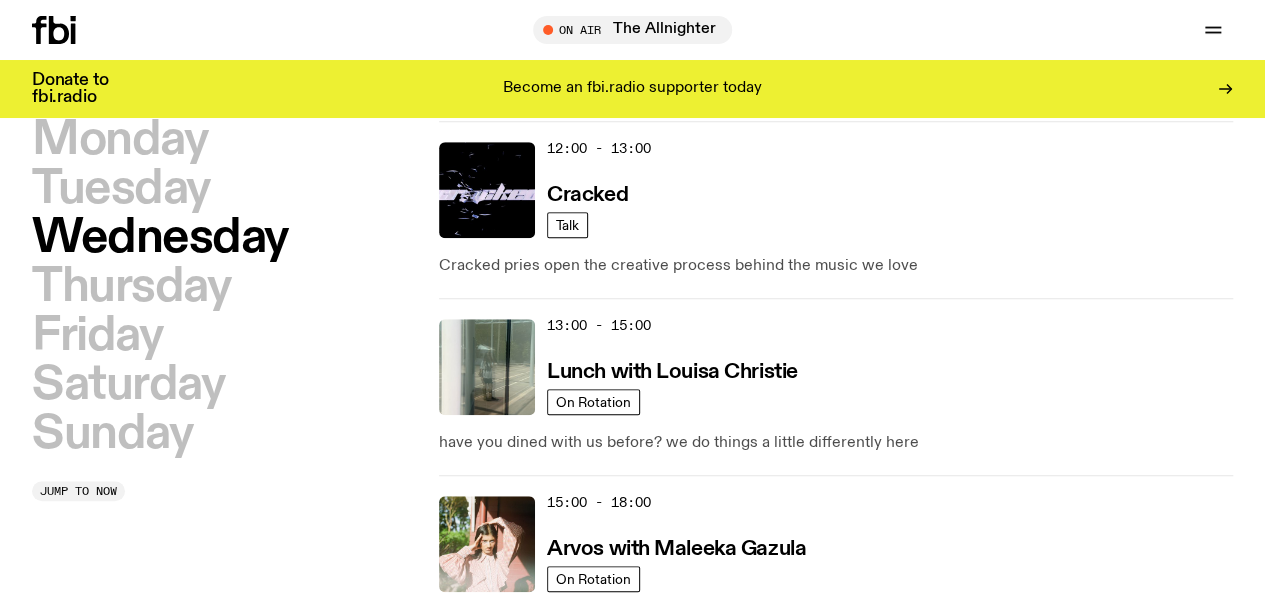 scroll, scrollTop: 830, scrollLeft: 0, axis: vertical 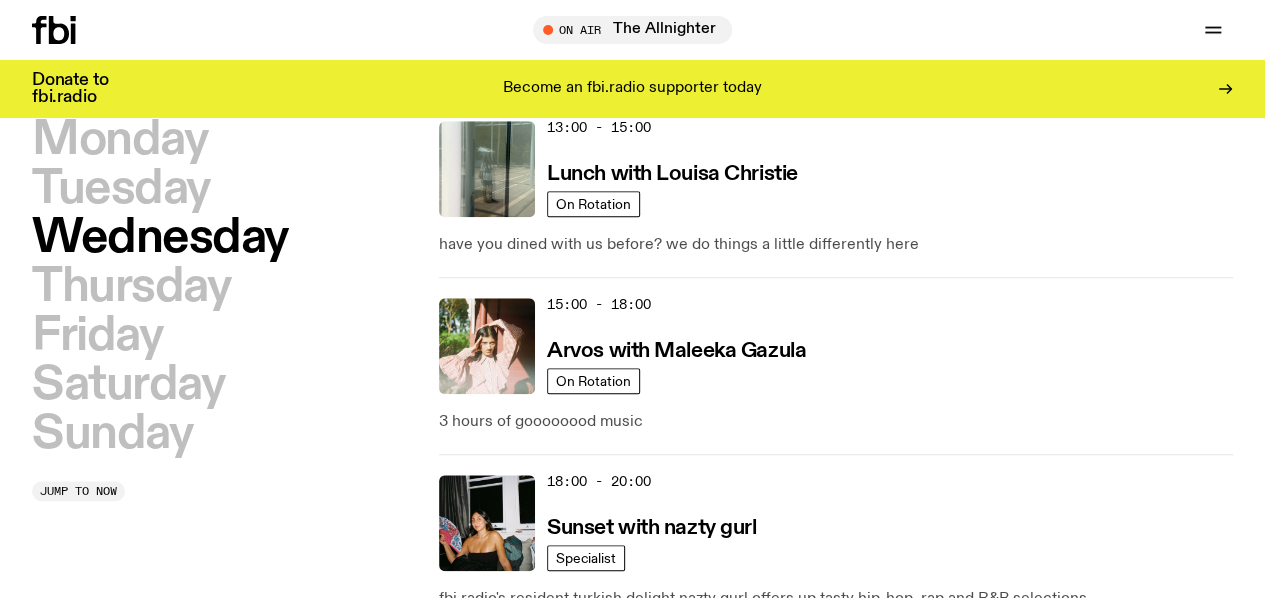 click on "The Bridge with [FIRST] [LAST]" at bounding box center (696, 705) 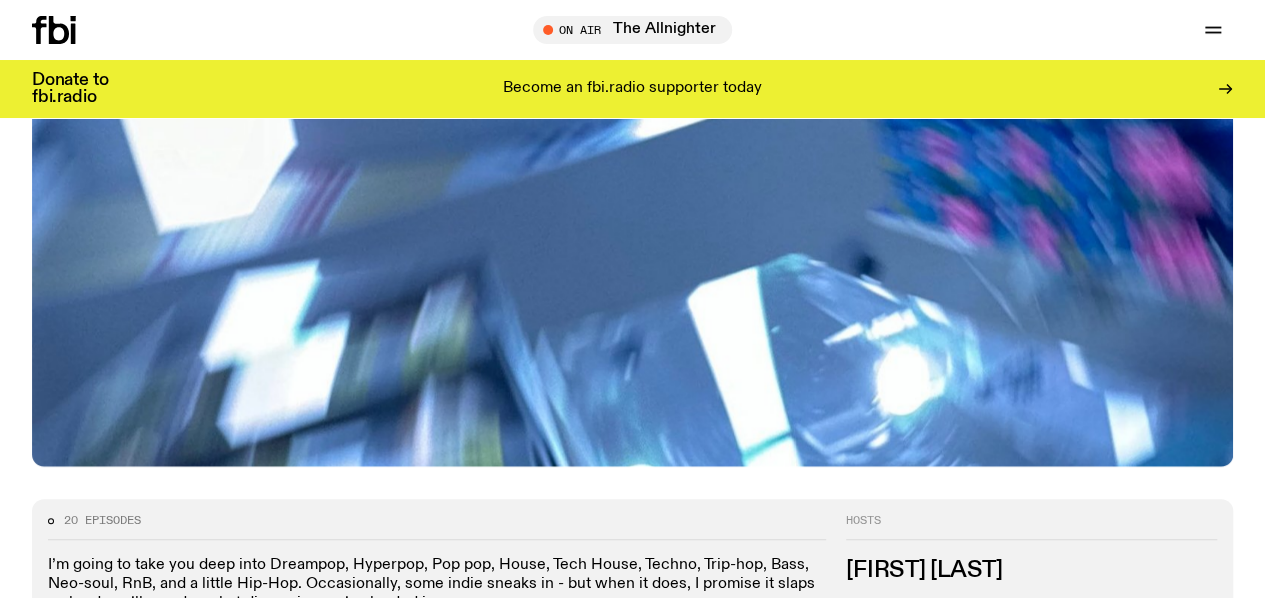 scroll, scrollTop: 1114, scrollLeft: 0, axis: vertical 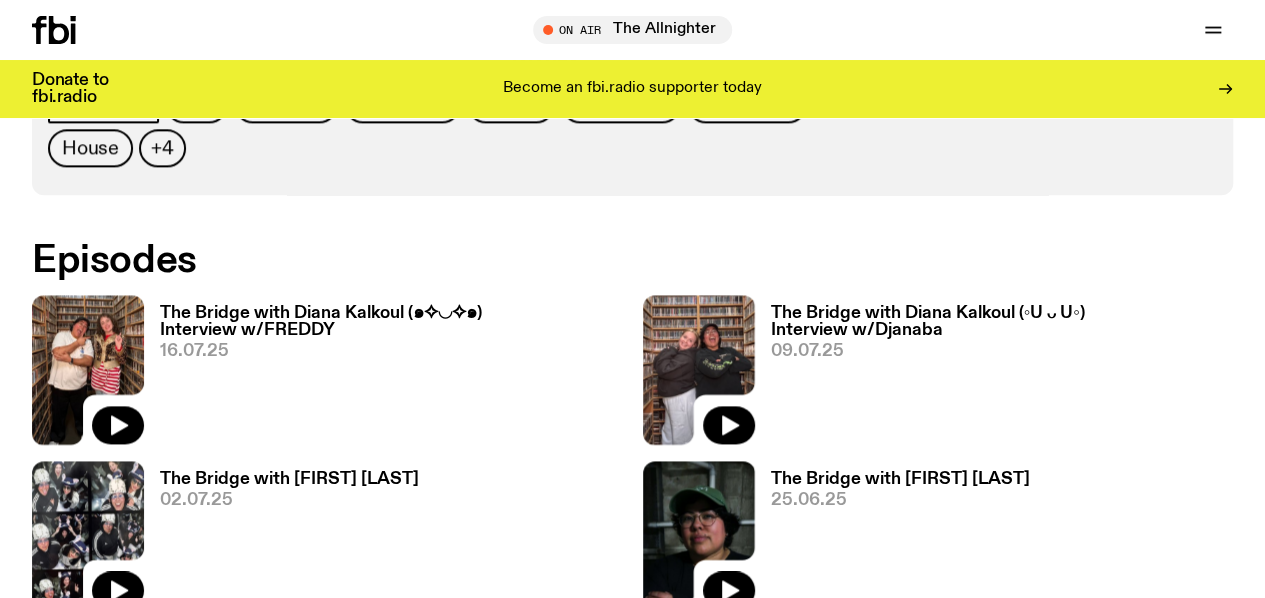 click 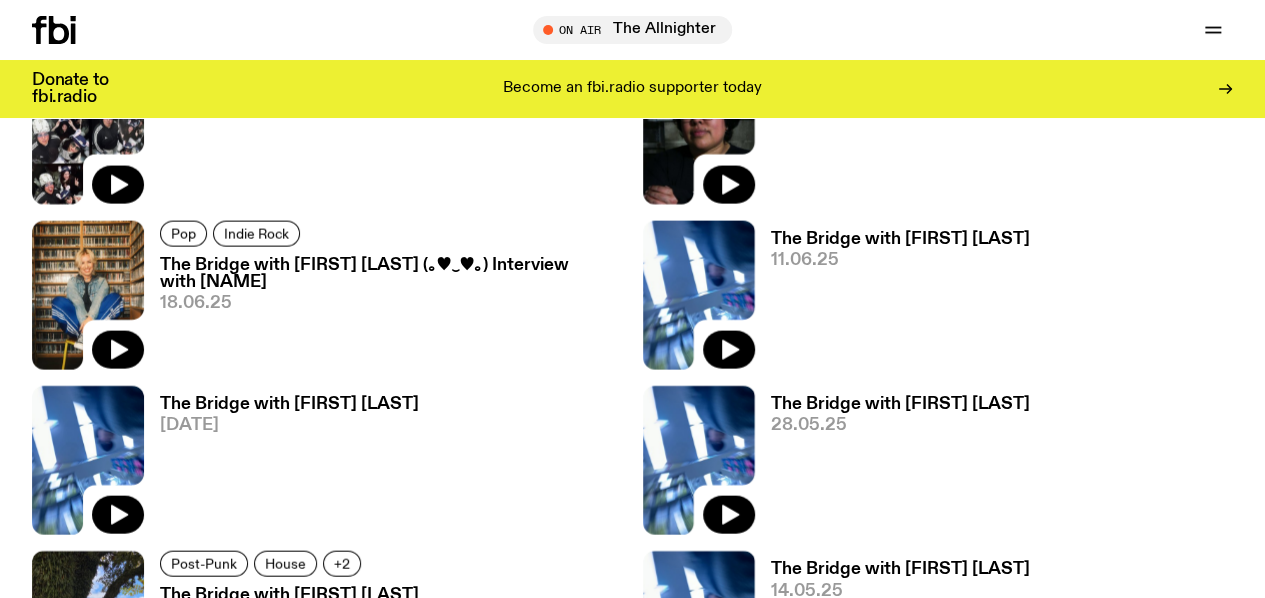 scroll, scrollTop: 2026, scrollLeft: 0, axis: vertical 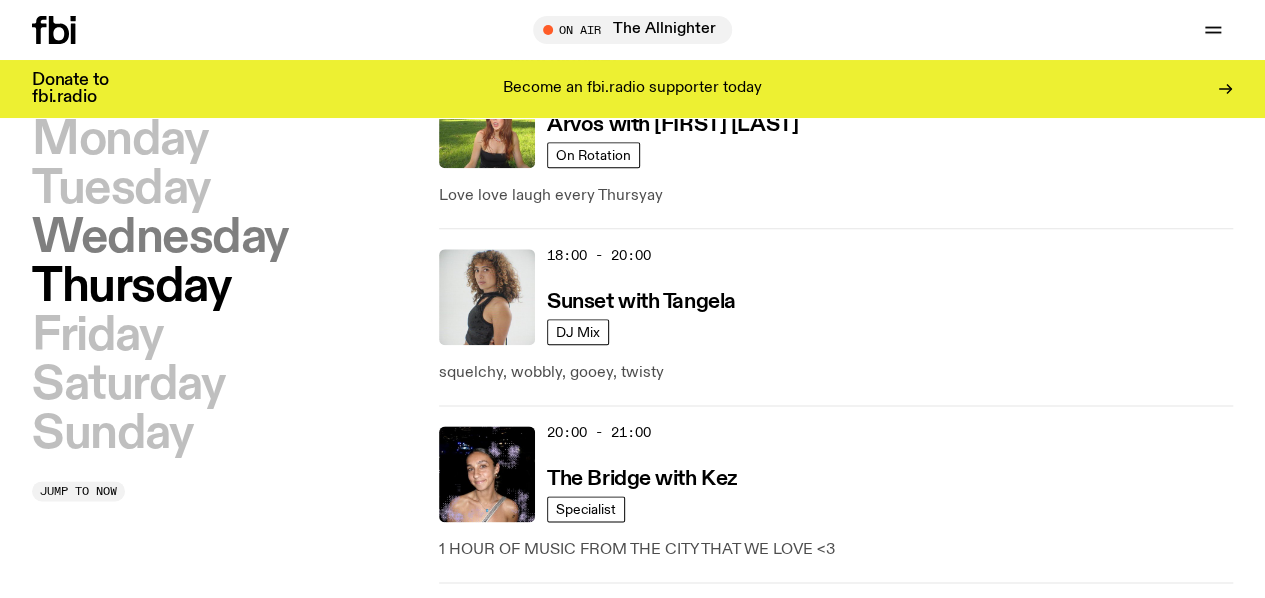 click on "Wednesday" at bounding box center (160, 238) 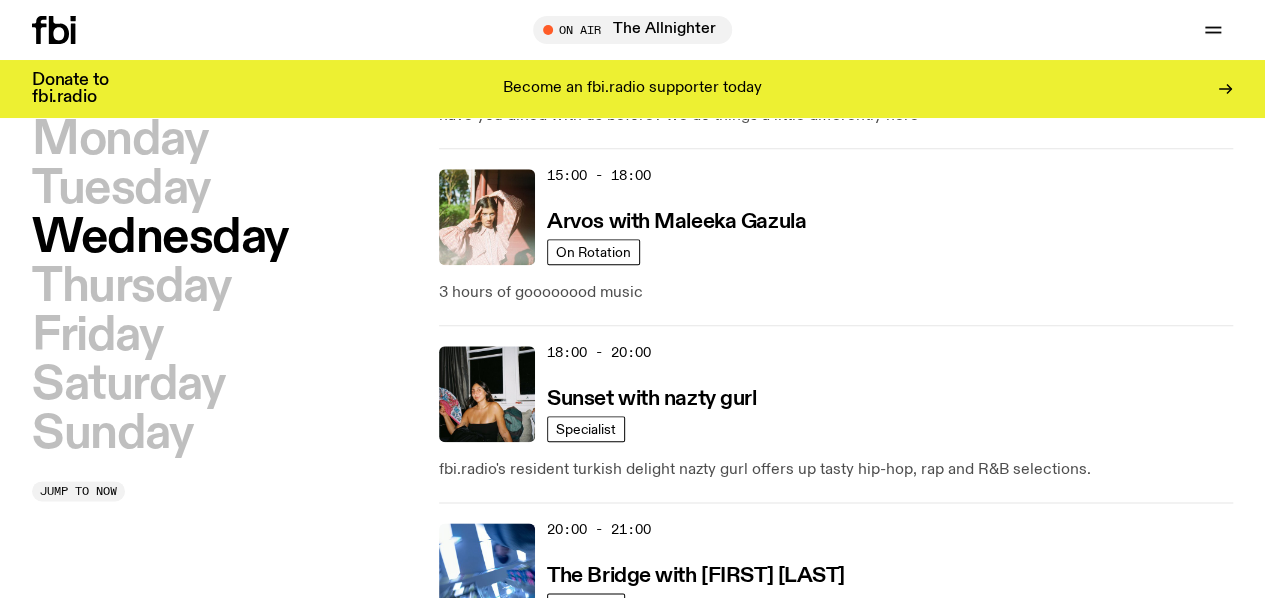 scroll, scrollTop: 966, scrollLeft: 0, axis: vertical 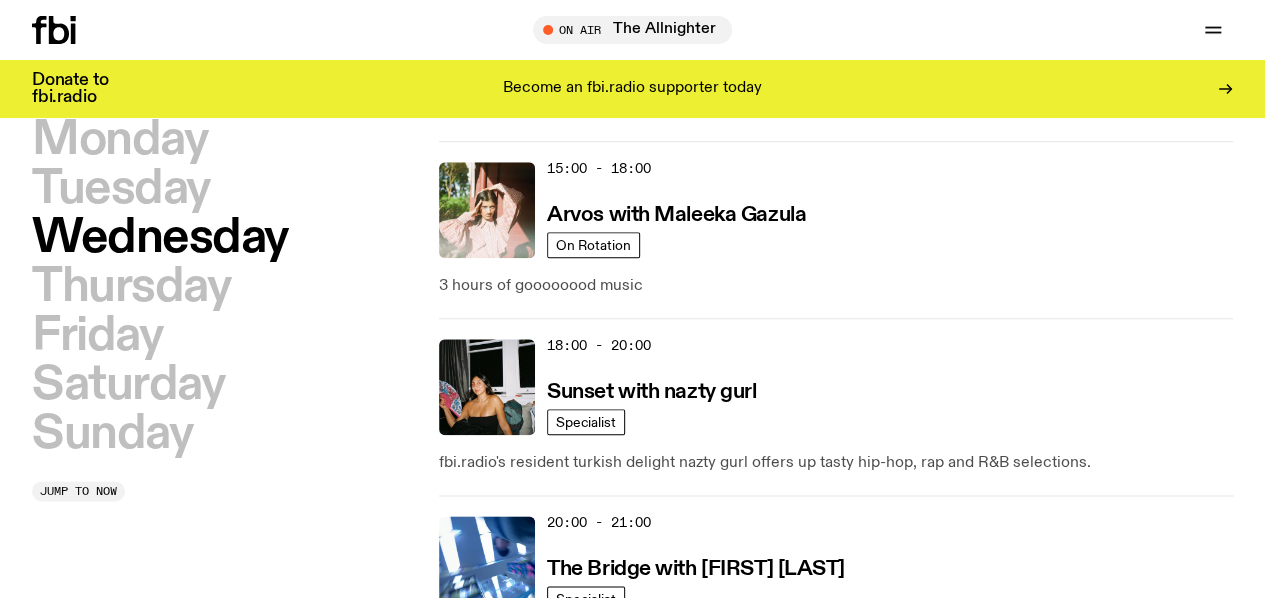 click on "Sleepless in Sydney" at bounding box center (640, 923) 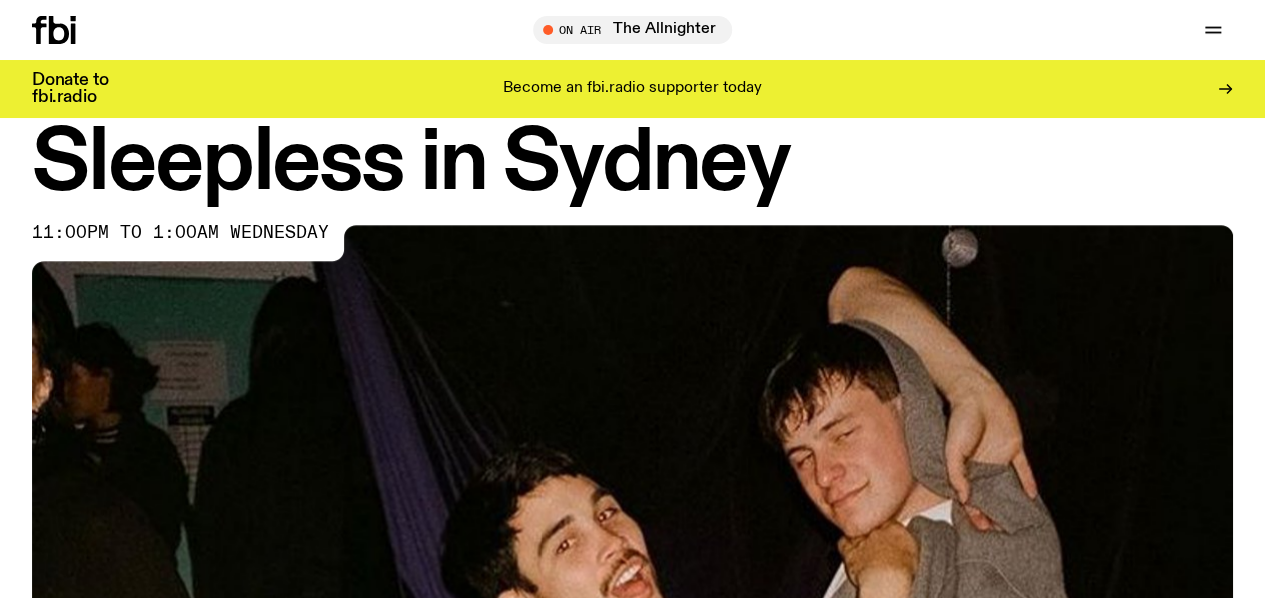 scroll, scrollTop: 0, scrollLeft: 0, axis: both 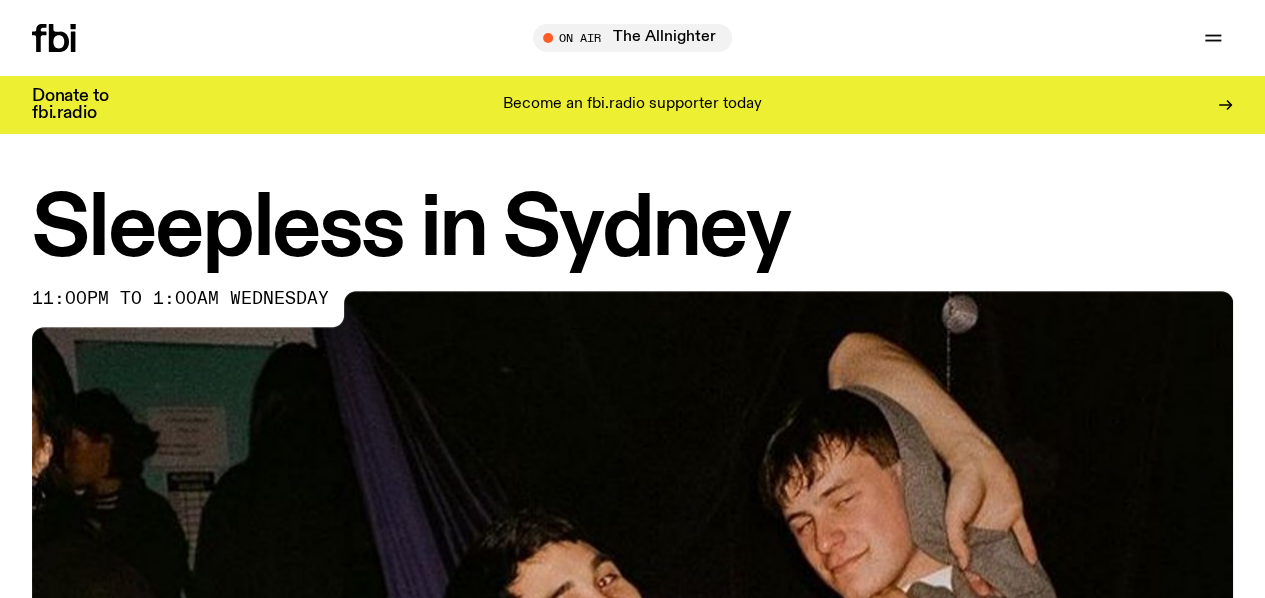 click on "Sleepless in Sydney" at bounding box center (632, 230) 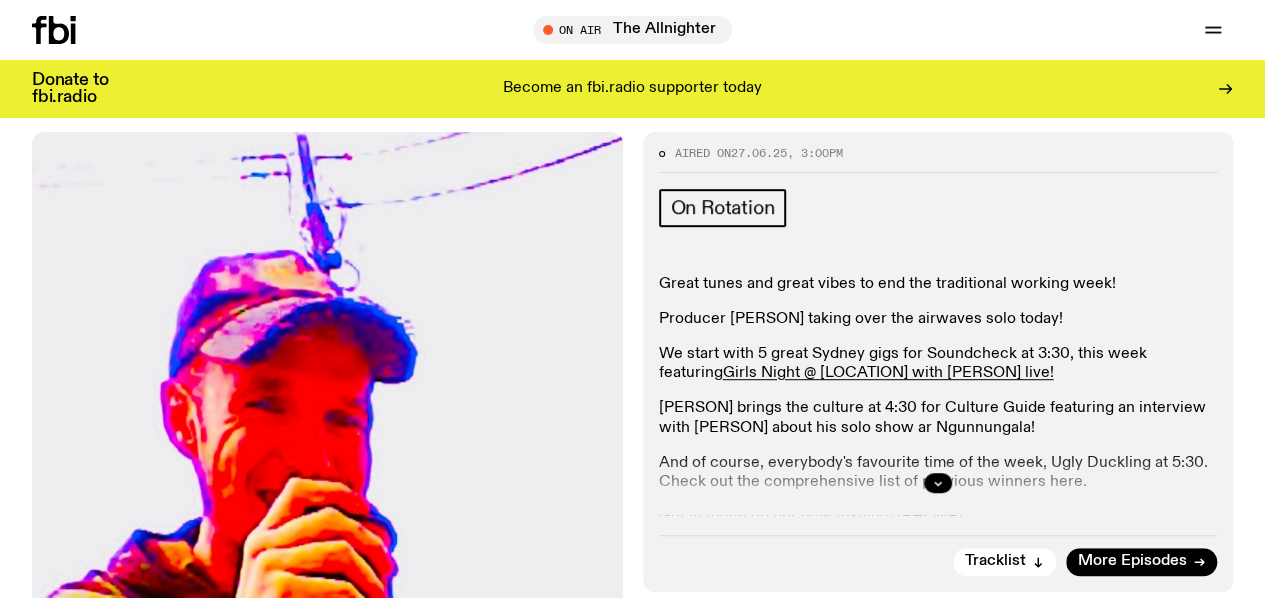 scroll, scrollTop: 388, scrollLeft: 0, axis: vertical 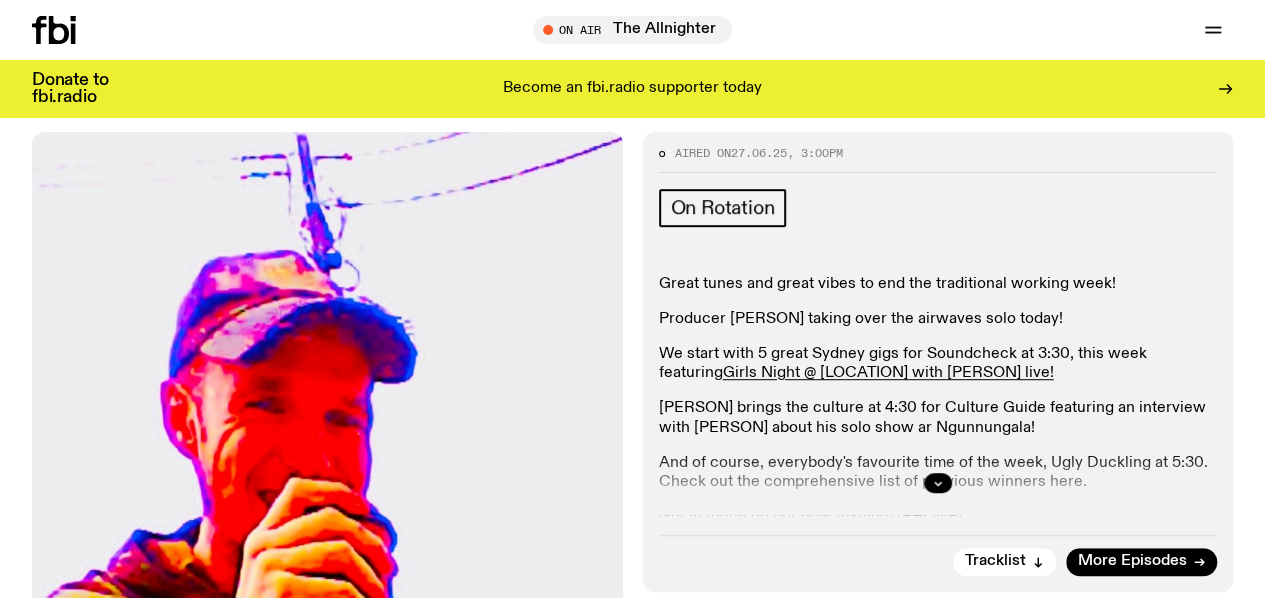 click at bounding box center (938, 483) 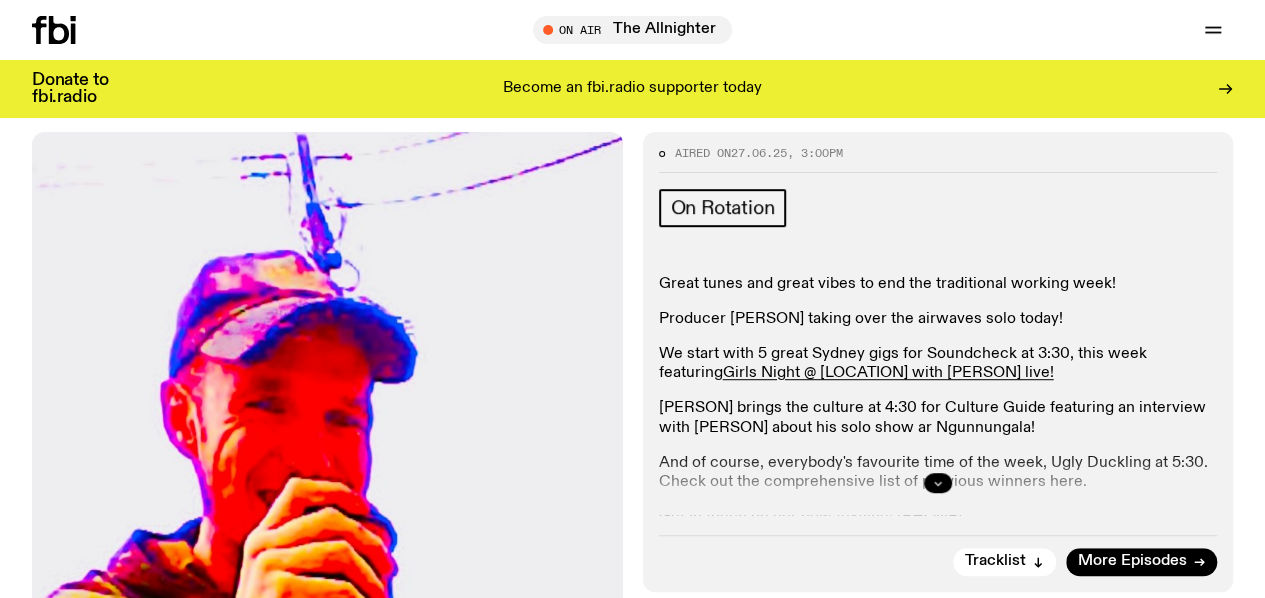 click at bounding box center (938, 483) 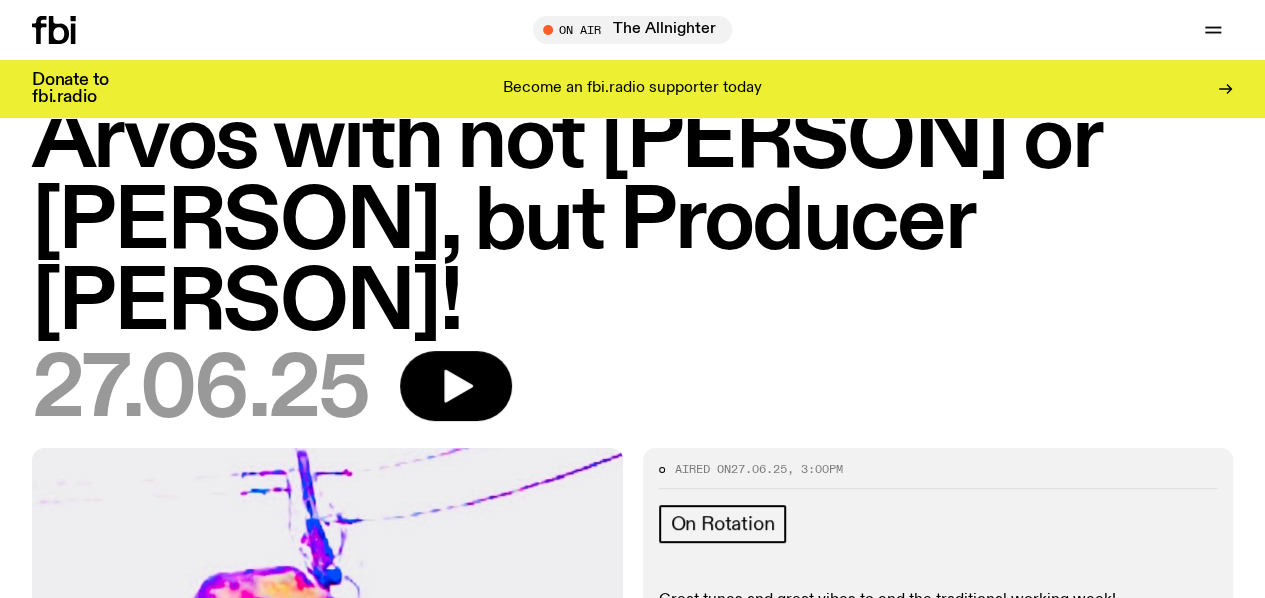 scroll, scrollTop: 0, scrollLeft: 0, axis: both 